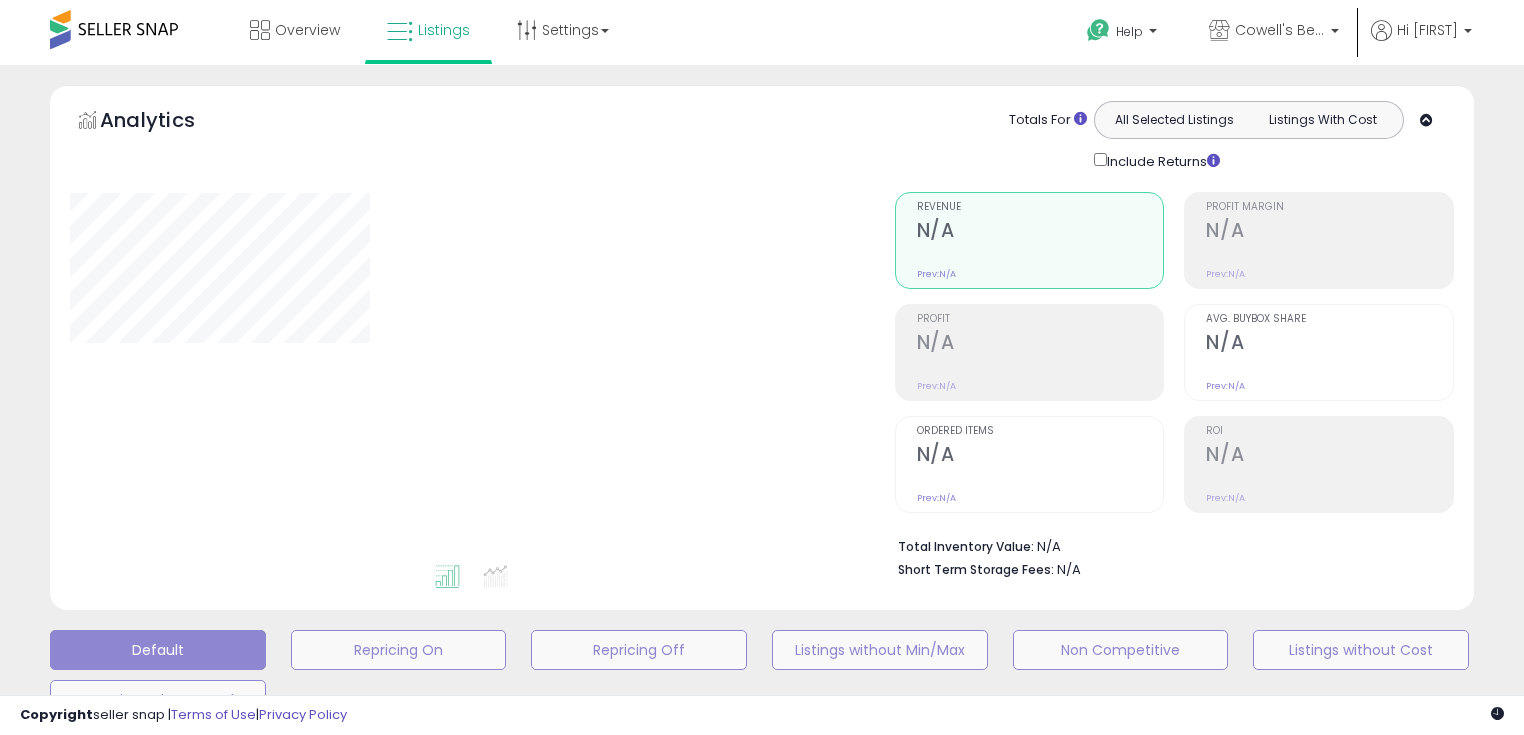 type on "**********" 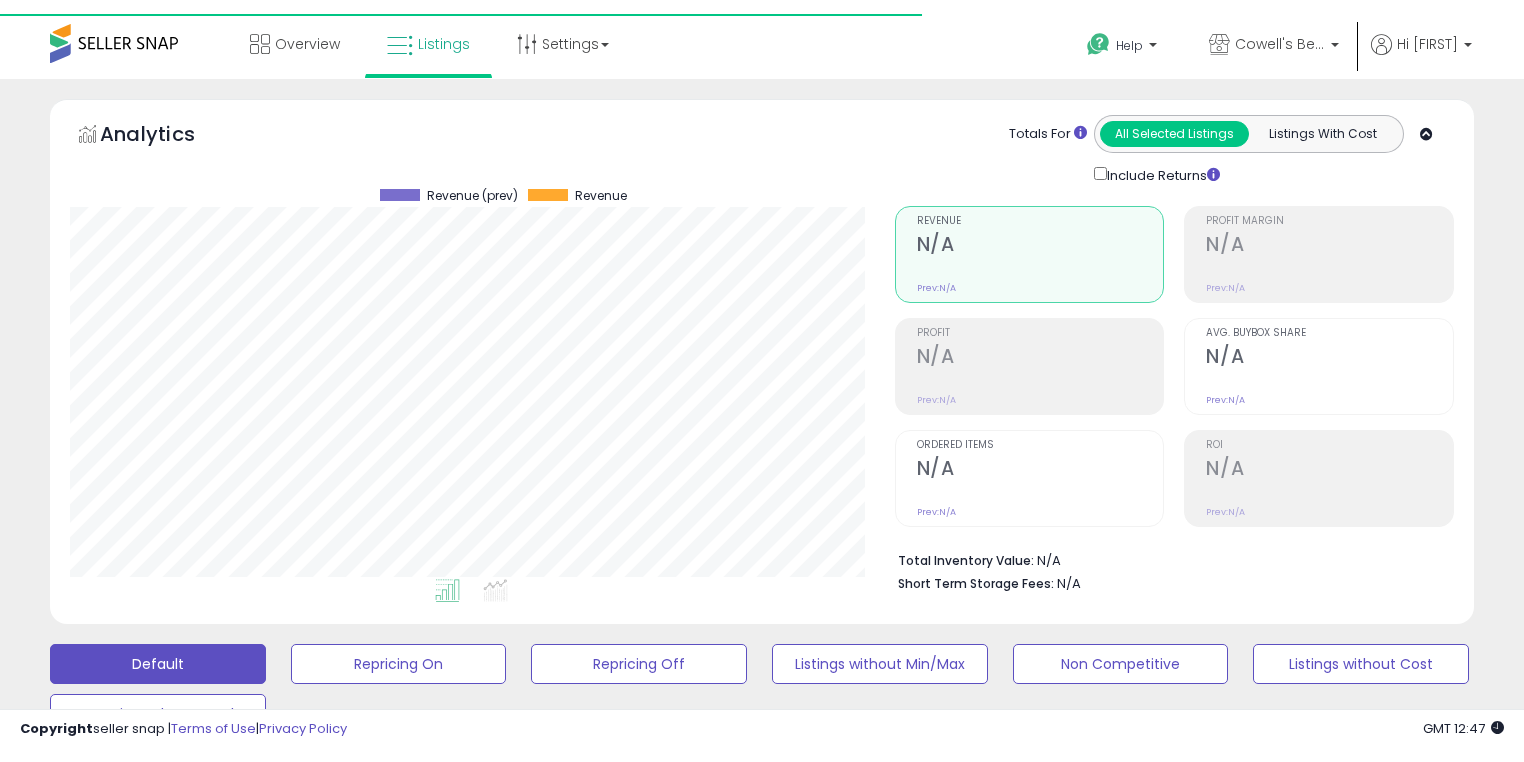 scroll, scrollTop: 0, scrollLeft: 0, axis: both 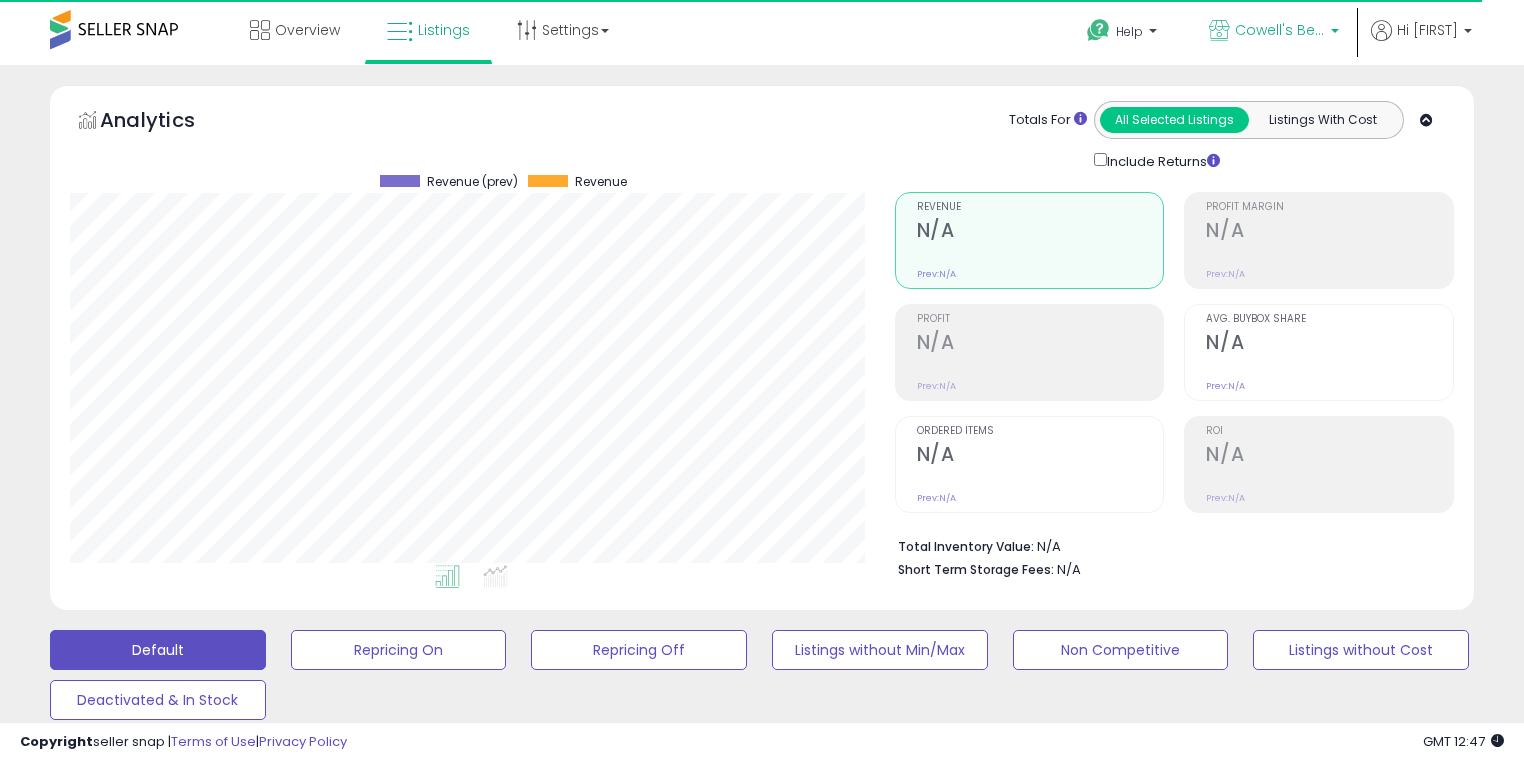 click on "Cowell's Beach N' Bikini [STATE]" at bounding box center (1280, 30) 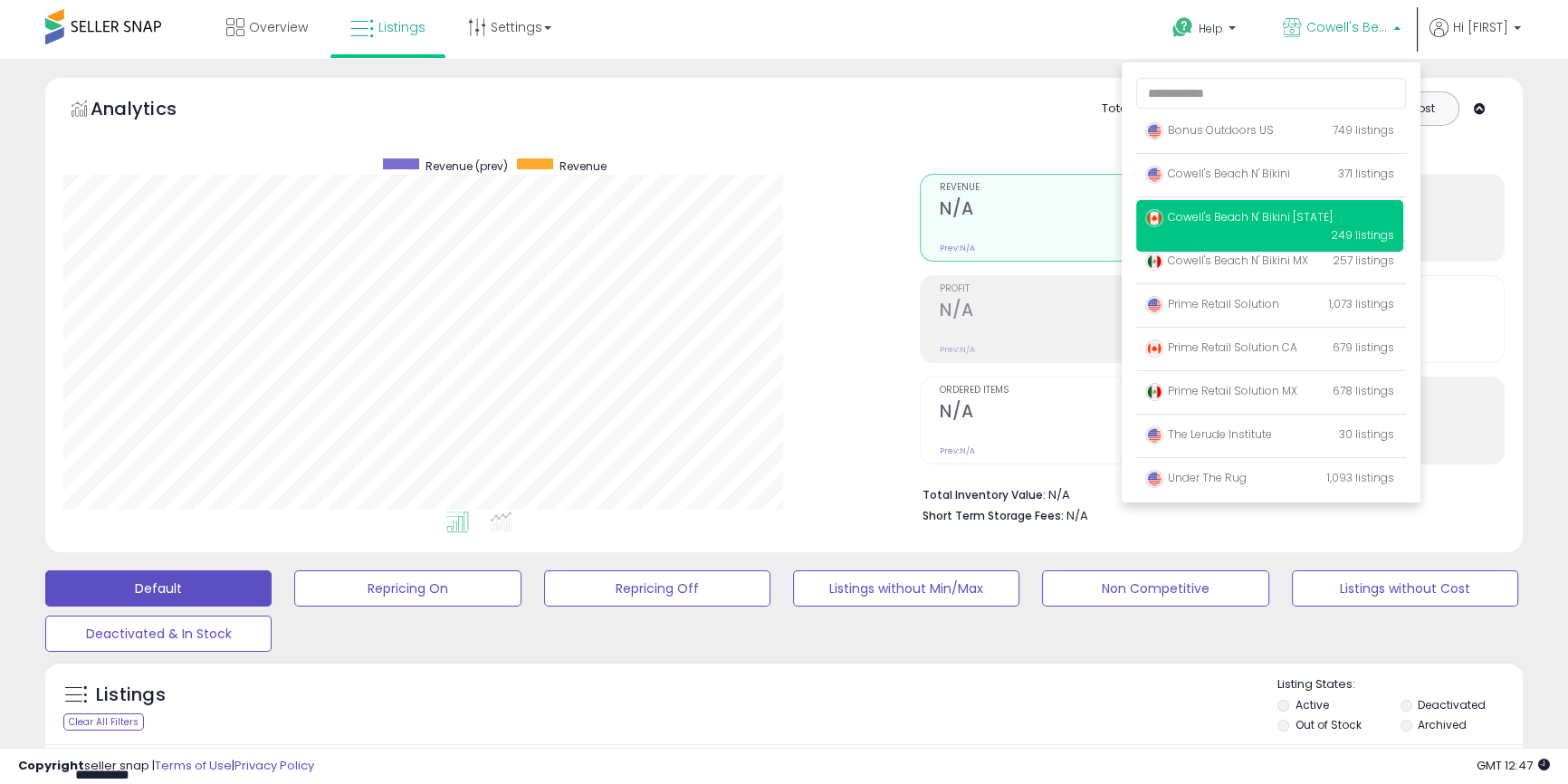 scroll, scrollTop: 904941, scrollLeft: 904454, axis: both 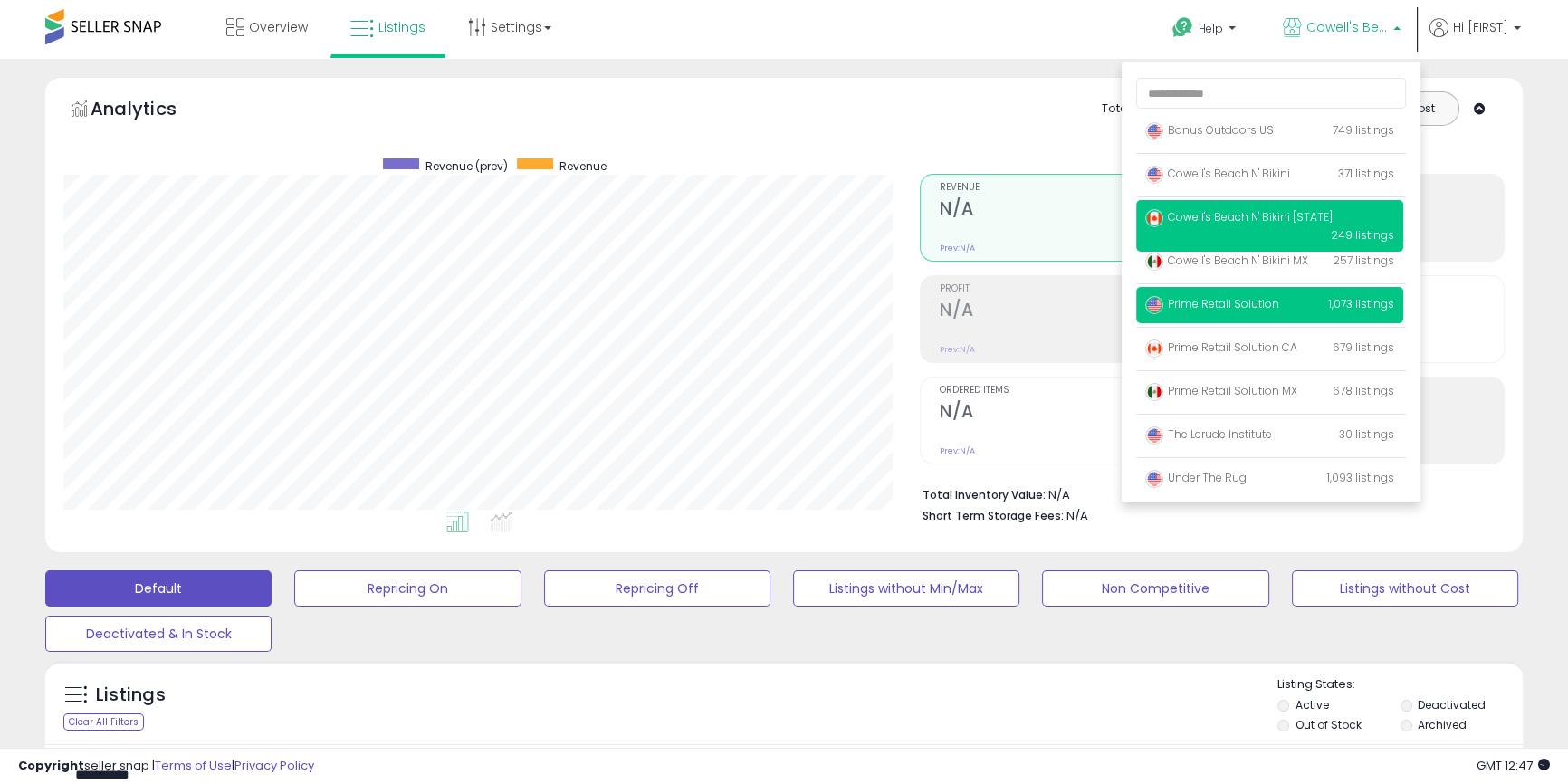 click on "Prime Retail Solution
1,073
listings" at bounding box center (1269, 305) 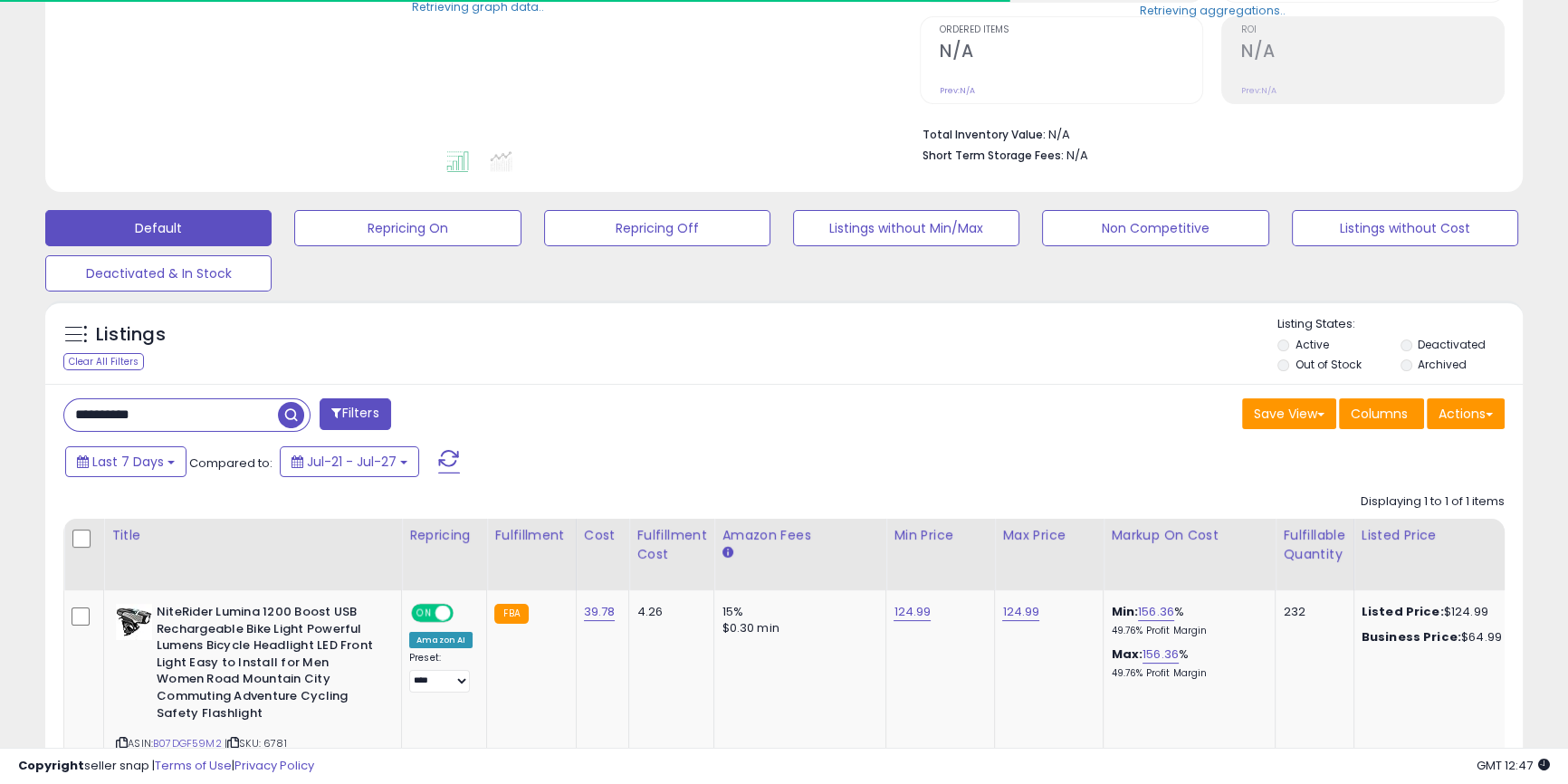 scroll, scrollTop: 498, scrollLeft: 0, axis: vertical 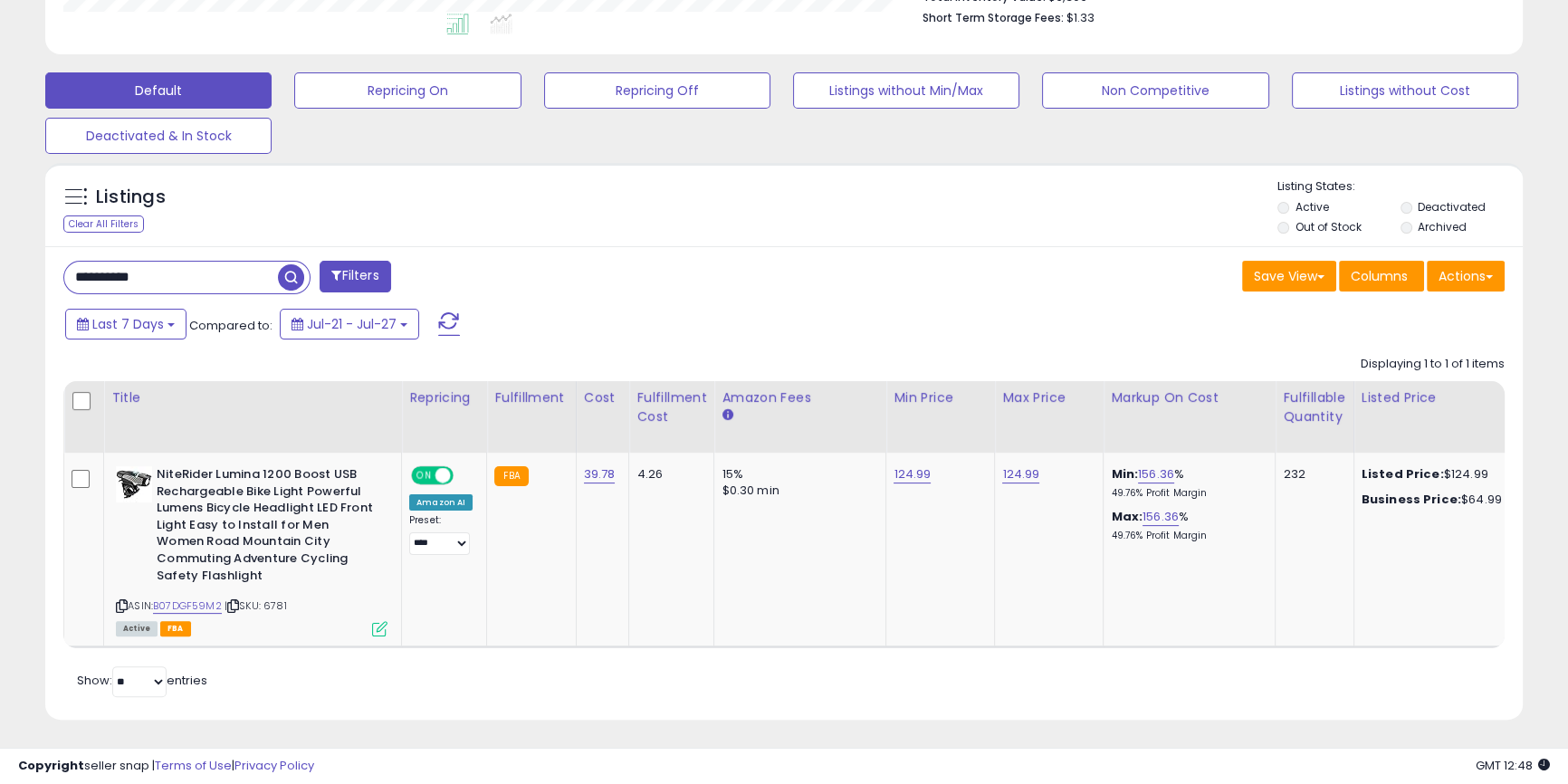 click on "**********" at bounding box center (171, 277) 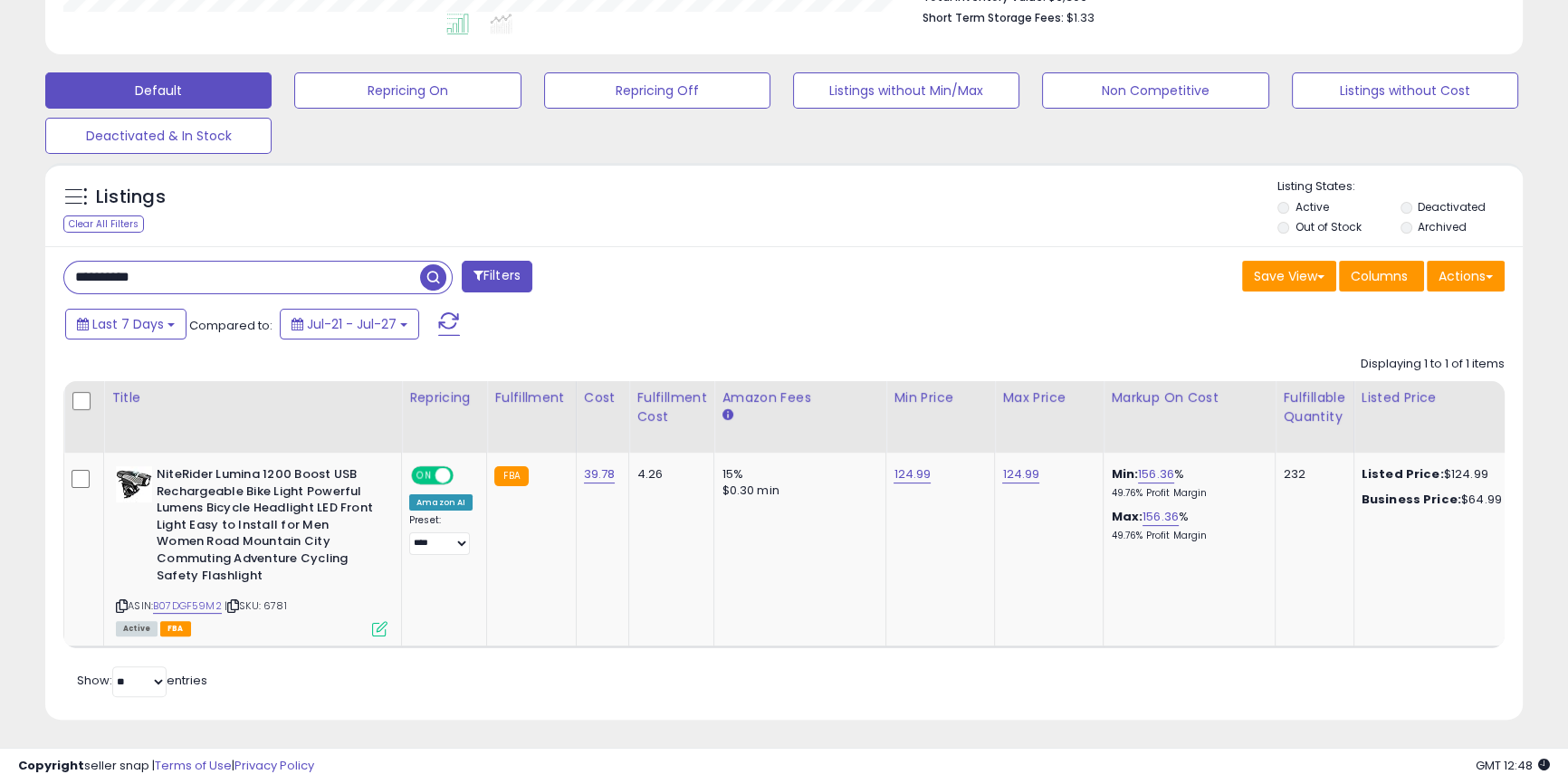 click on "**********" at bounding box center [242, 277] 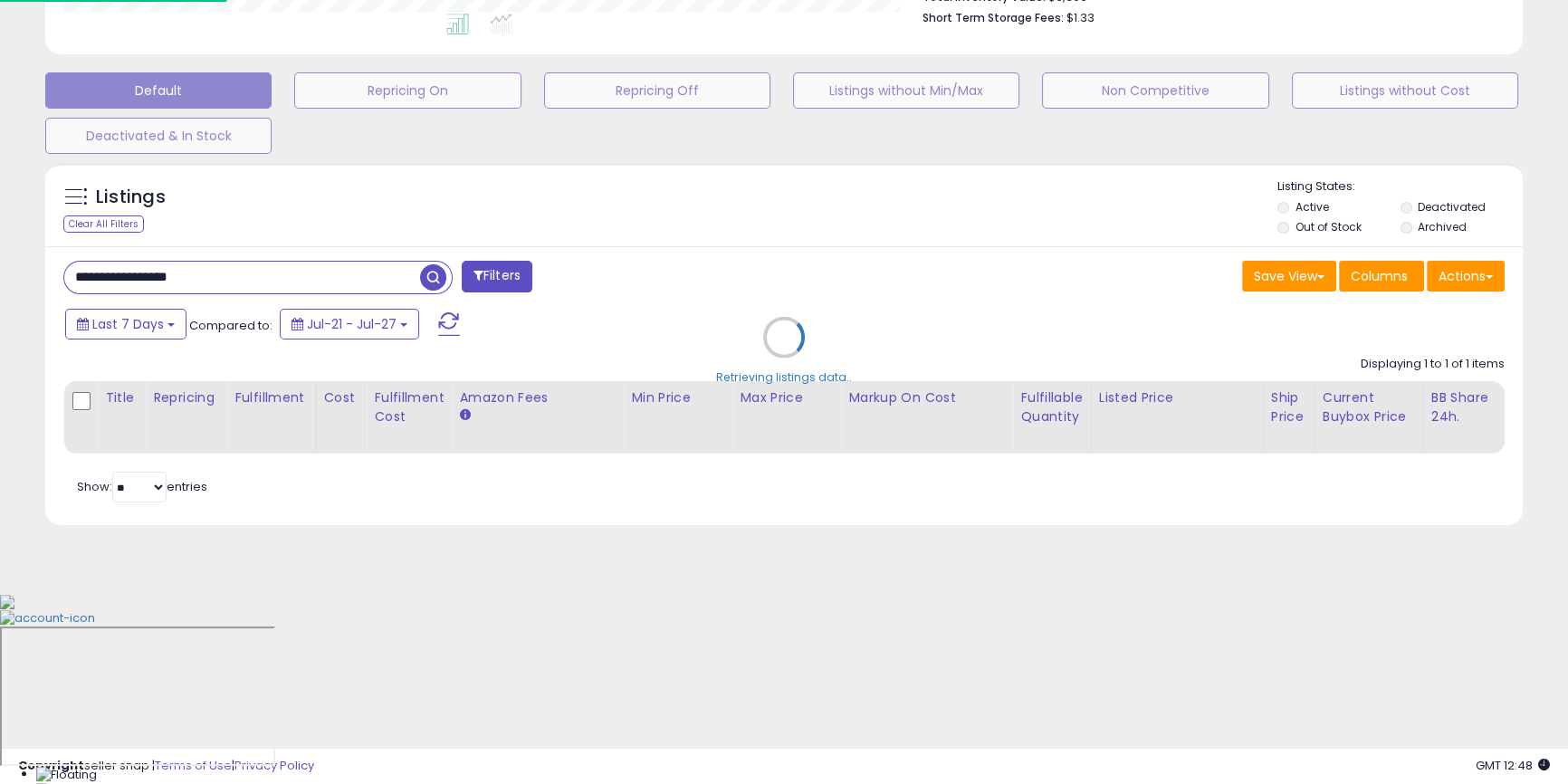 scroll, scrollTop: 904941, scrollLeft: 904448, axis: both 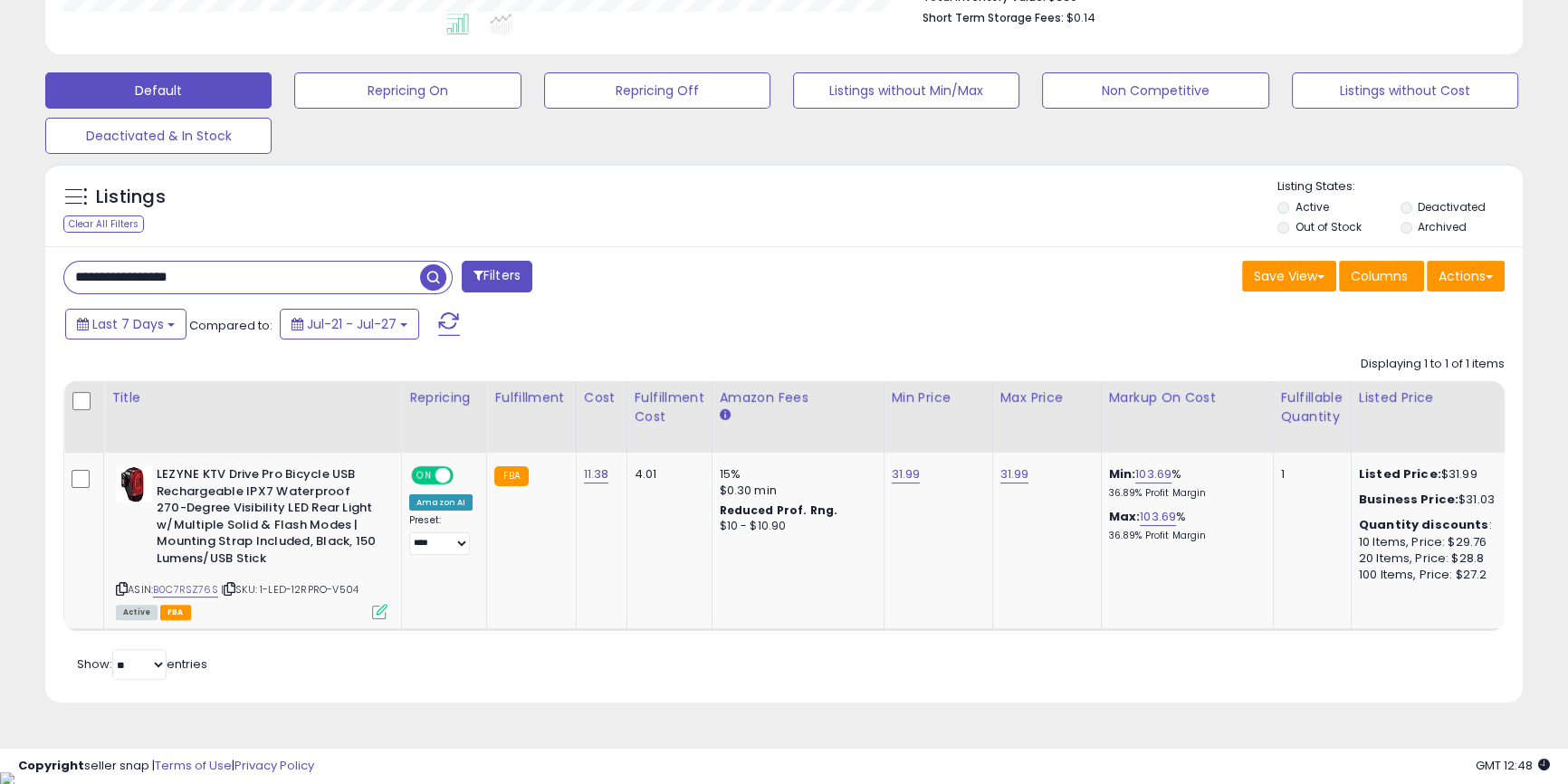 paste 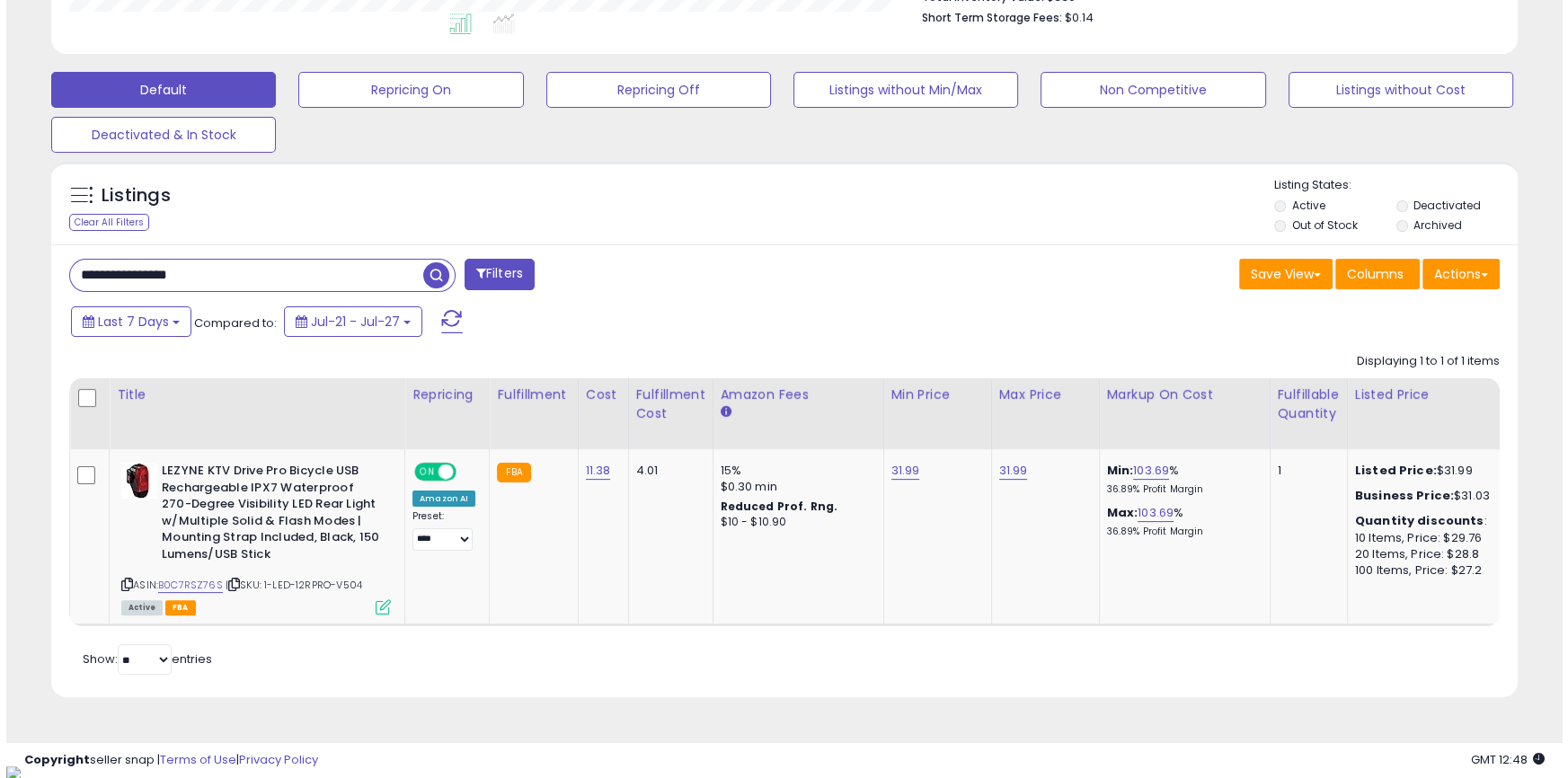 scroll, scrollTop: 319, scrollLeft: 0, axis: vertical 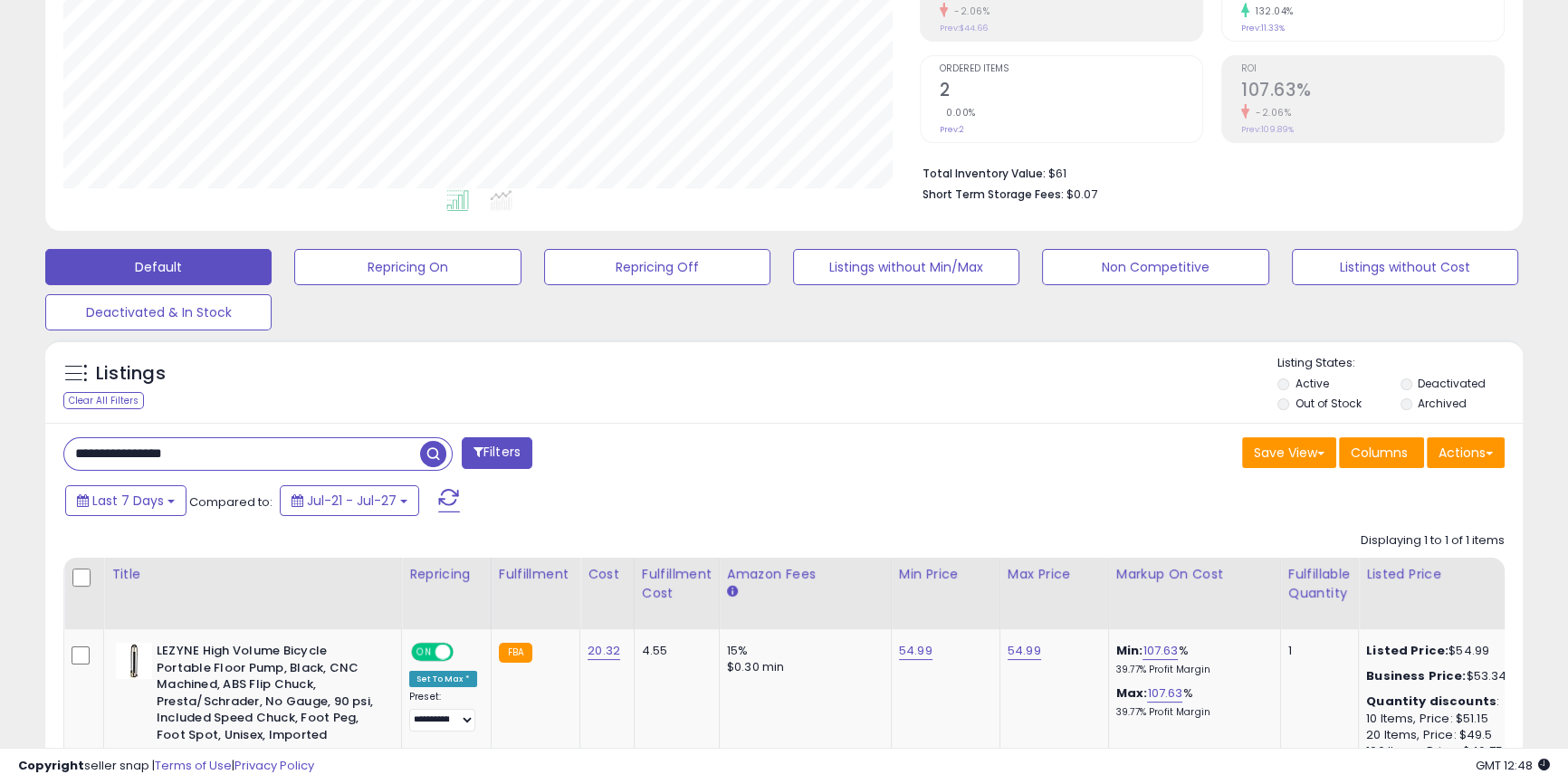 paste 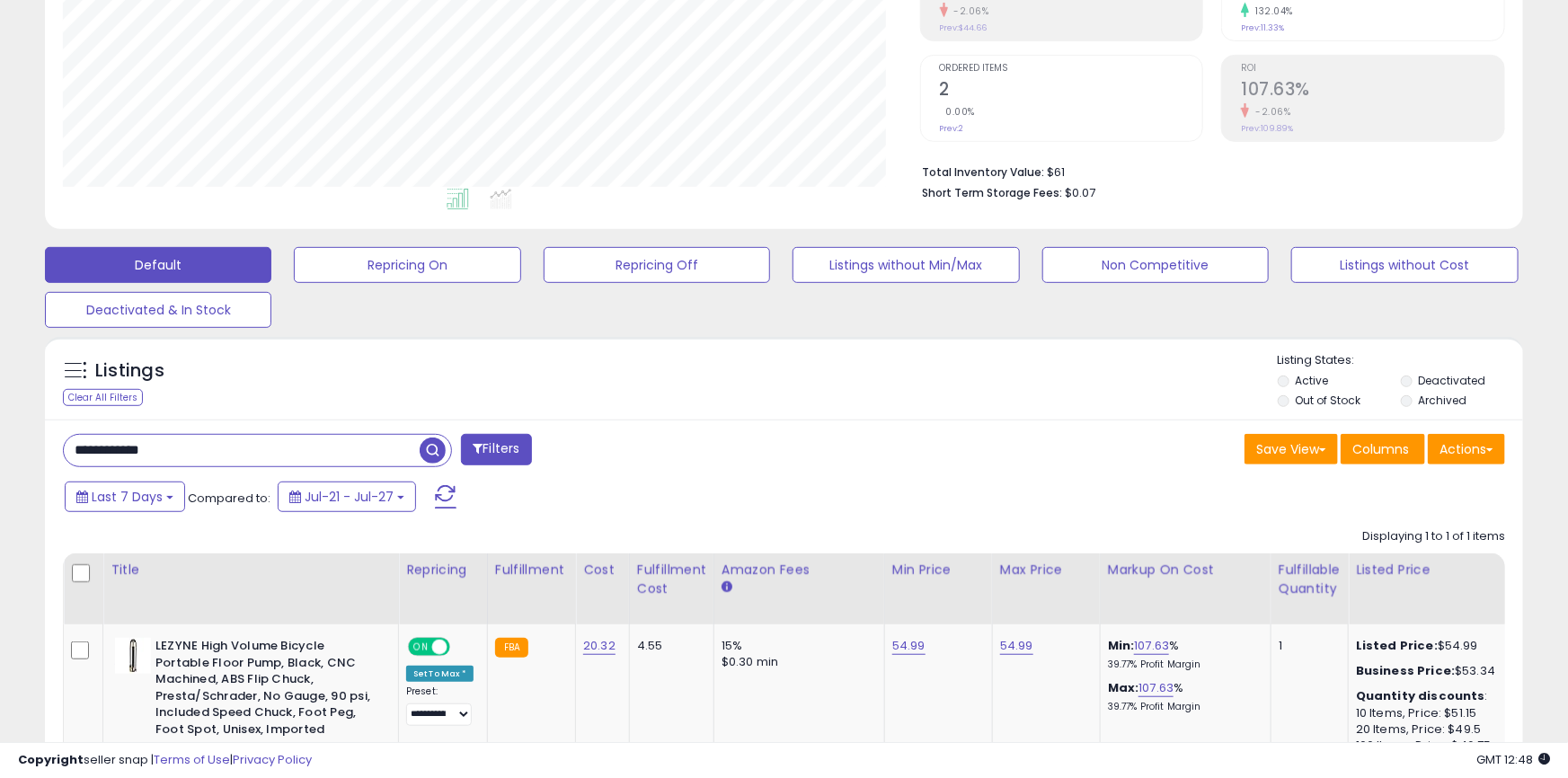 scroll, scrollTop: 898015, scrollLeft: 897710, axis: both 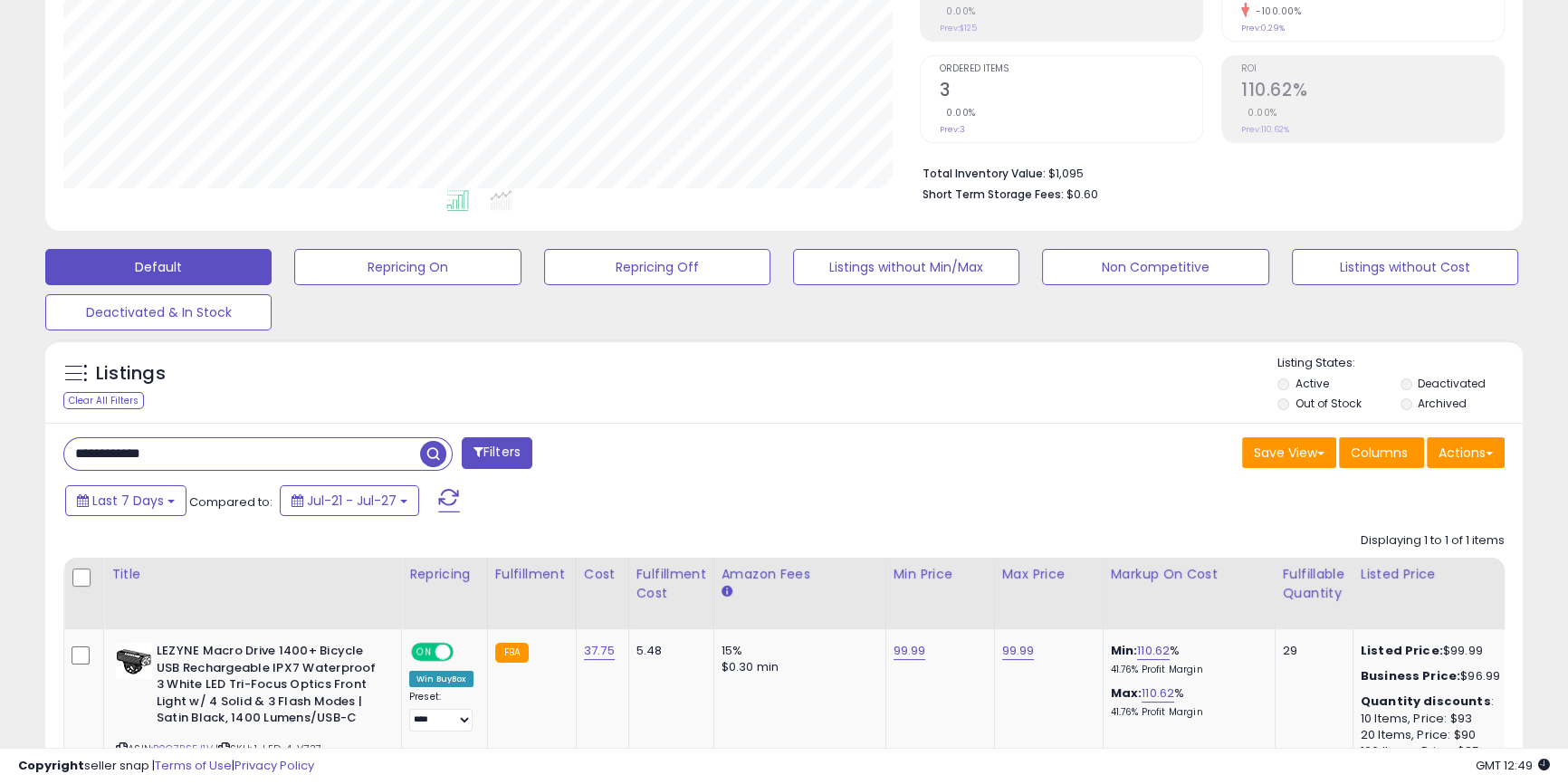 paste on "***" 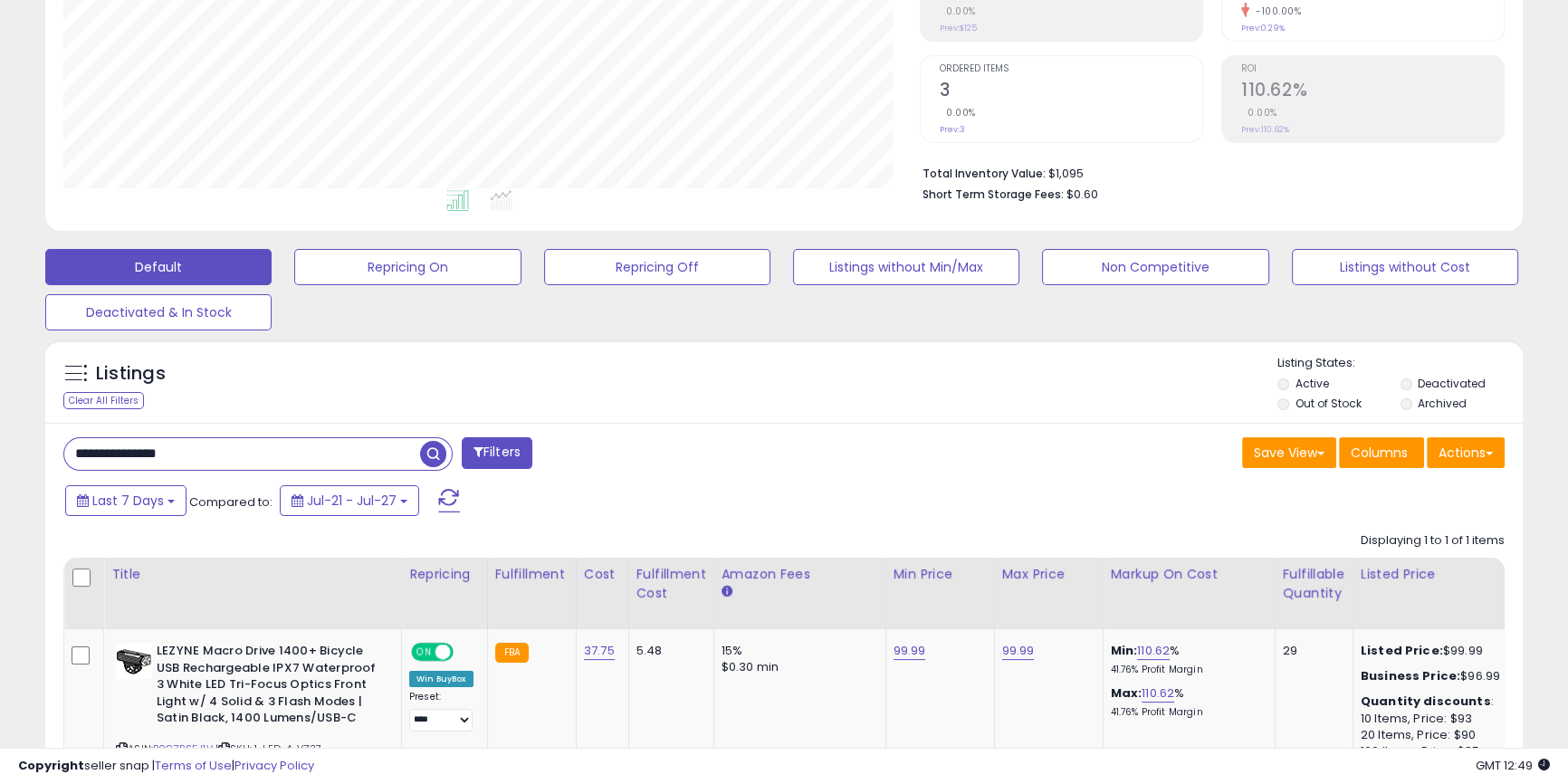 scroll, scrollTop: 904941, scrollLeft: 904448, axis: both 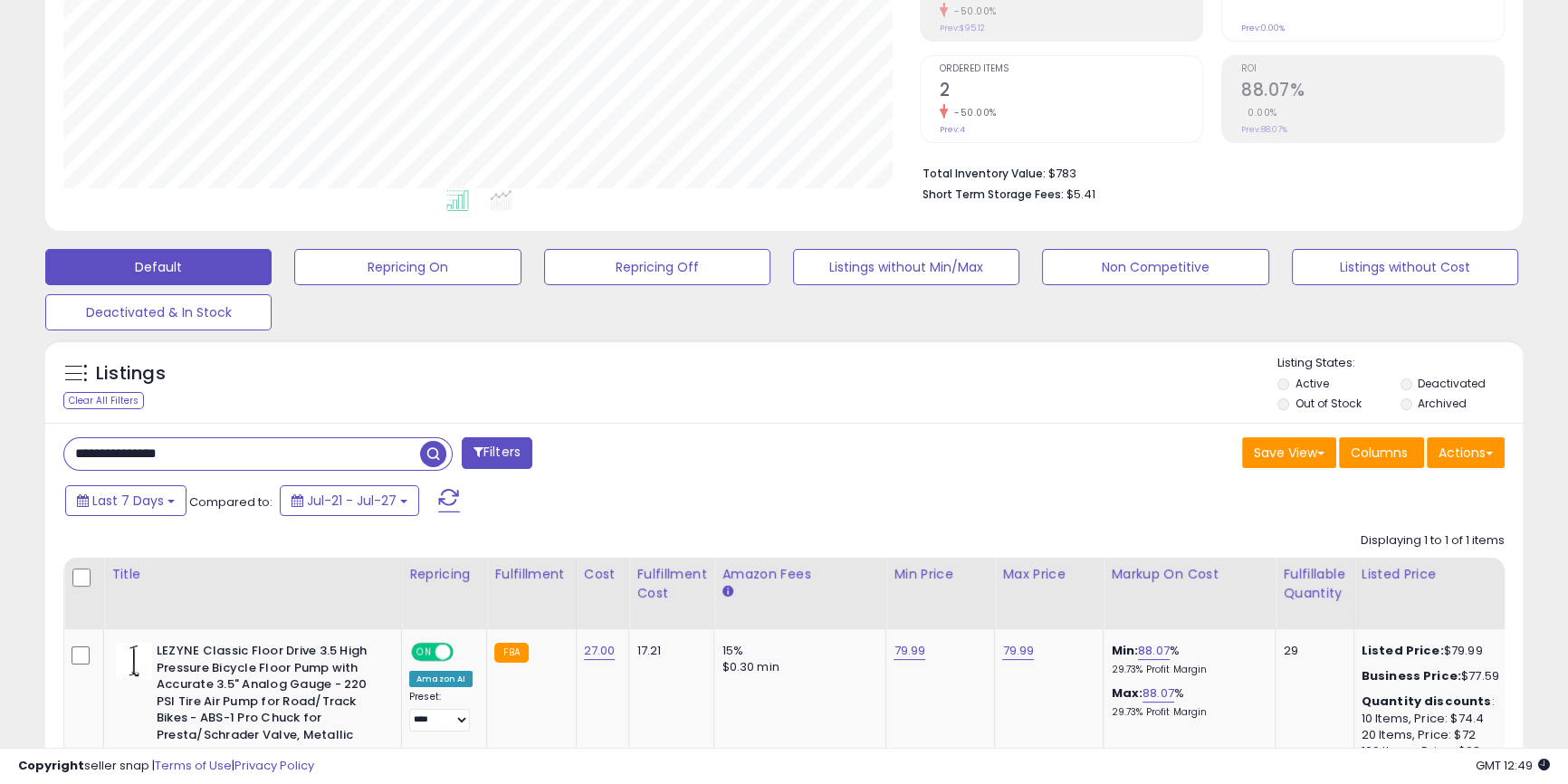 paste 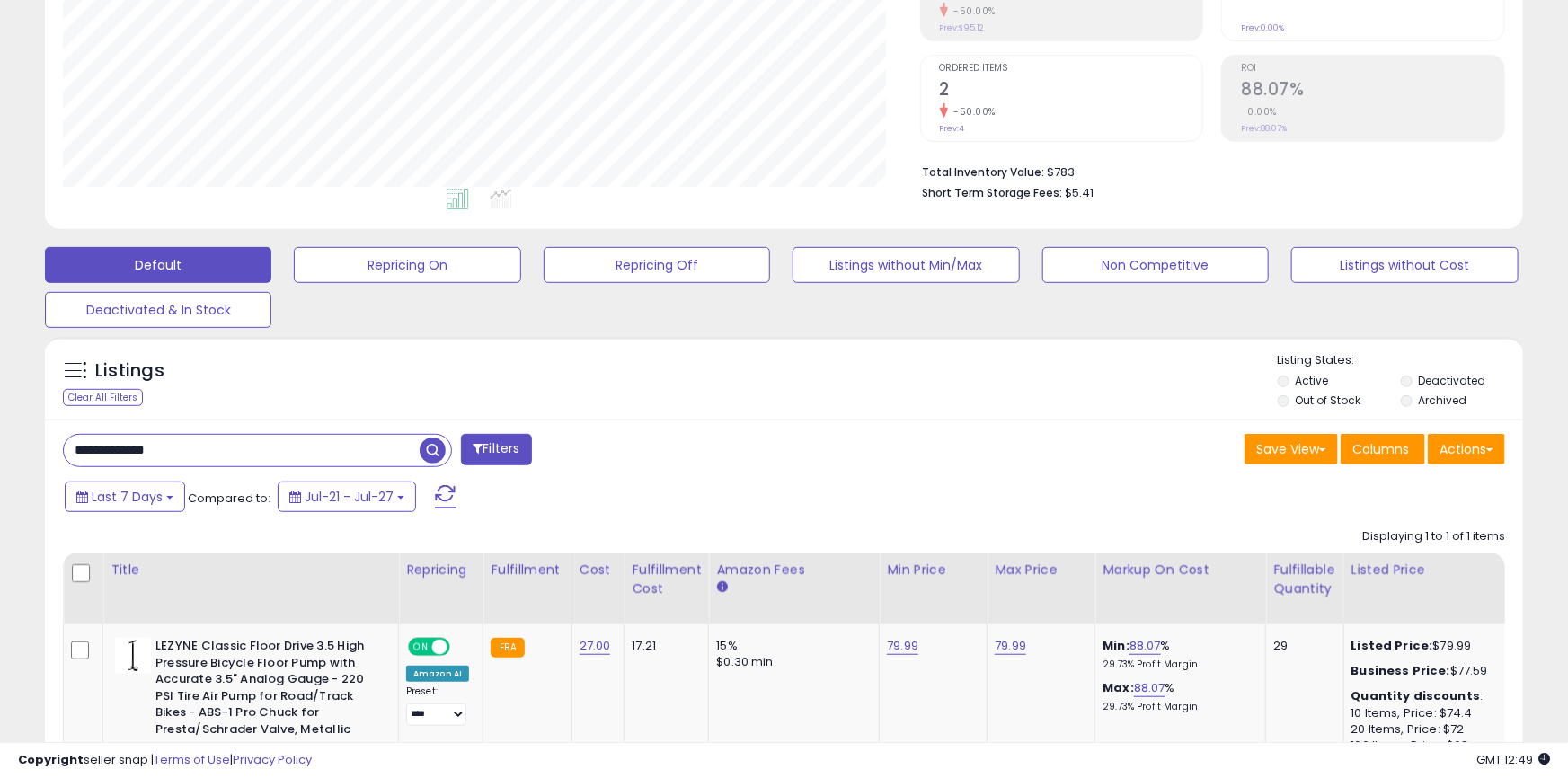 scroll, scrollTop: 898015, scrollLeft: 897710, axis: both 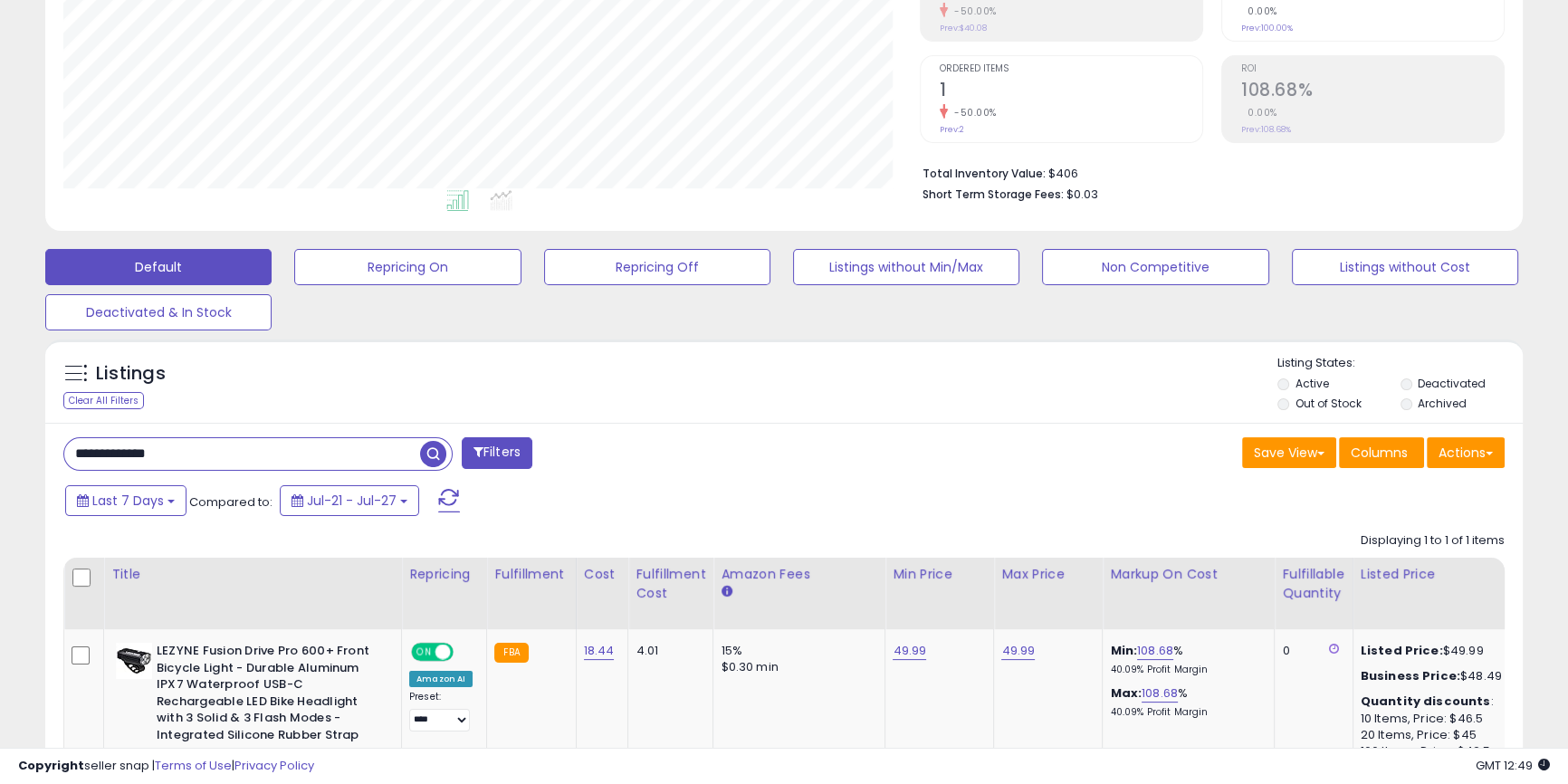 paste on "***" 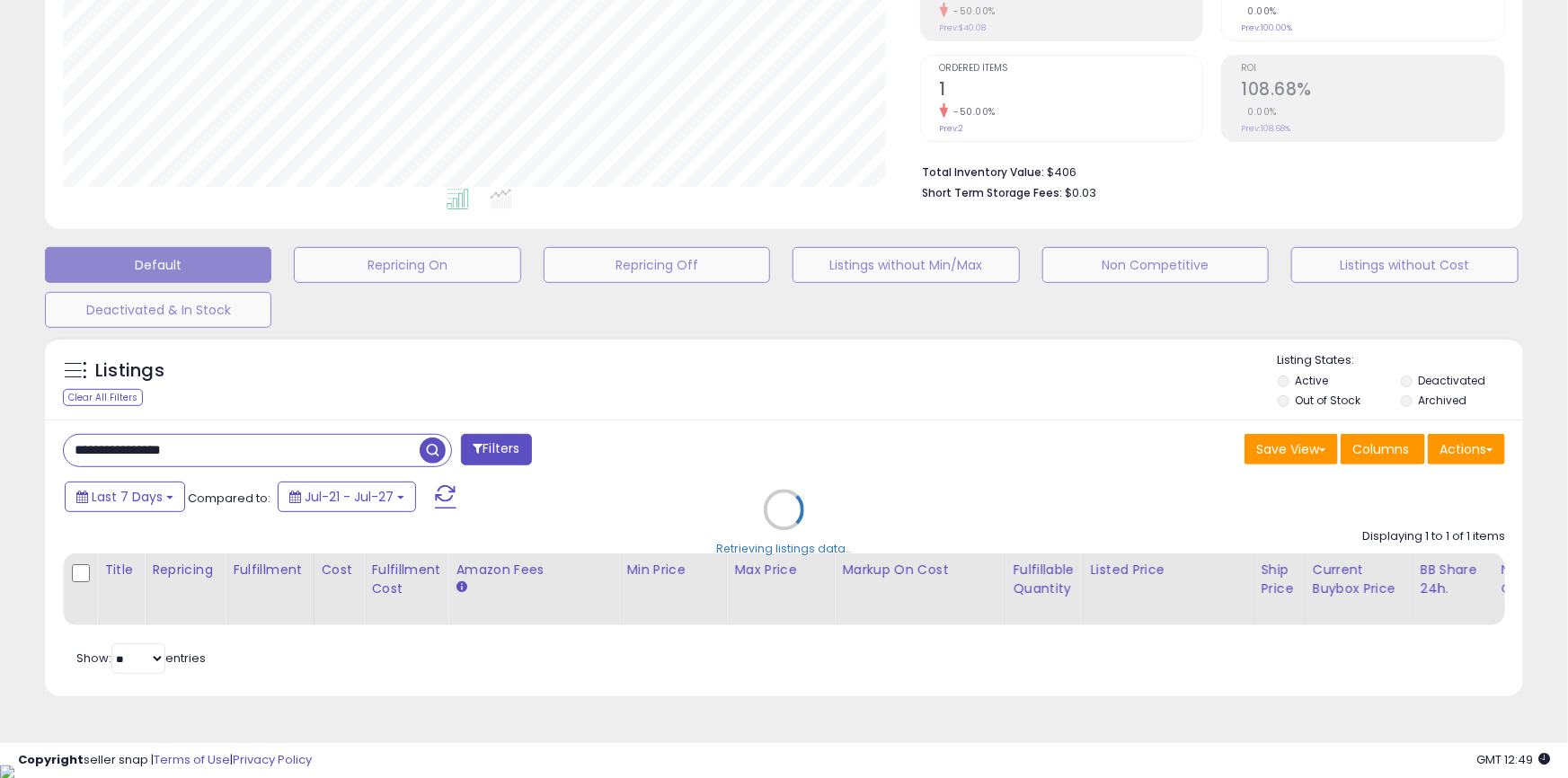 scroll, scrollTop: 898015, scrollLeft: 897710, axis: both 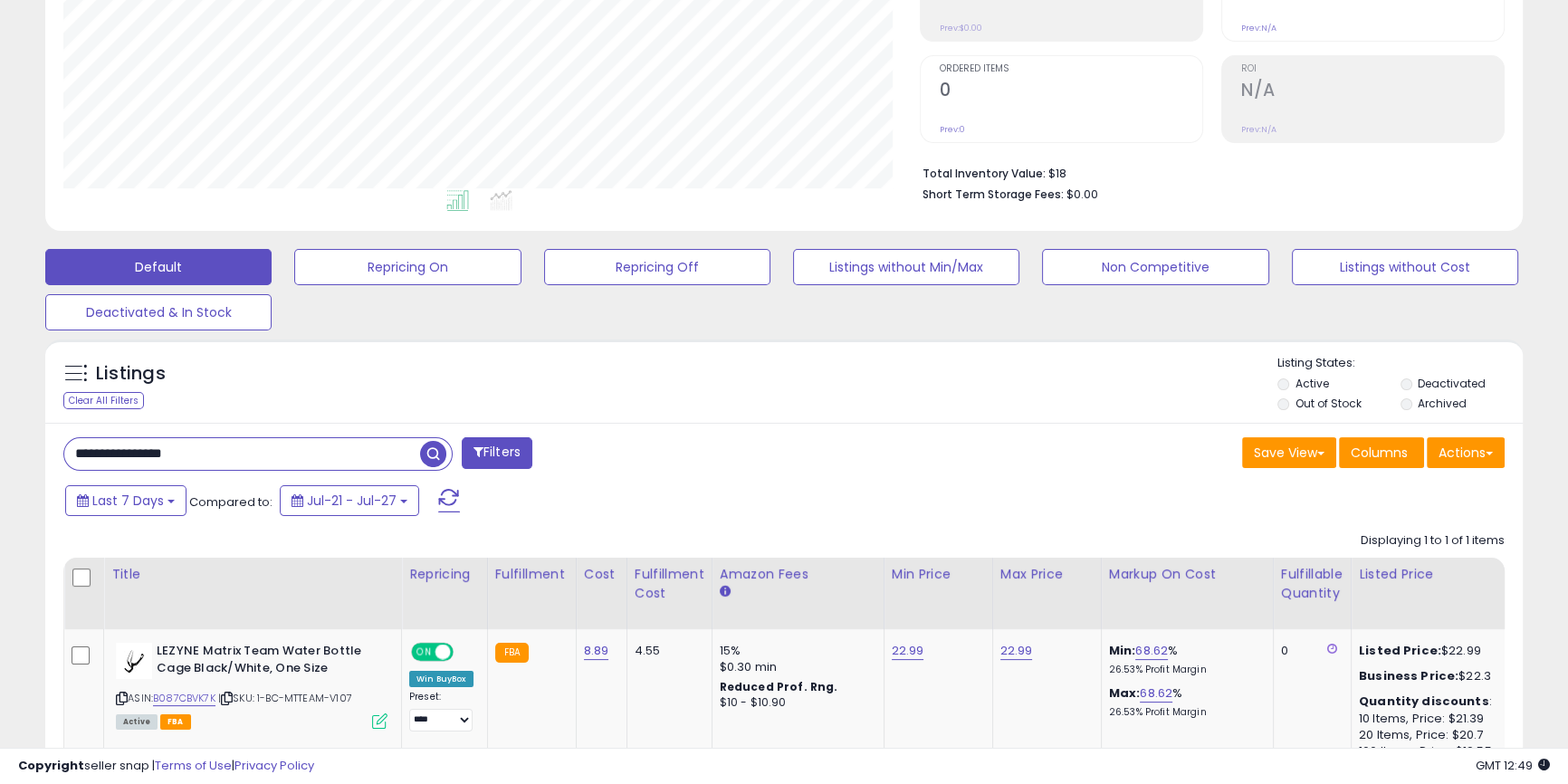 paste on "*" 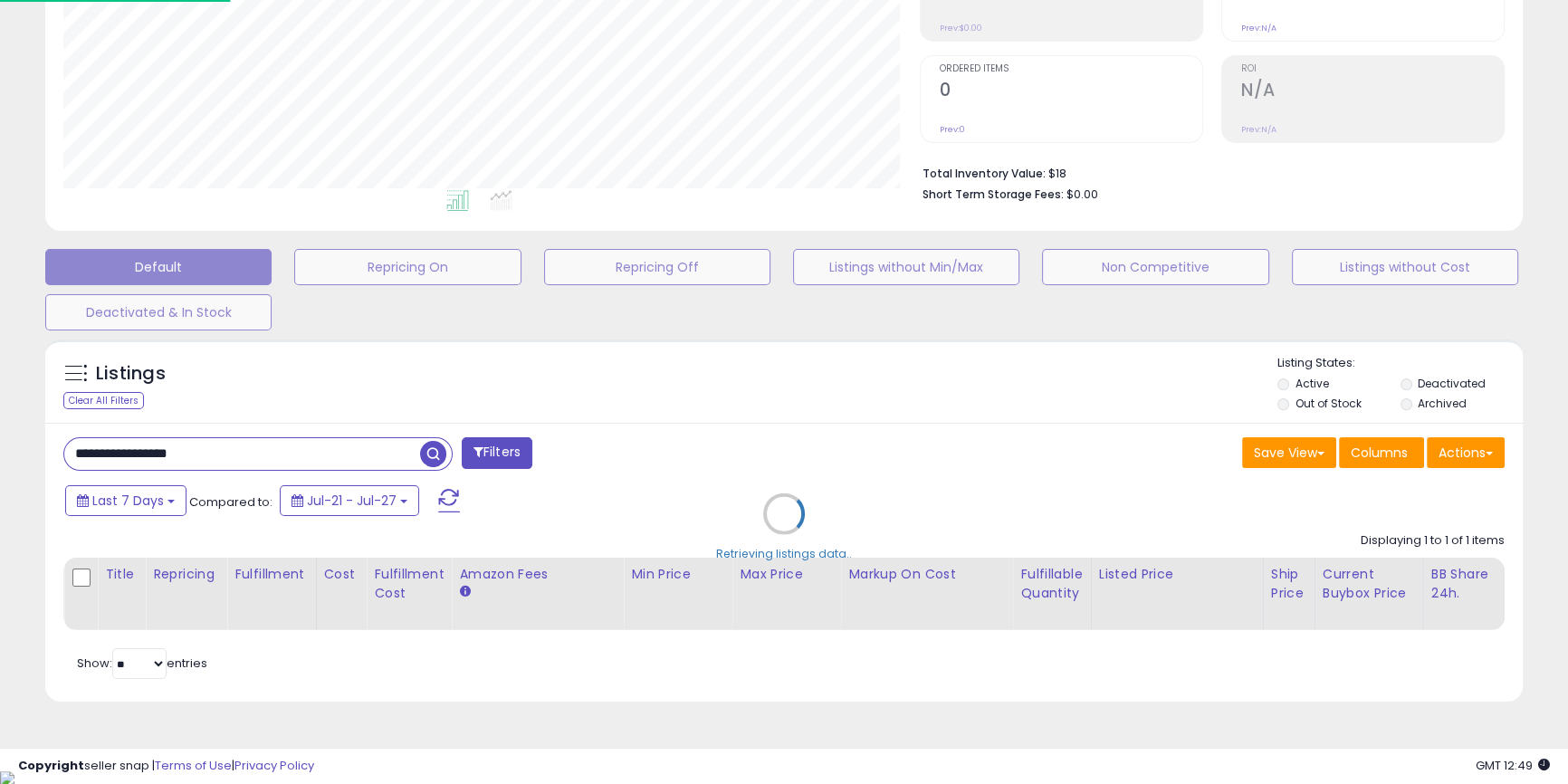 scroll, scrollTop: 904941, scrollLeft: 904448, axis: both 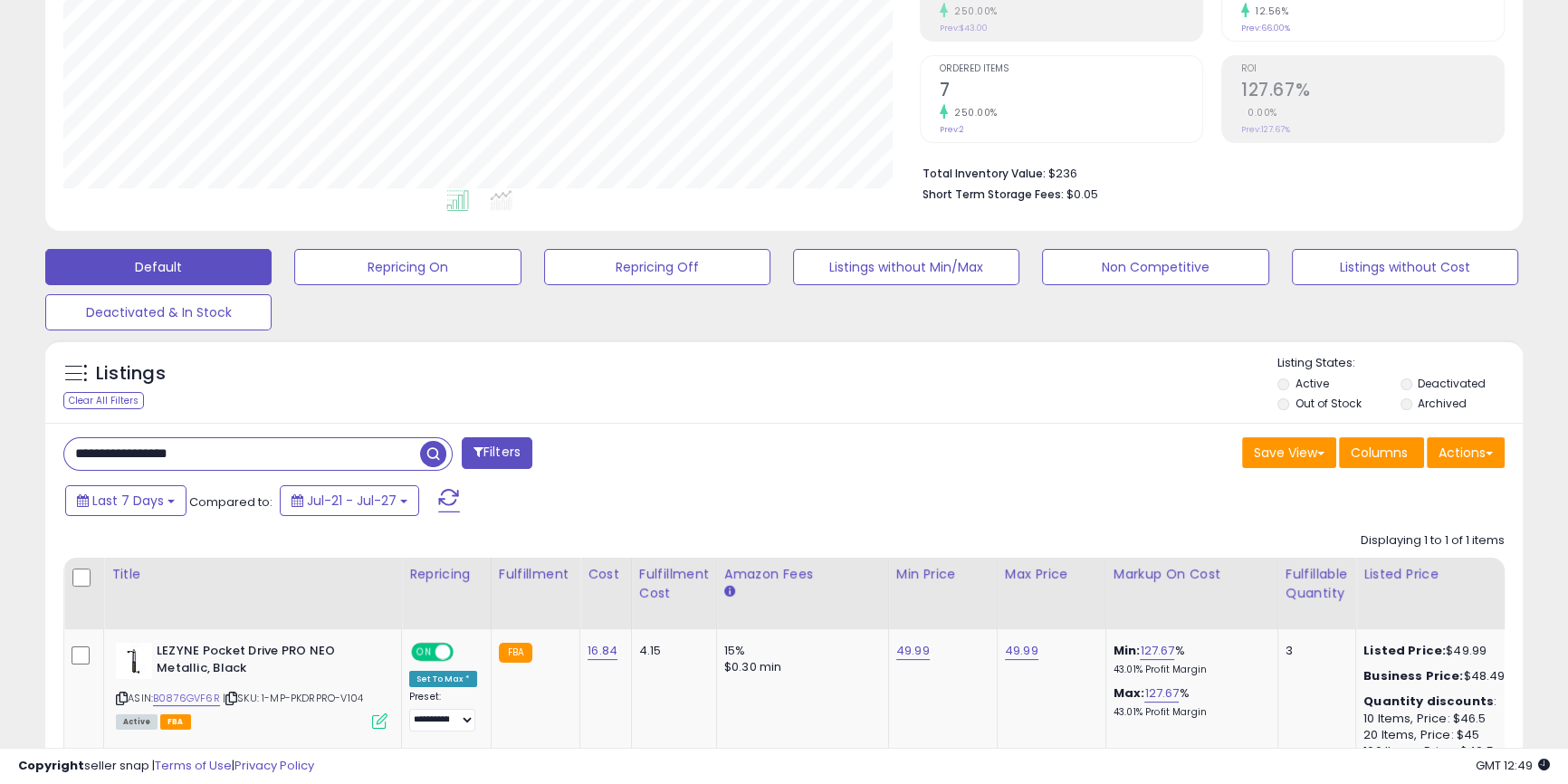 paste 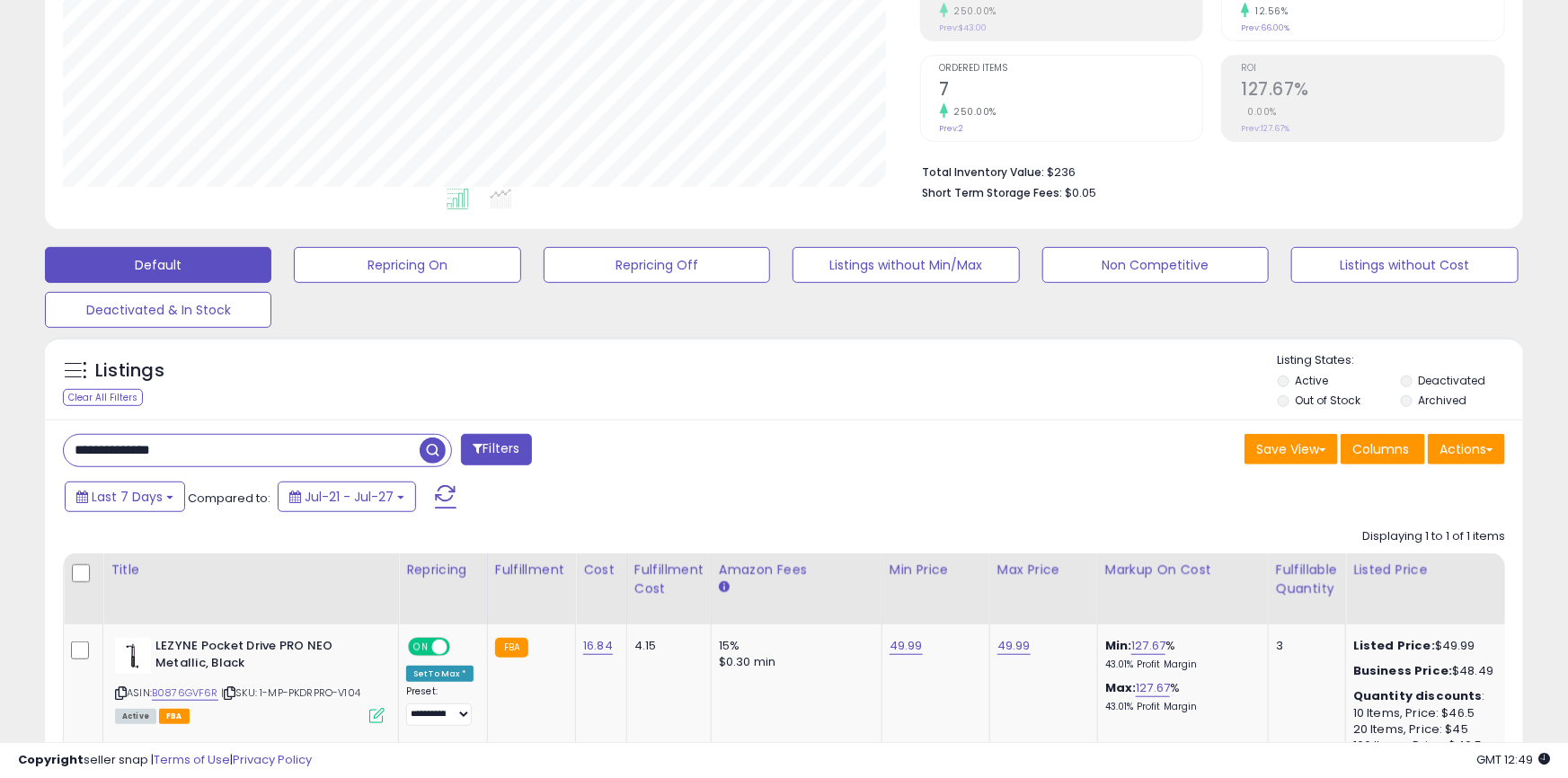 scroll, scrollTop: 898015, scrollLeft: 897710, axis: both 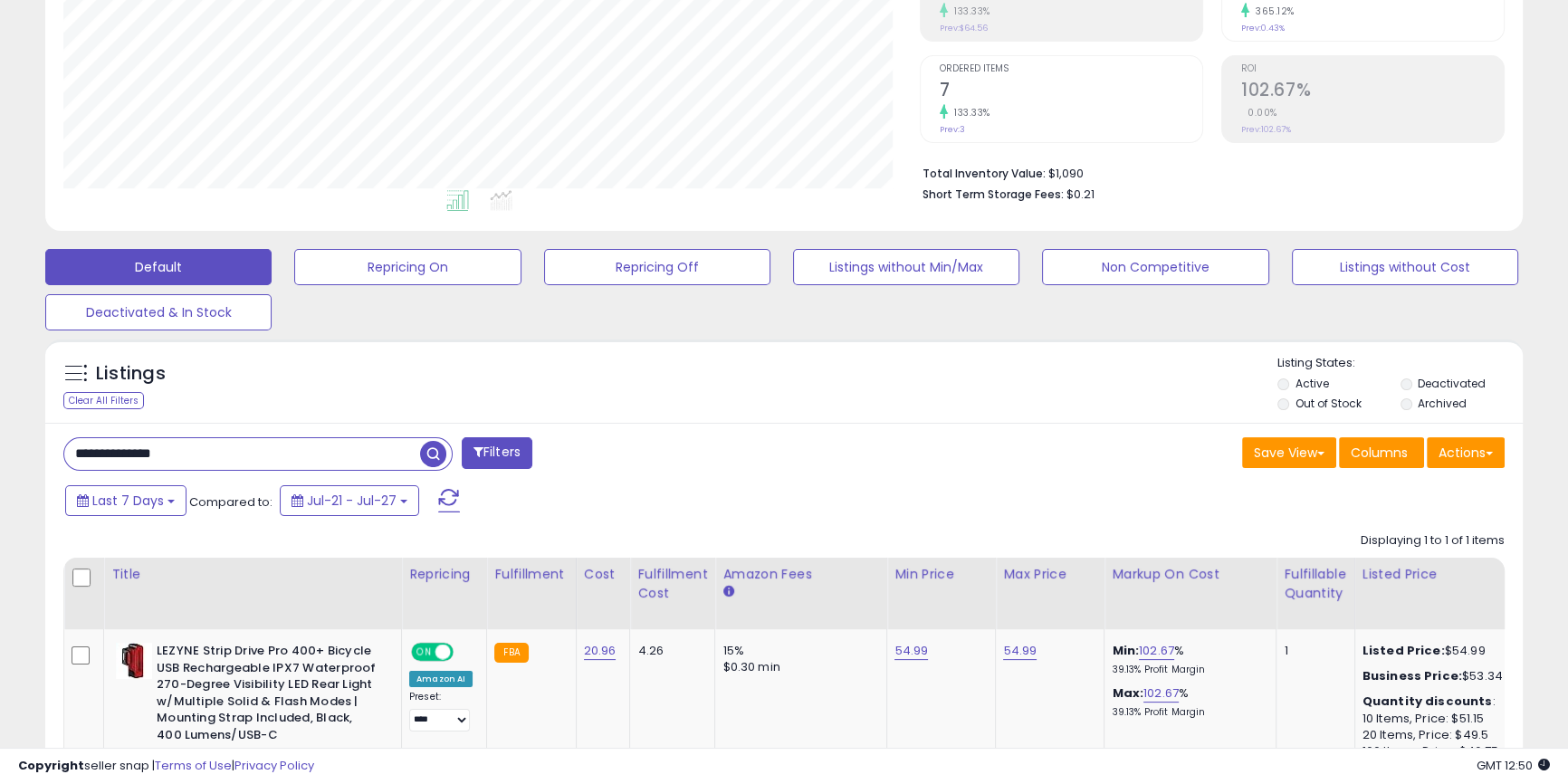 paste 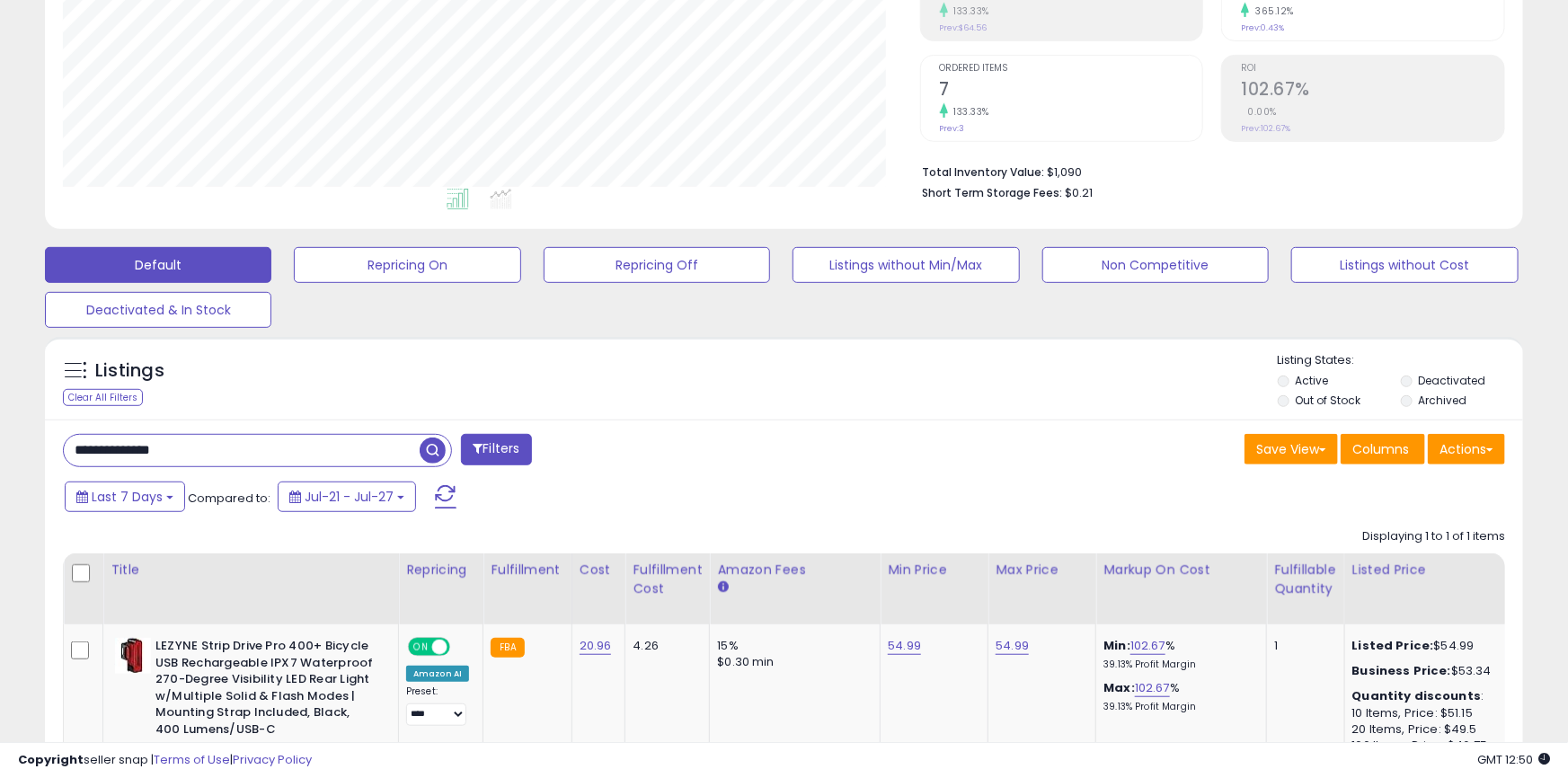 scroll, scrollTop: 898015, scrollLeft: 897710, axis: both 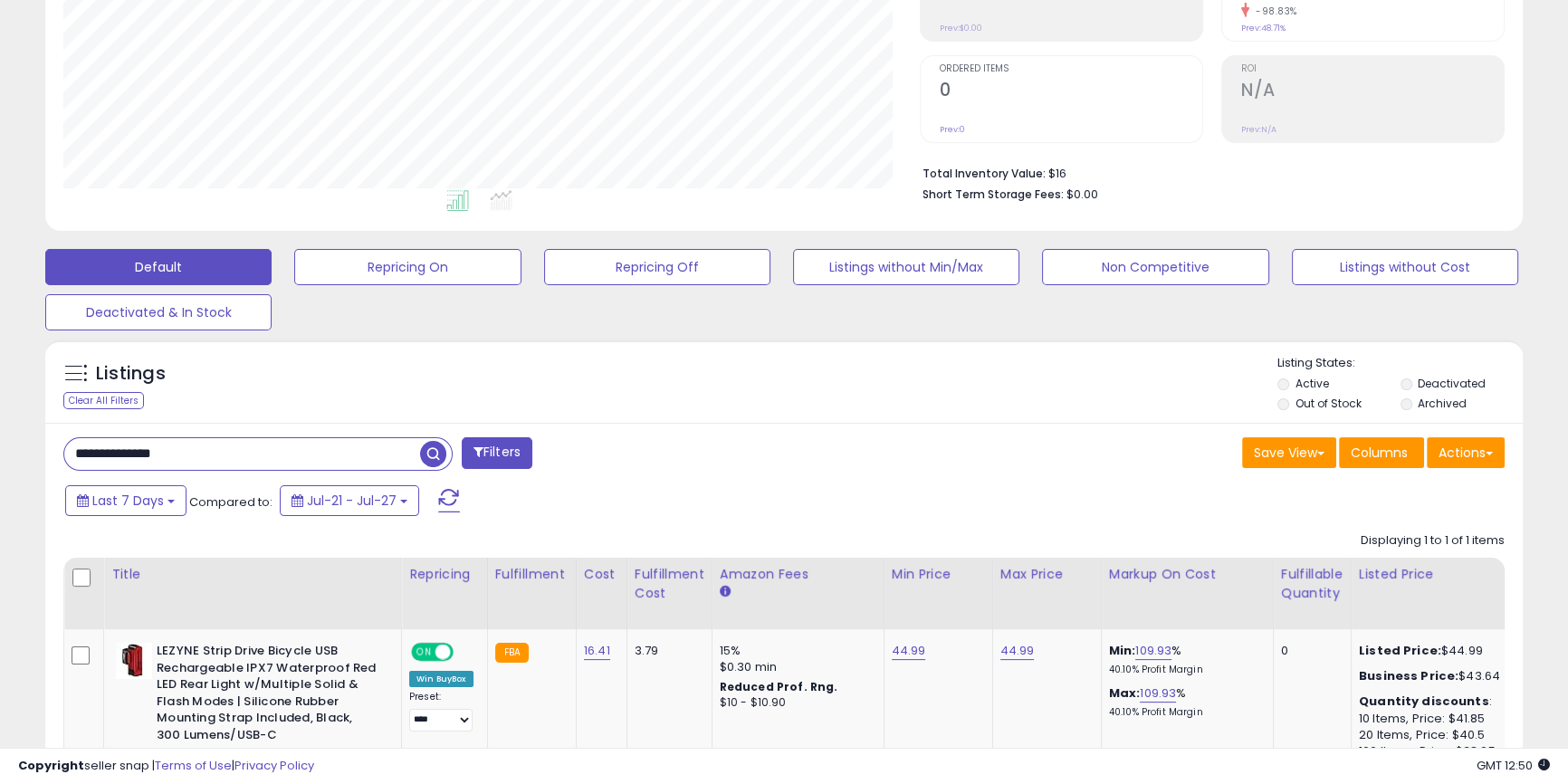 paste 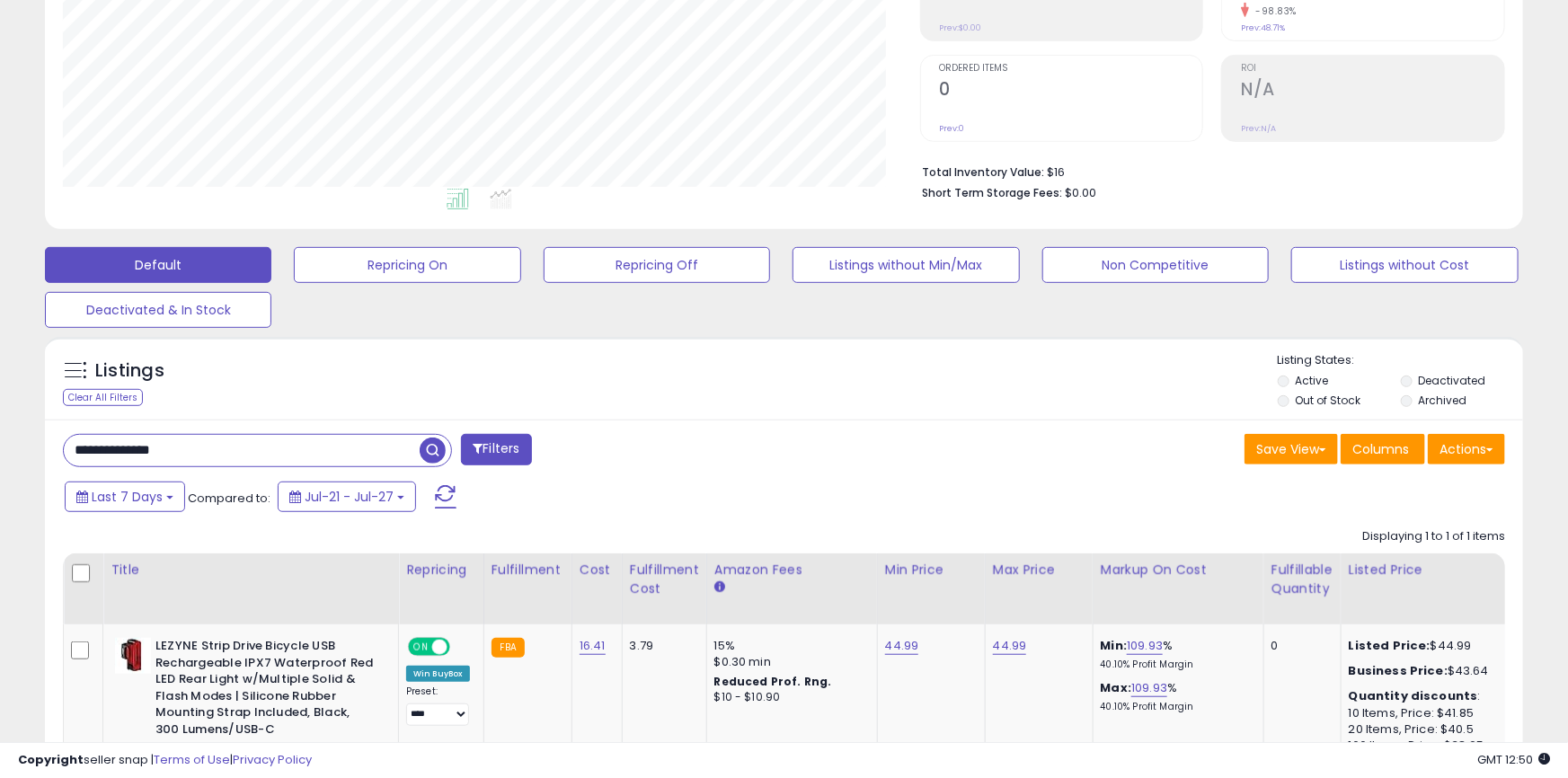 scroll, scrollTop: 898015, scrollLeft: 897710, axis: both 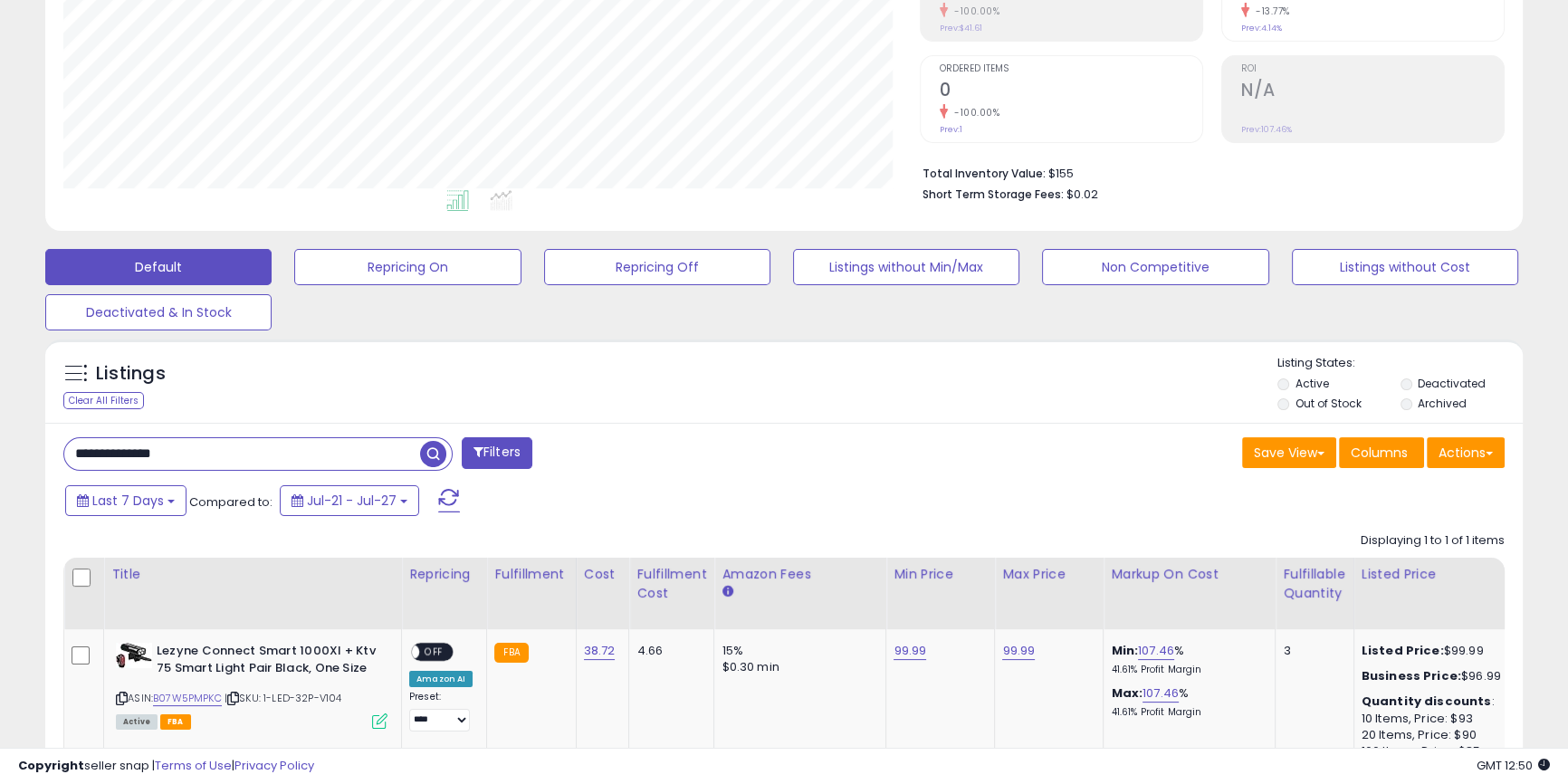 paste 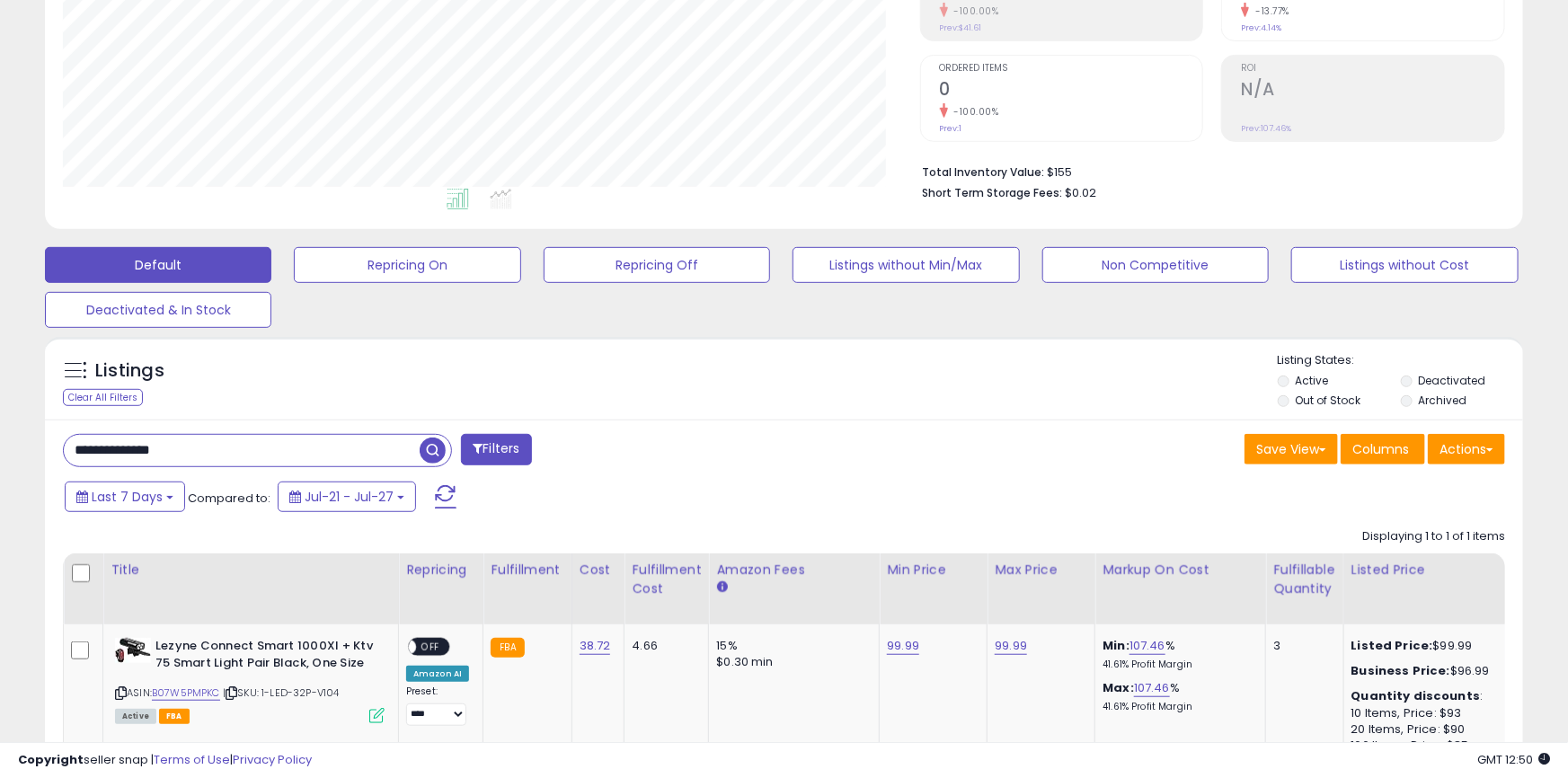 scroll, scrollTop: 898015, scrollLeft: 897710, axis: both 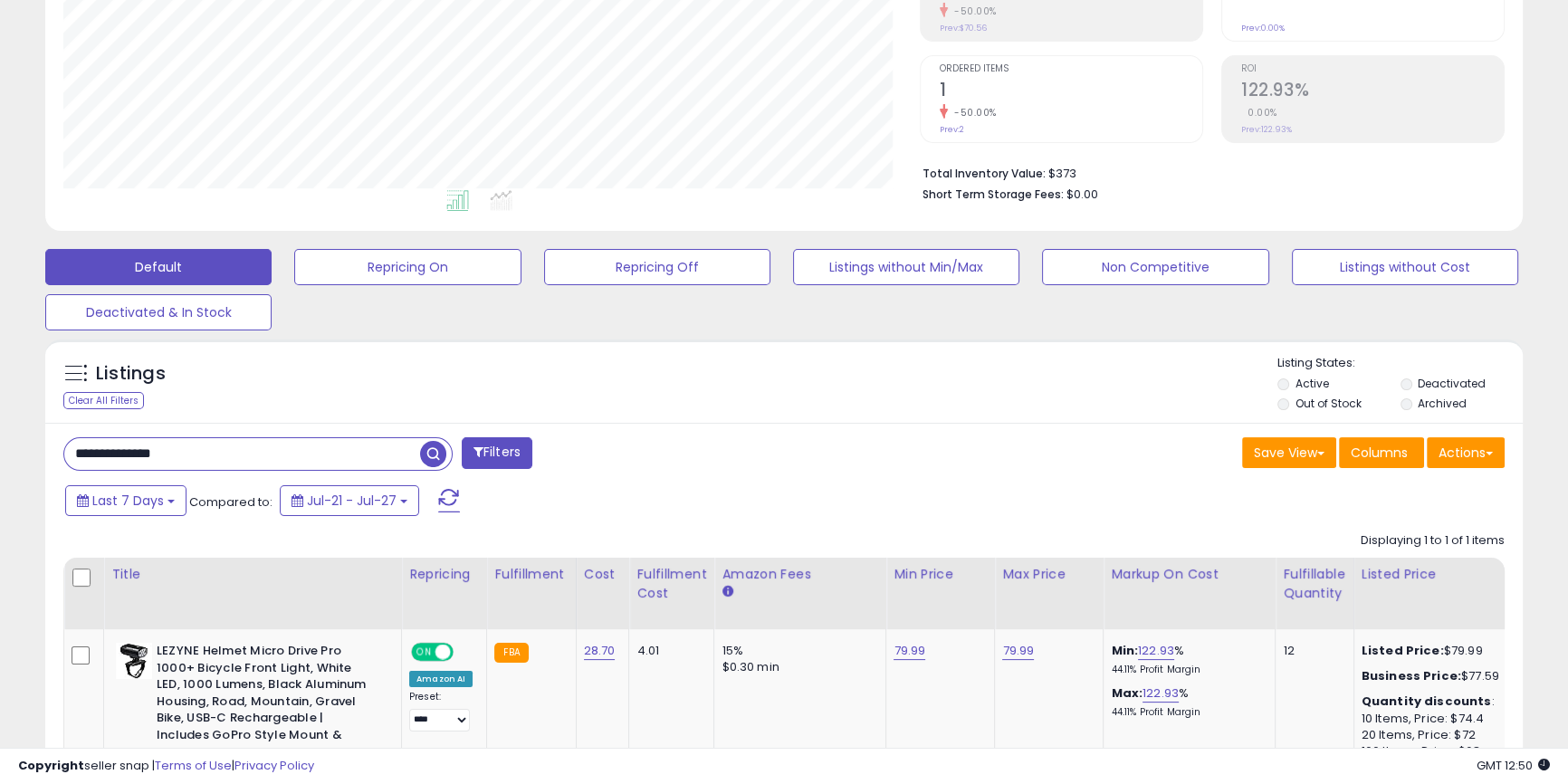 paste on "***" 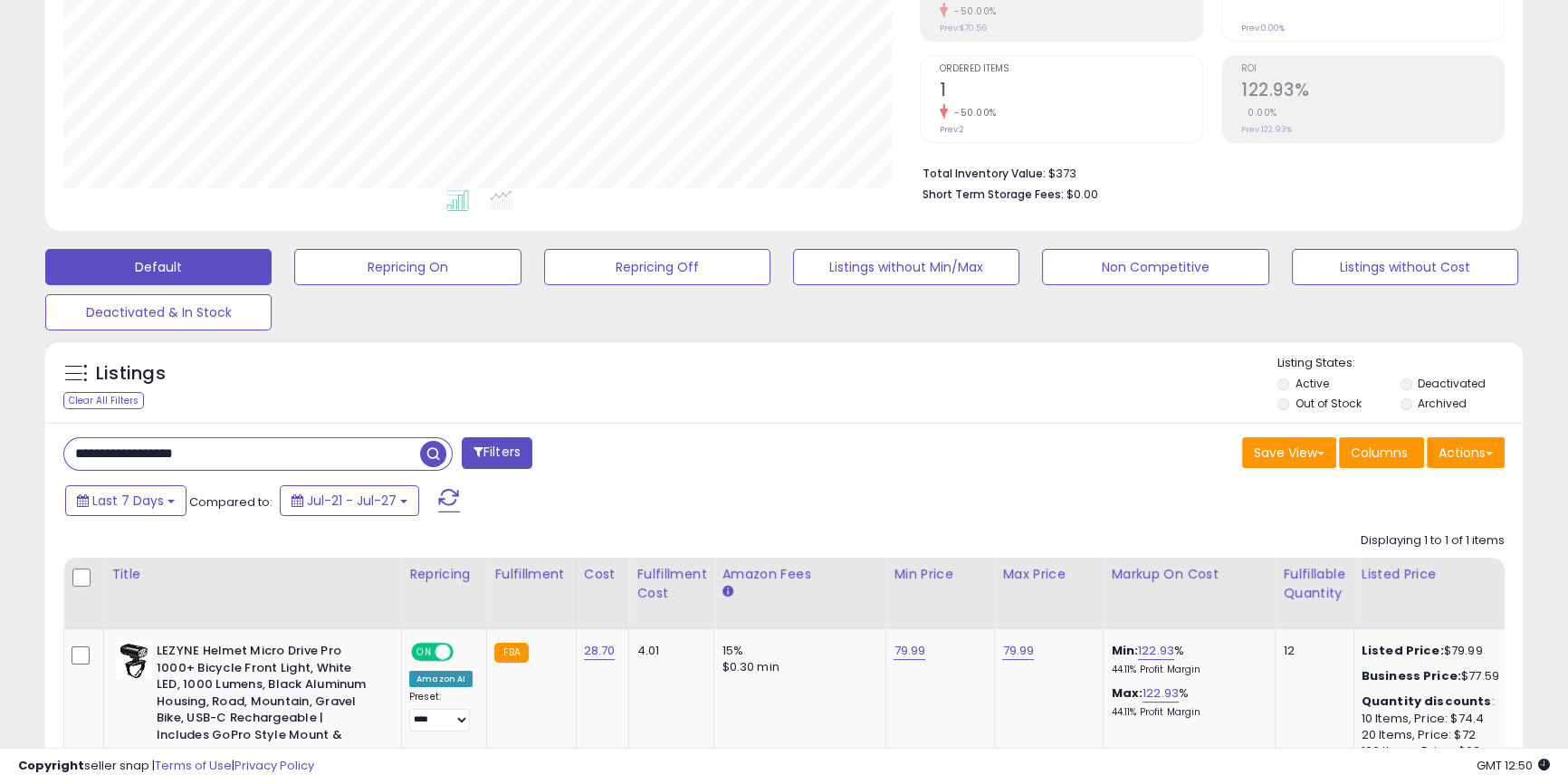 scroll, scrollTop: 904941, scrollLeft: 904448, axis: both 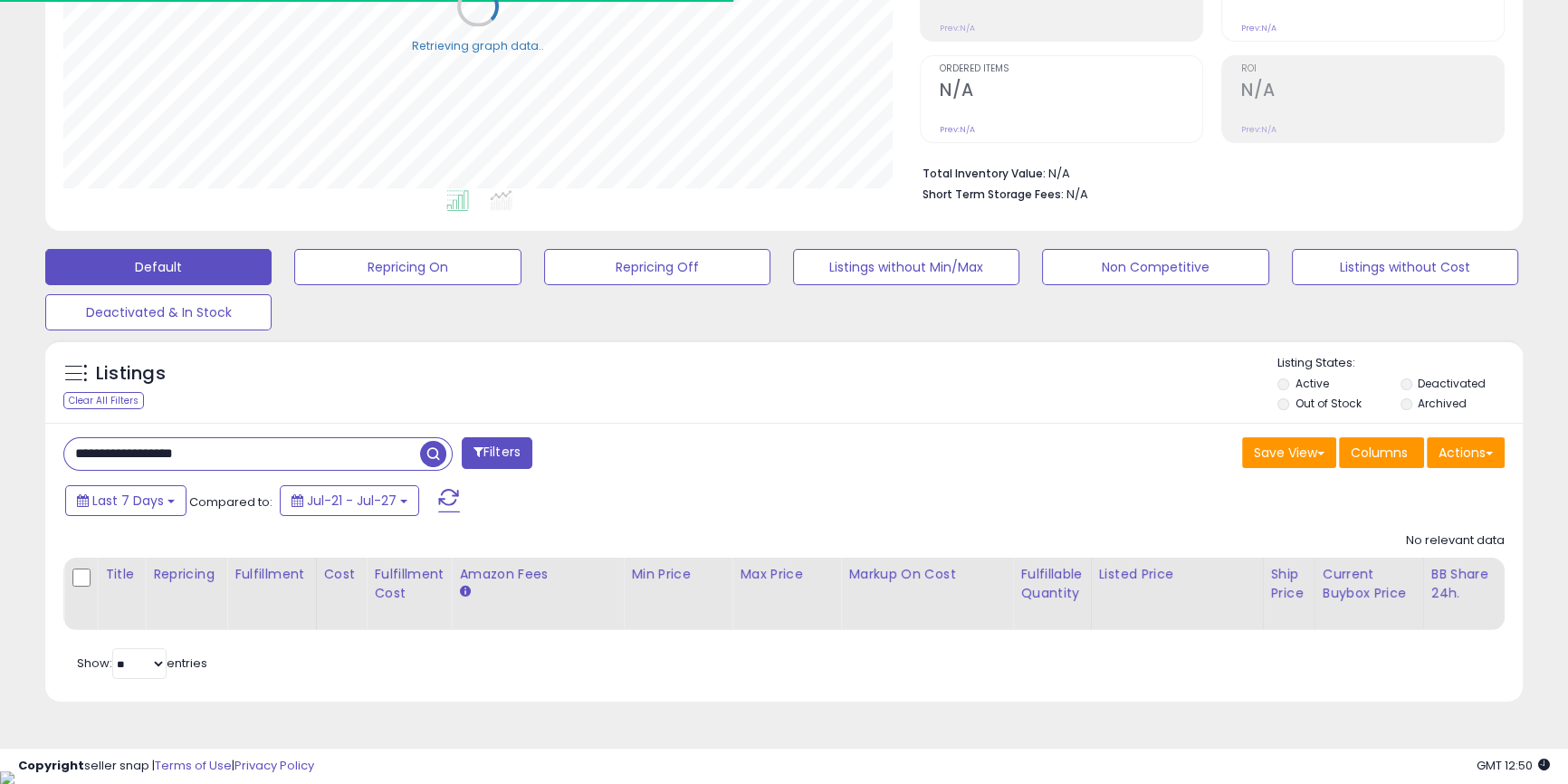 paste 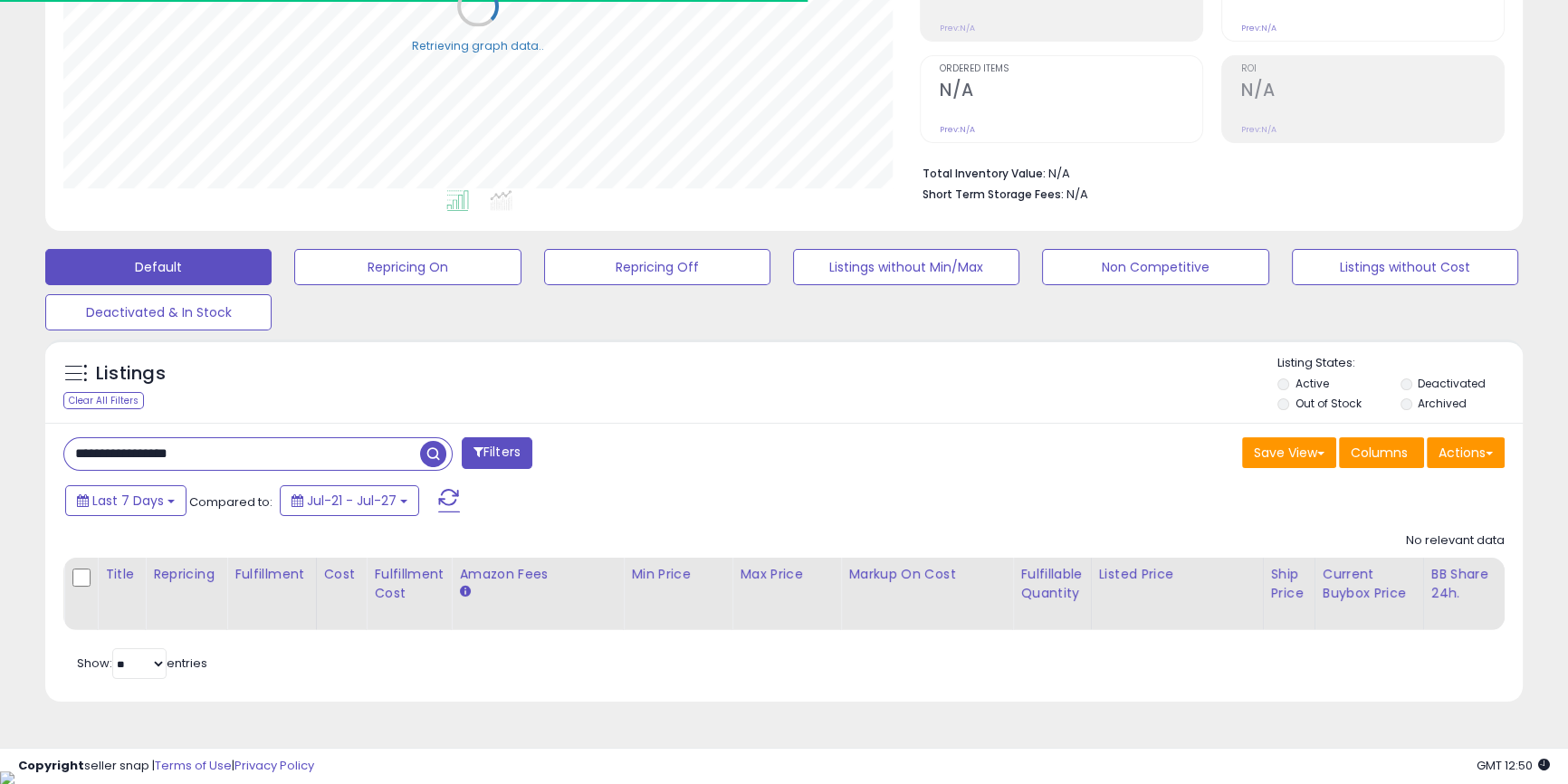 scroll, scrollTop: 0, scrollLeft: 0, axis: both 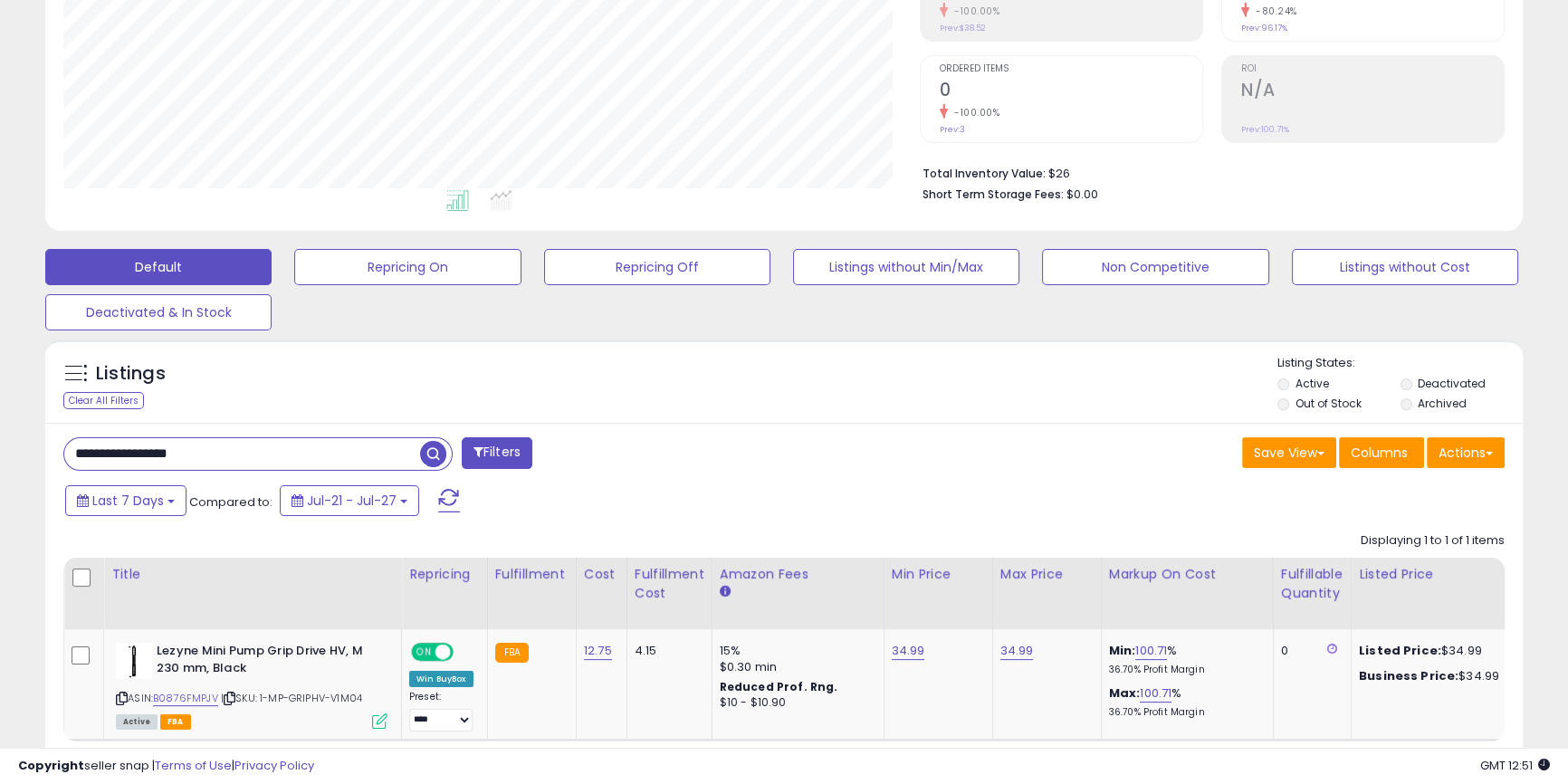 paste 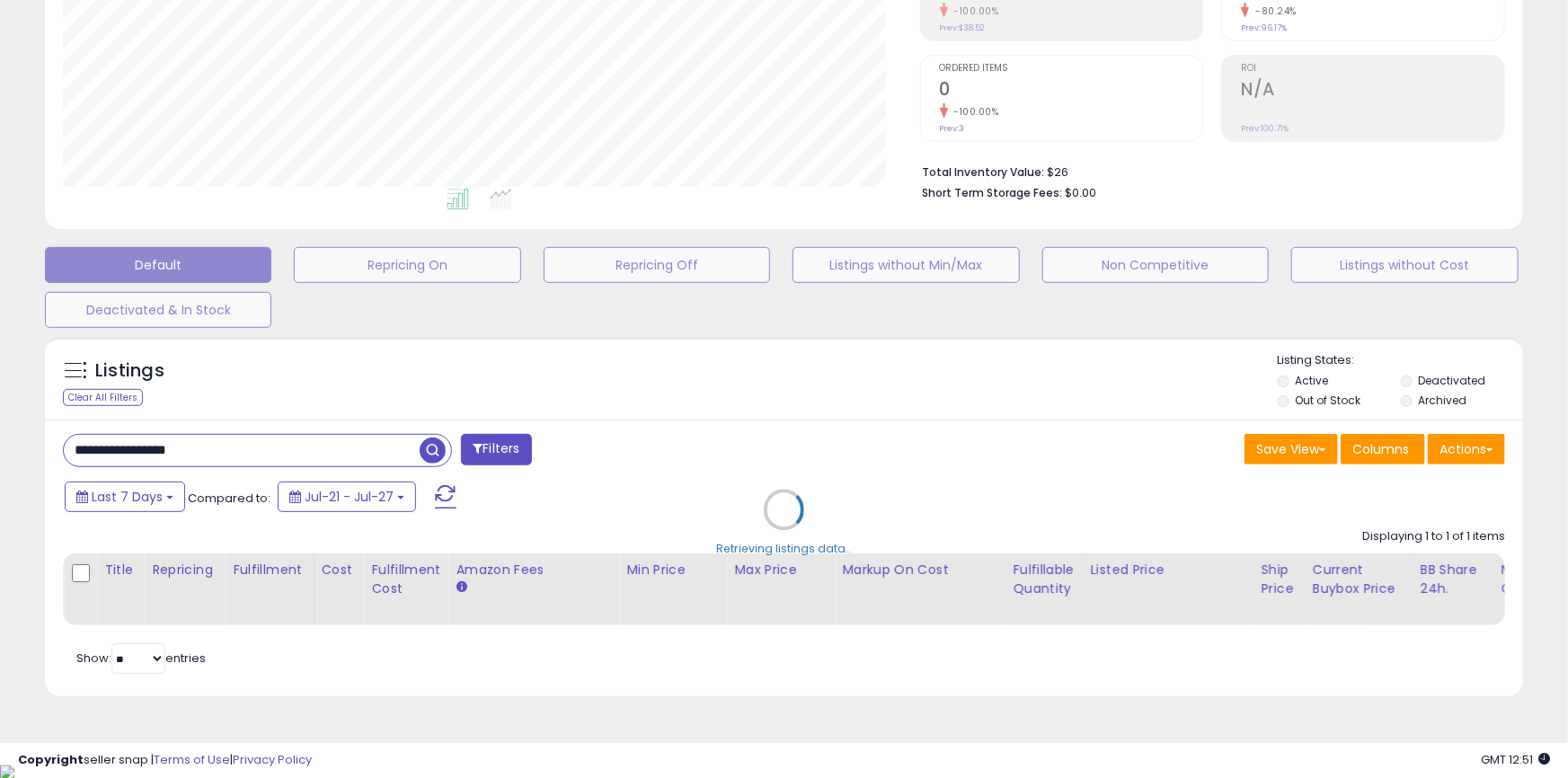scroll, scrollTop: 898015, scrollLeft: 897710, axis: both 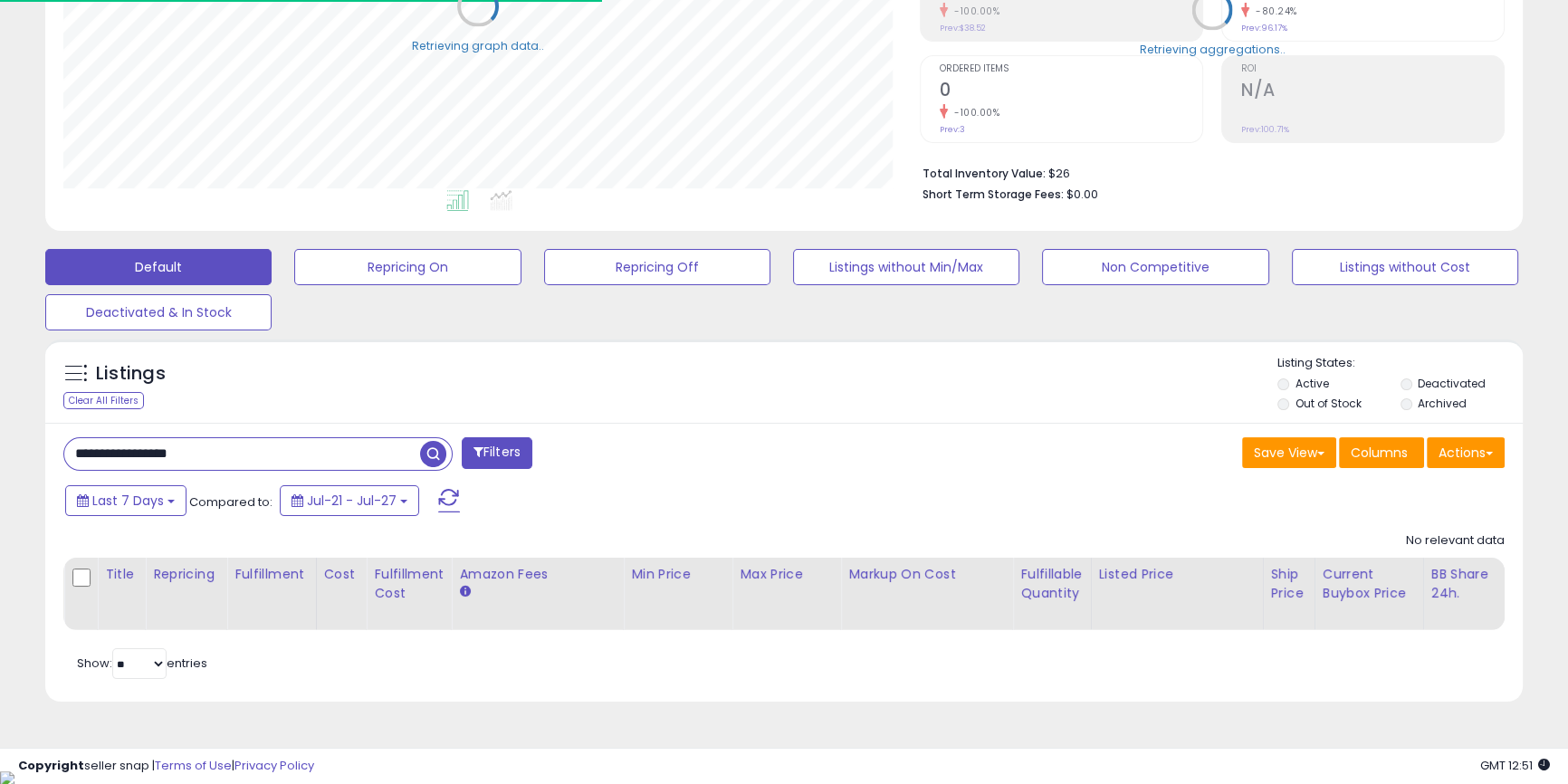 paste 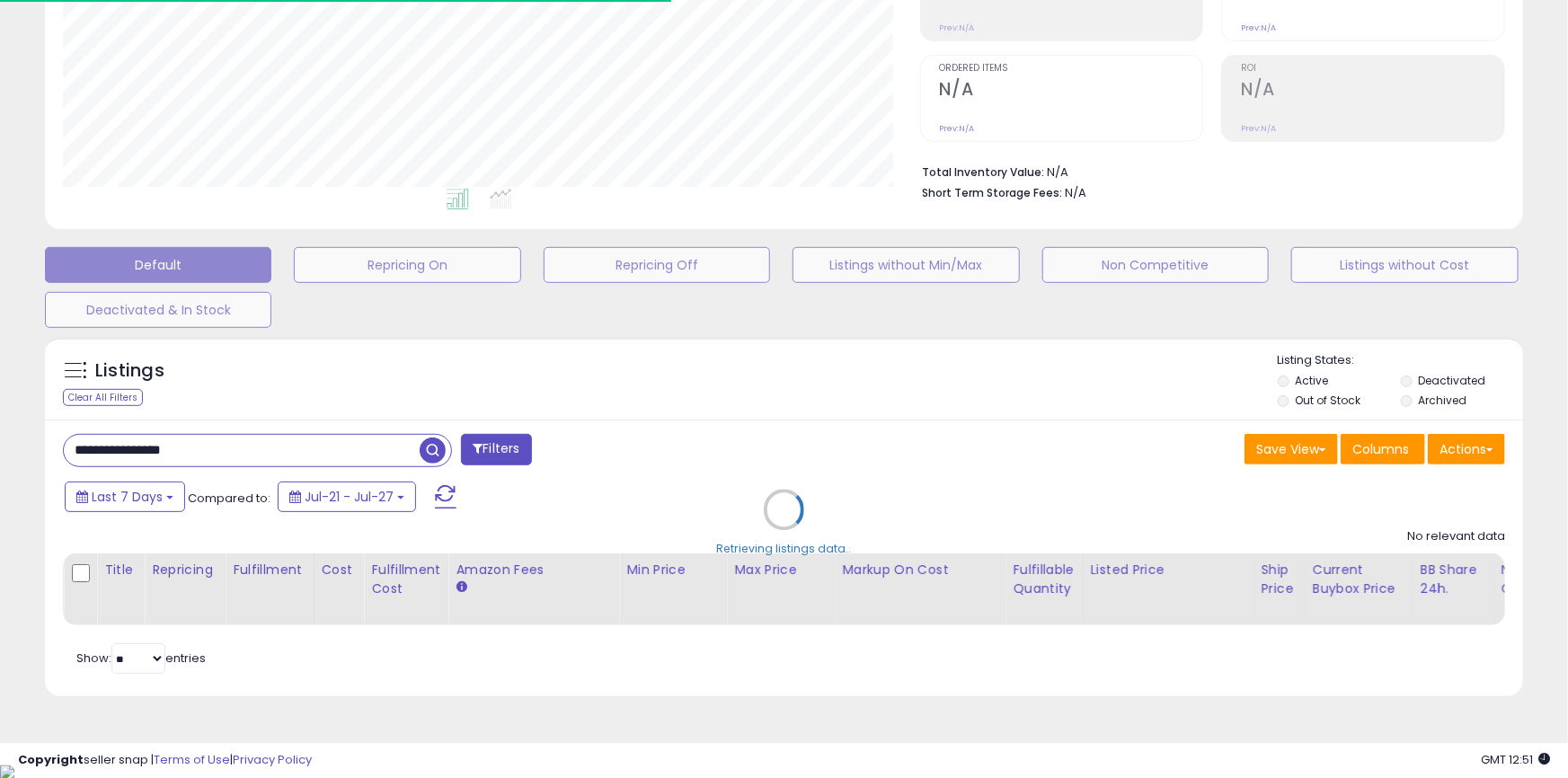scroll, scrollTop: 898015, scrollLeft: 897710, axis: both 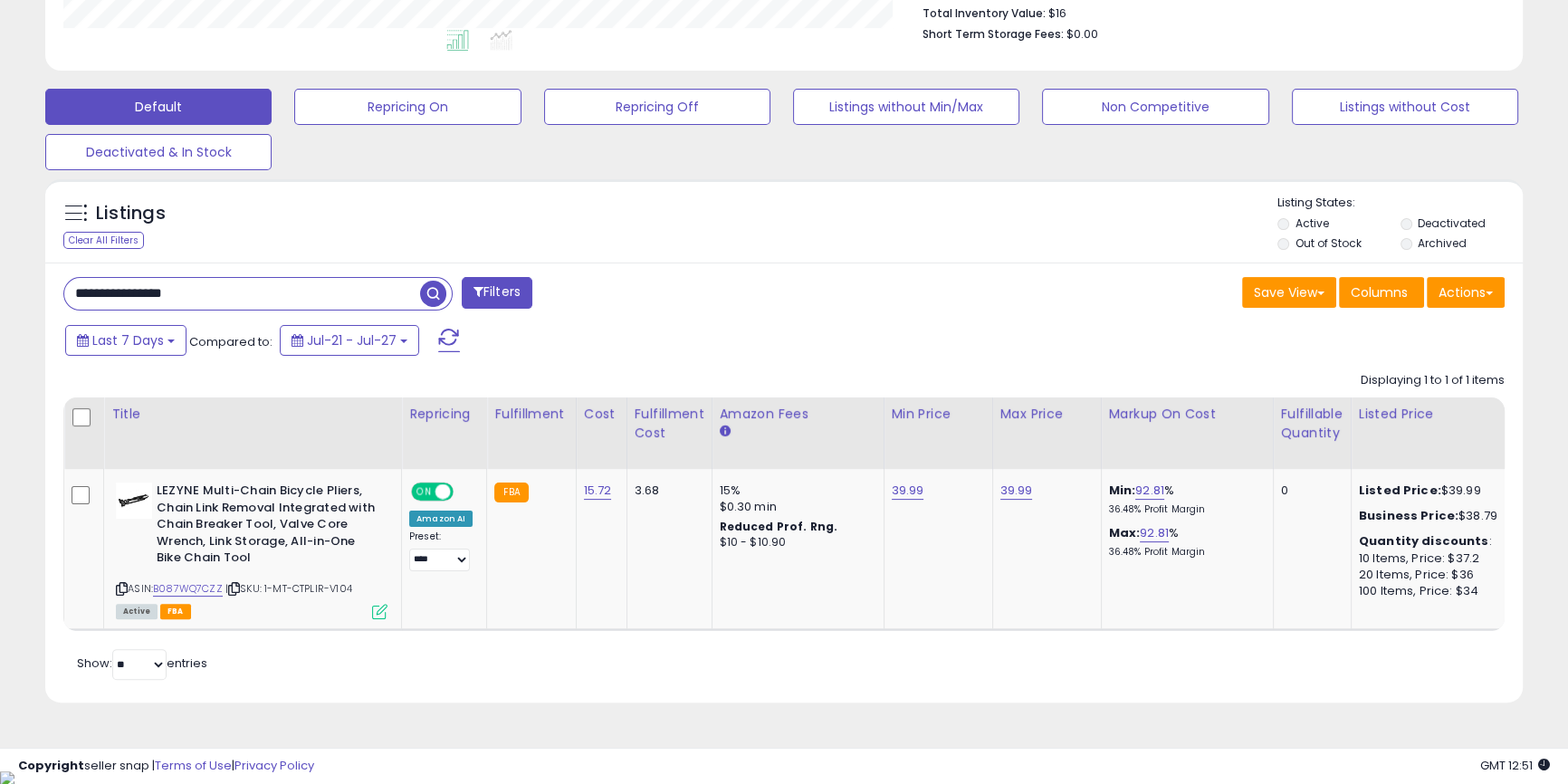 paste 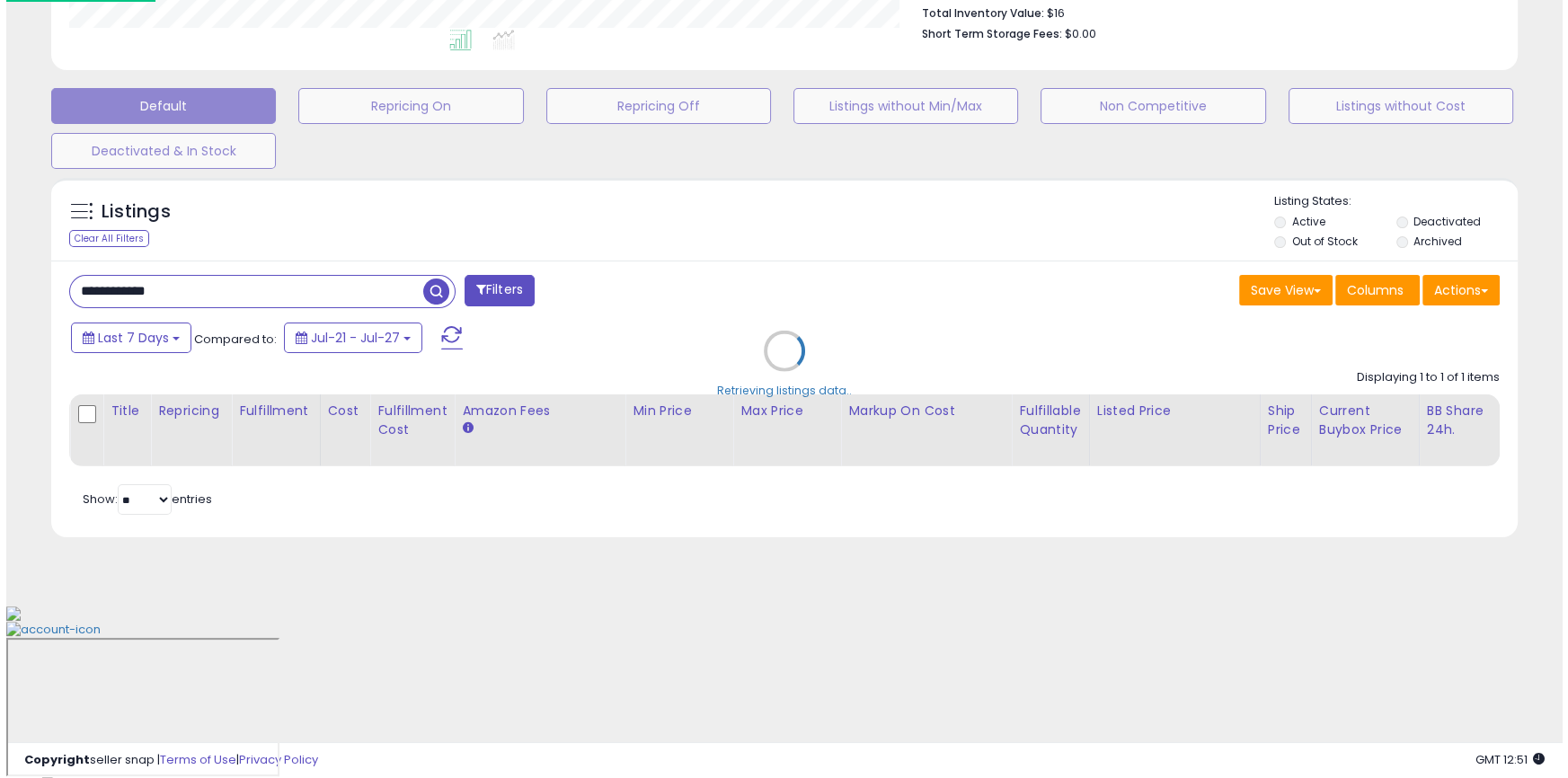 scroll, scrollTop: 319, scrollLeft: 0, axis: vertical 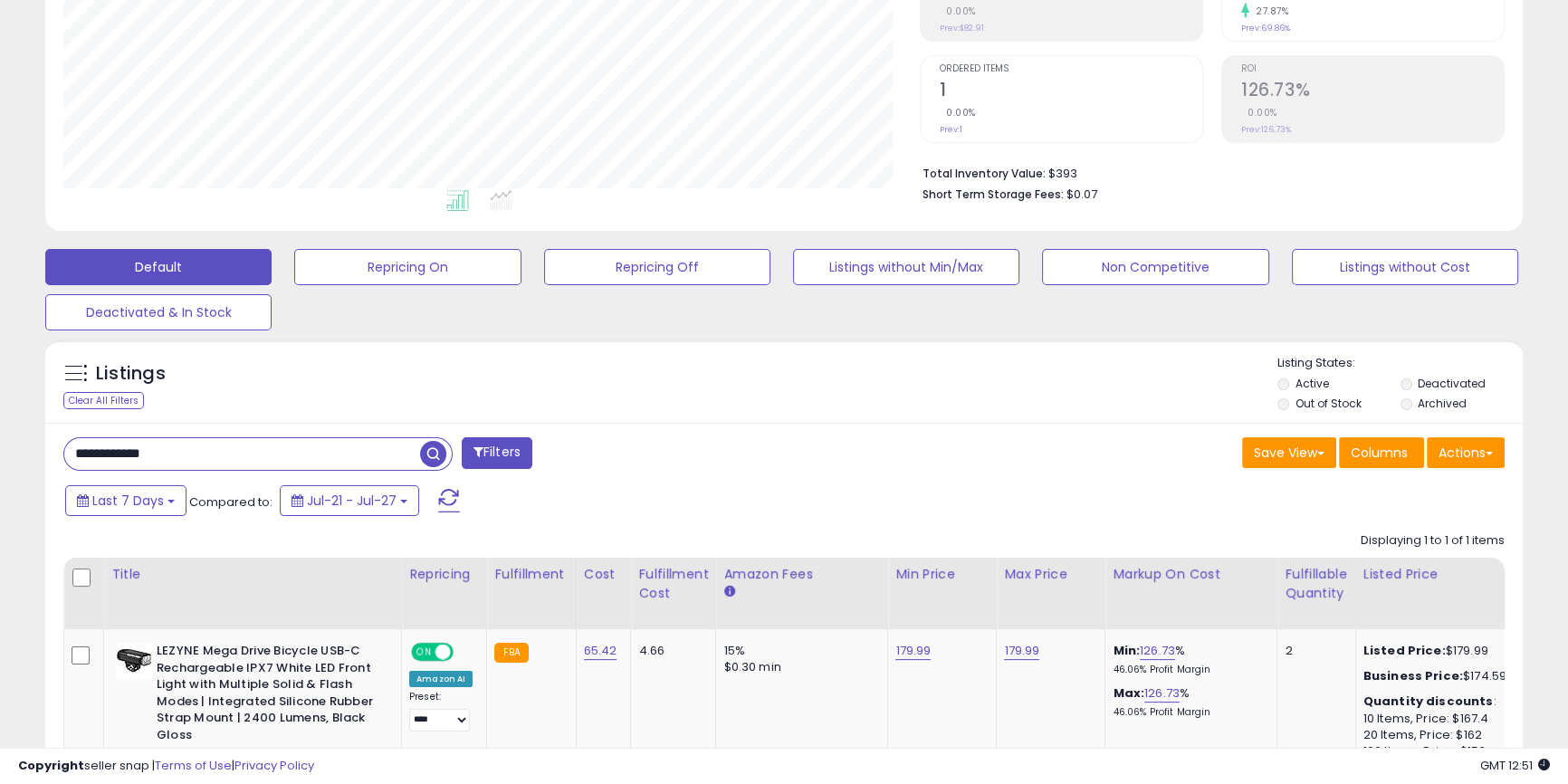 paste on "***" 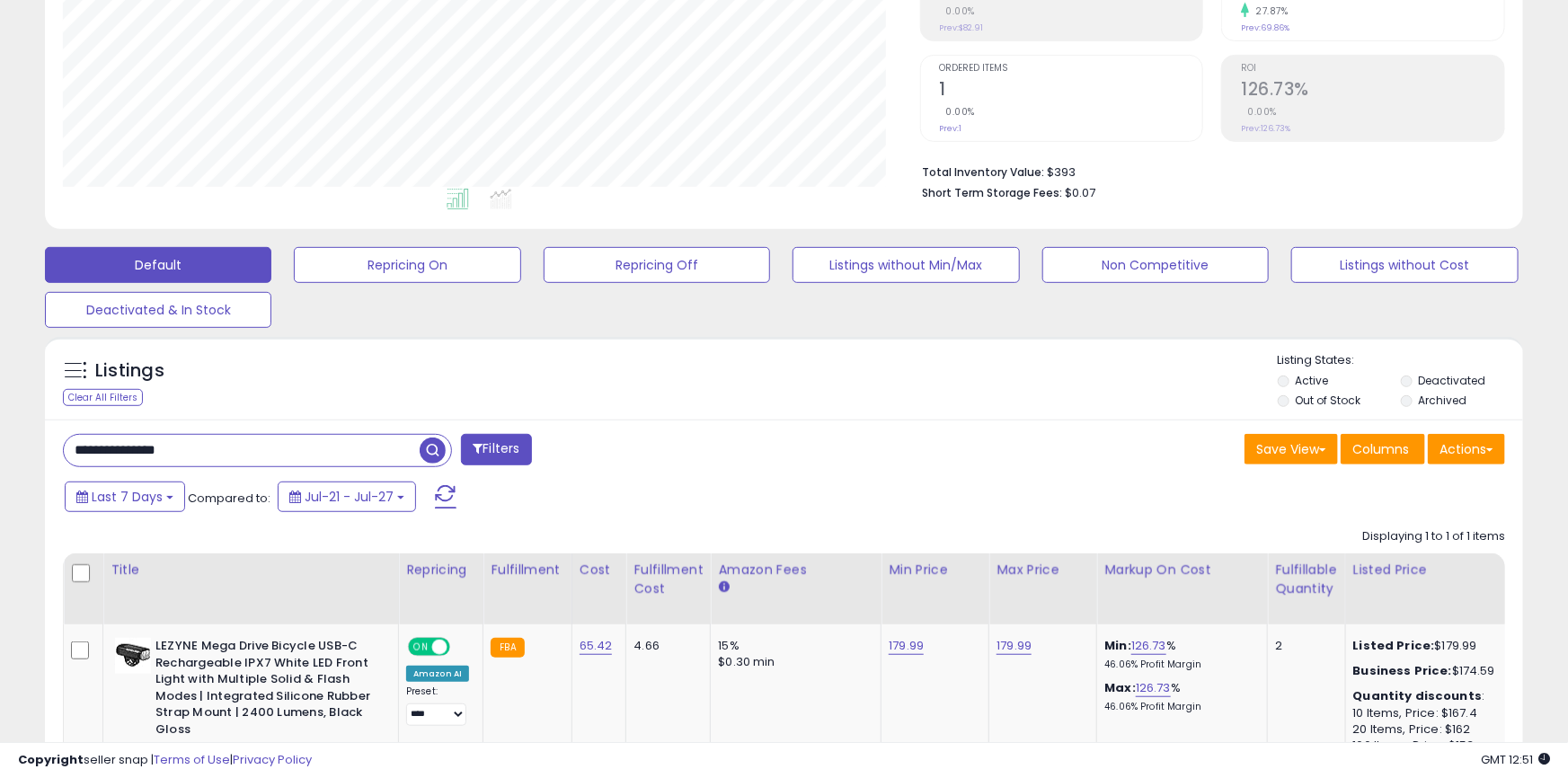 scroll, scrollTop: 898015, scrollLeft: 897710, axis: both 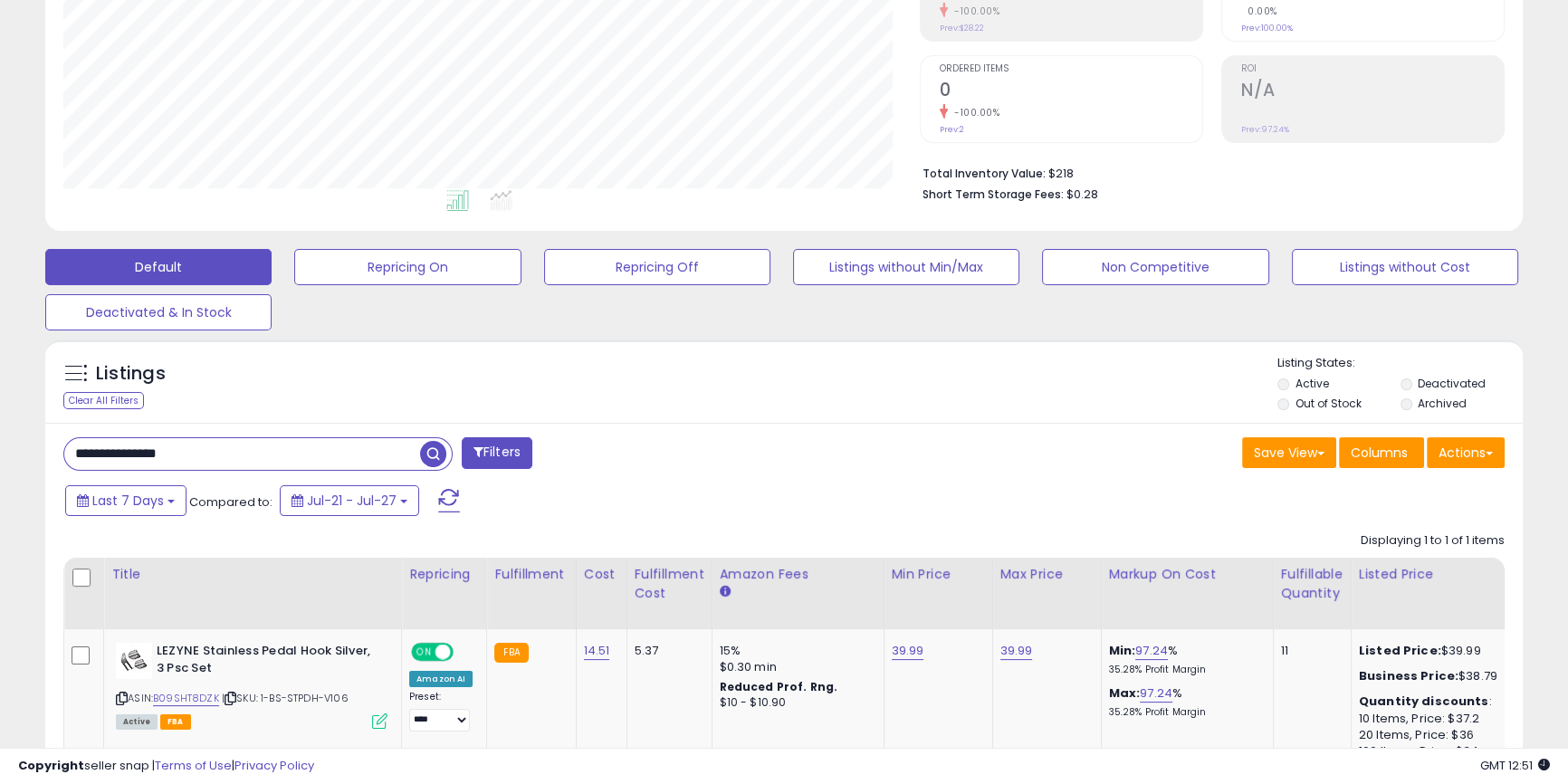 paste on "**" 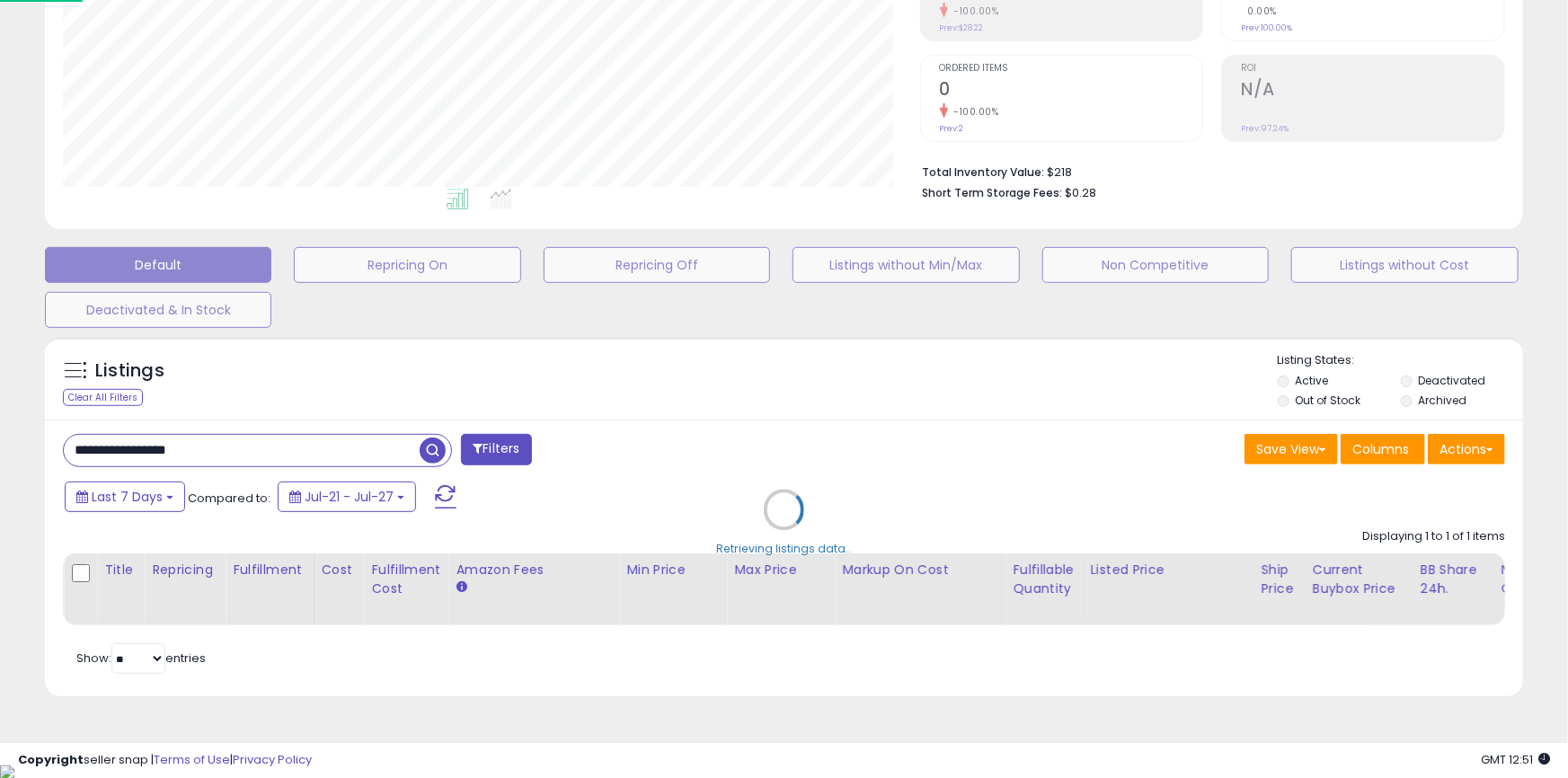 scroll, scrollTop: 898015, scrollLeft: 897710, axis: both 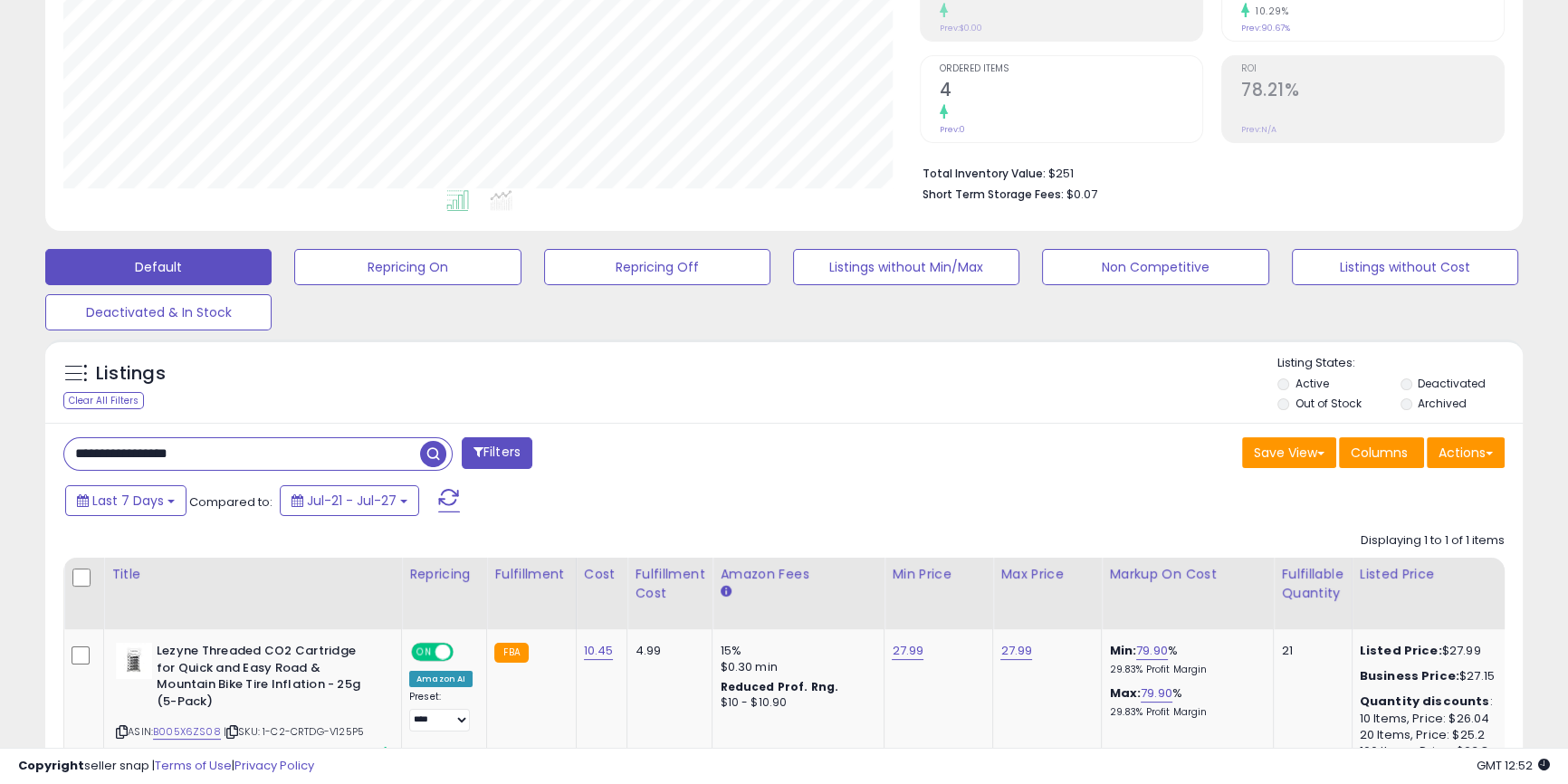 paste on "**" 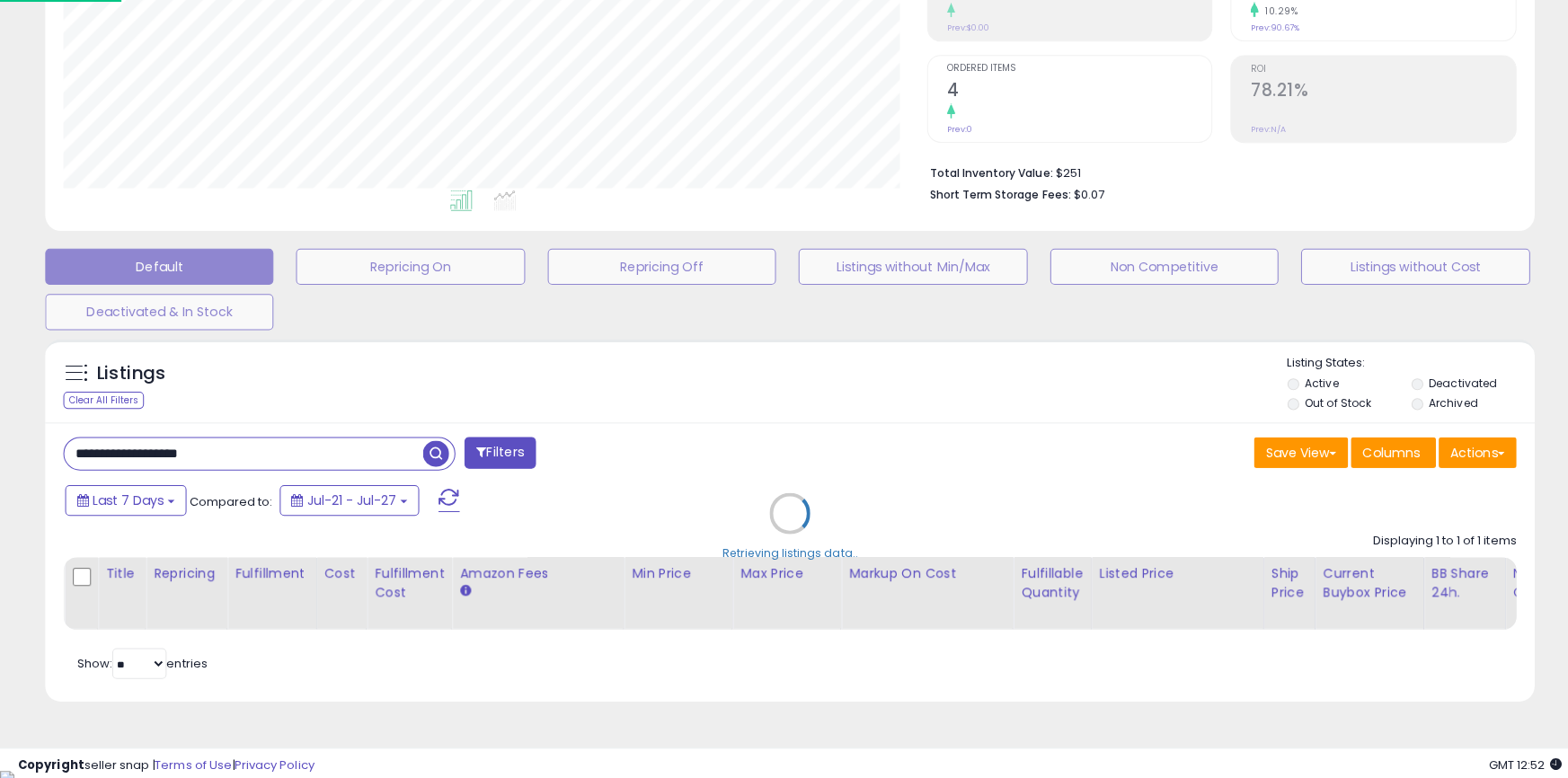 scroll, scrollTop: 898015, scrollLeft: 897710, axis: both 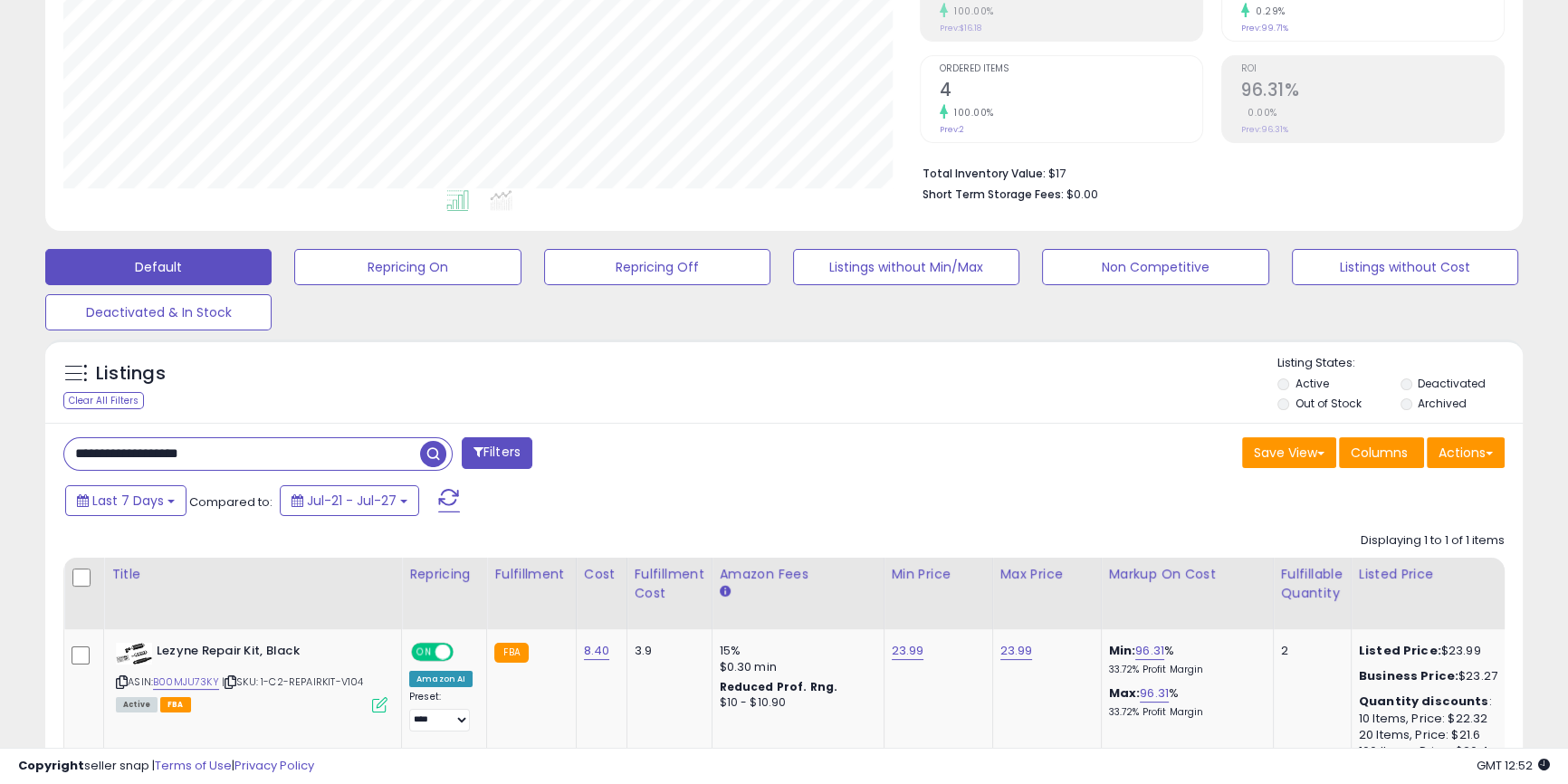 paste 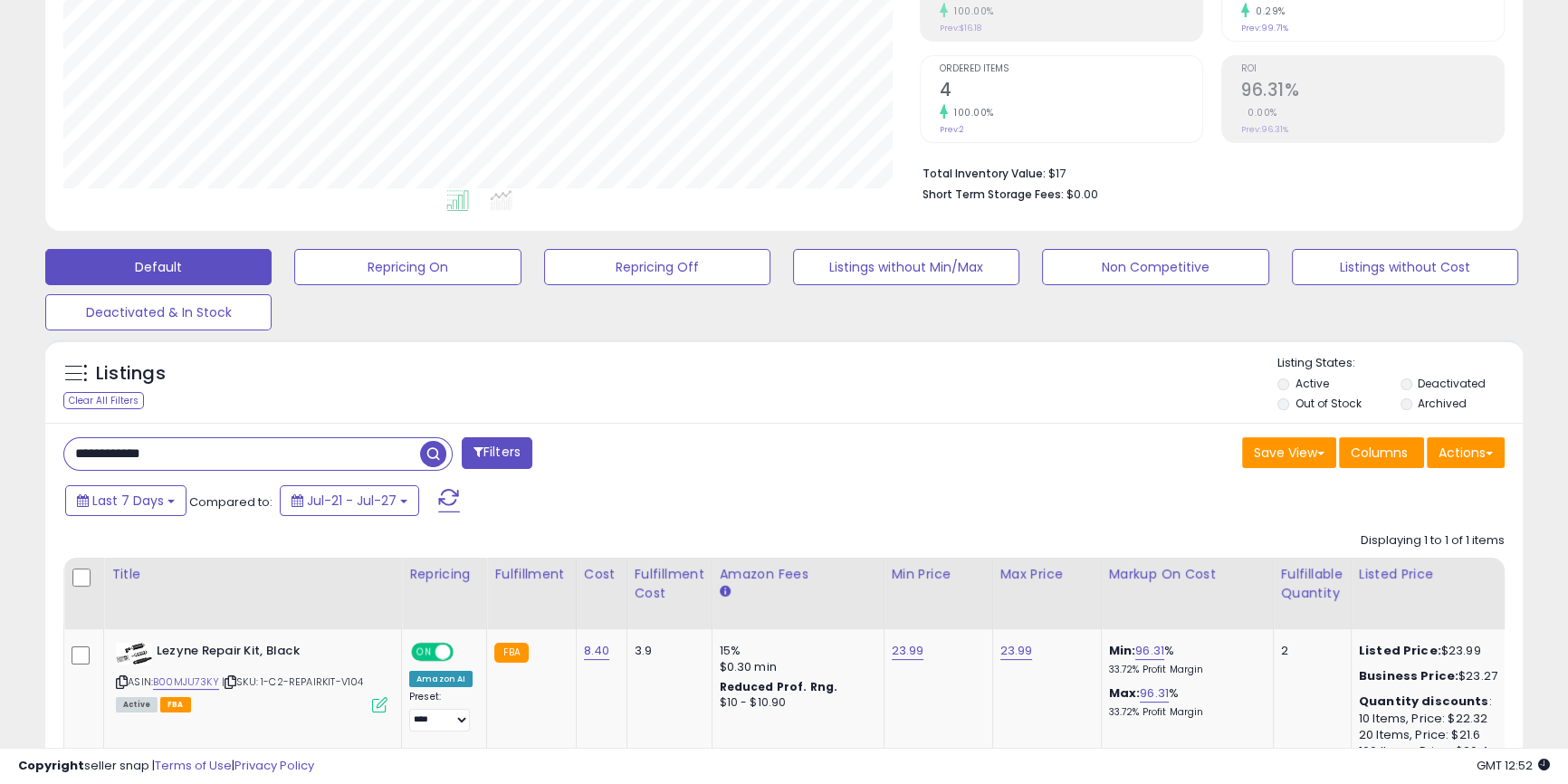 scroll, scrollTop: 904941, scrollLeft: 904448, axis: both 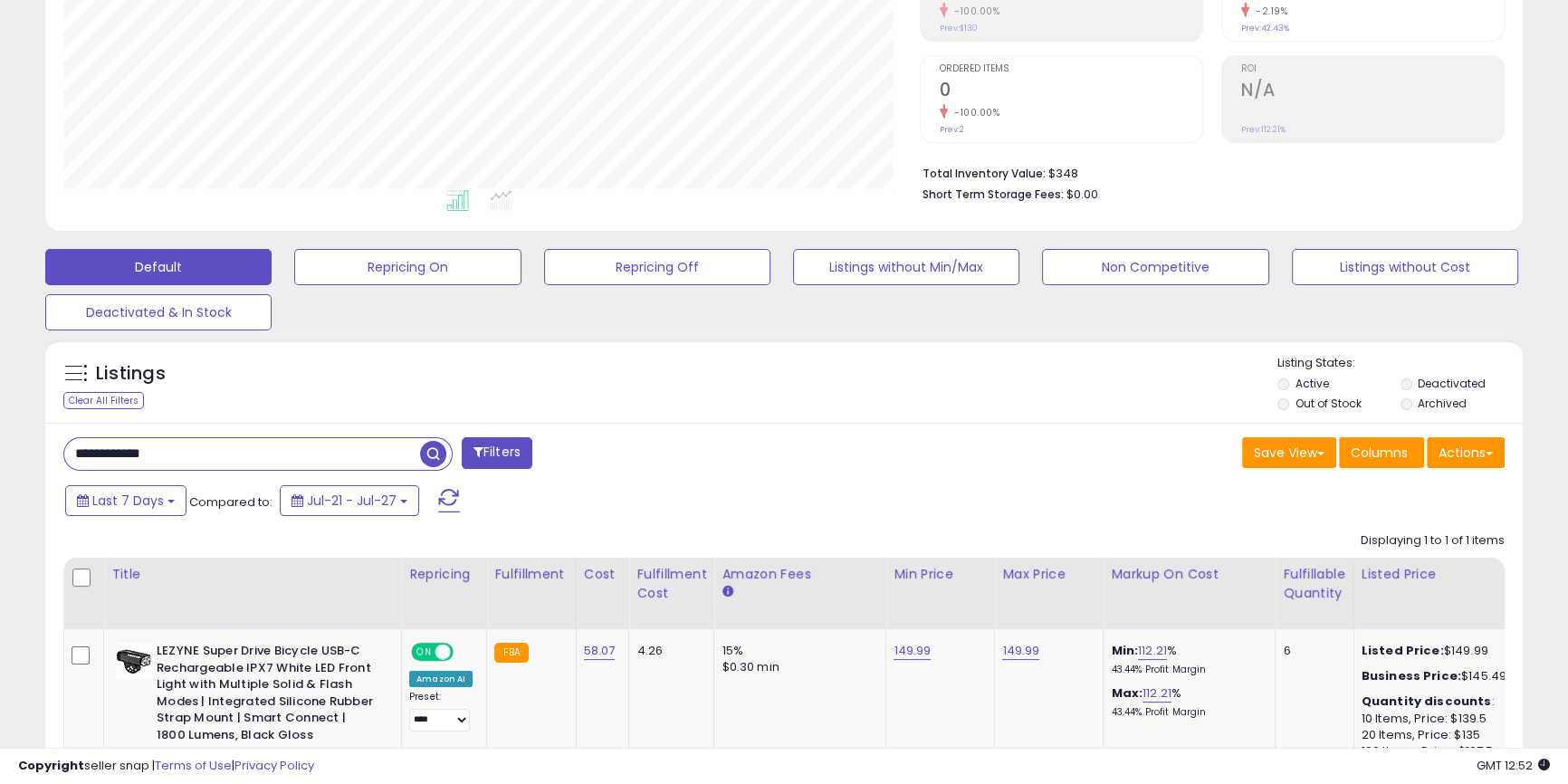 paste on "**" 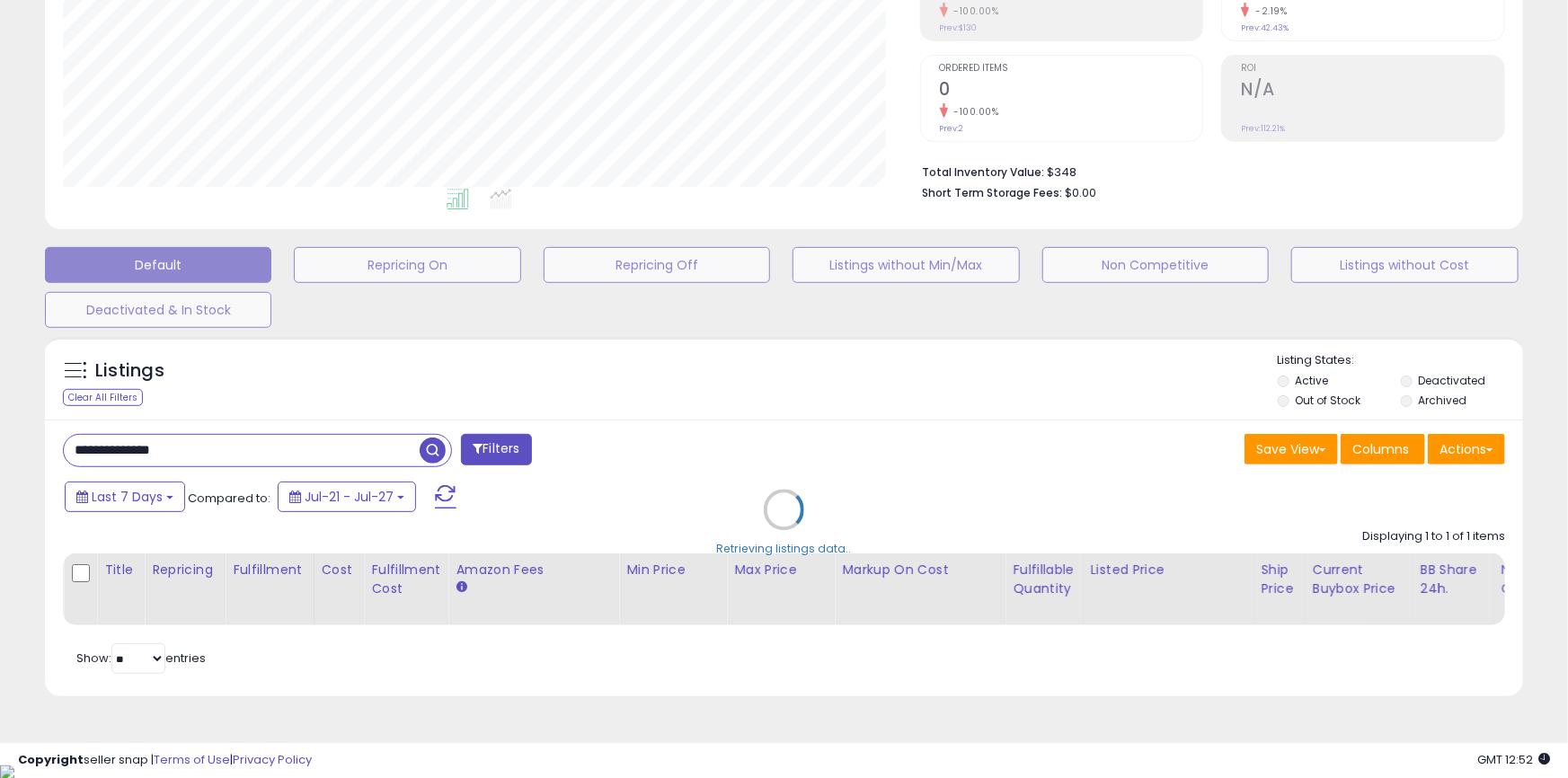 scroll, scrollTop: 898015, scrollLeft: 897710, axis: both 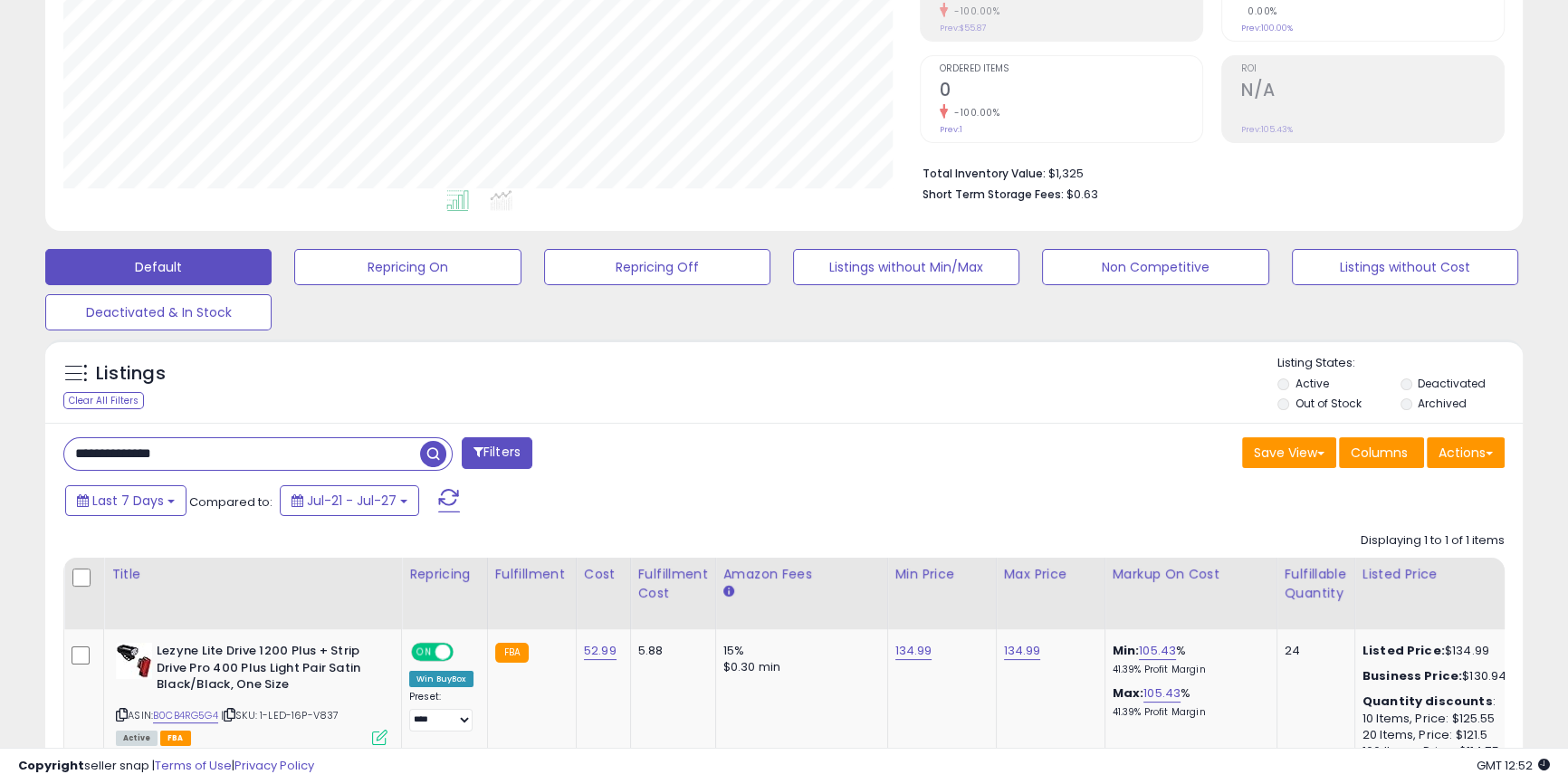 paste 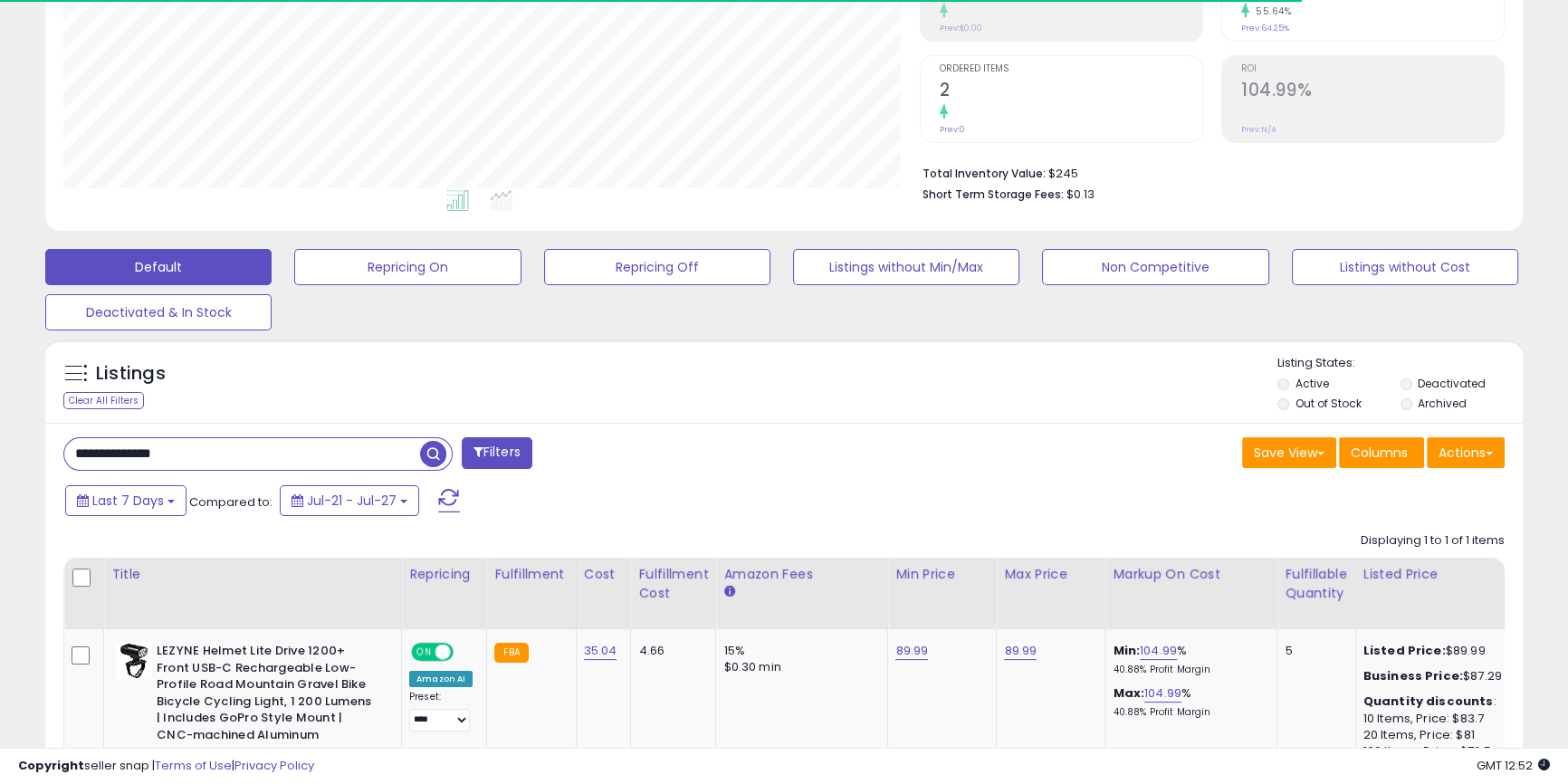 scroll, scrollTop: 904941, scrollLeft: 904454, axis: both 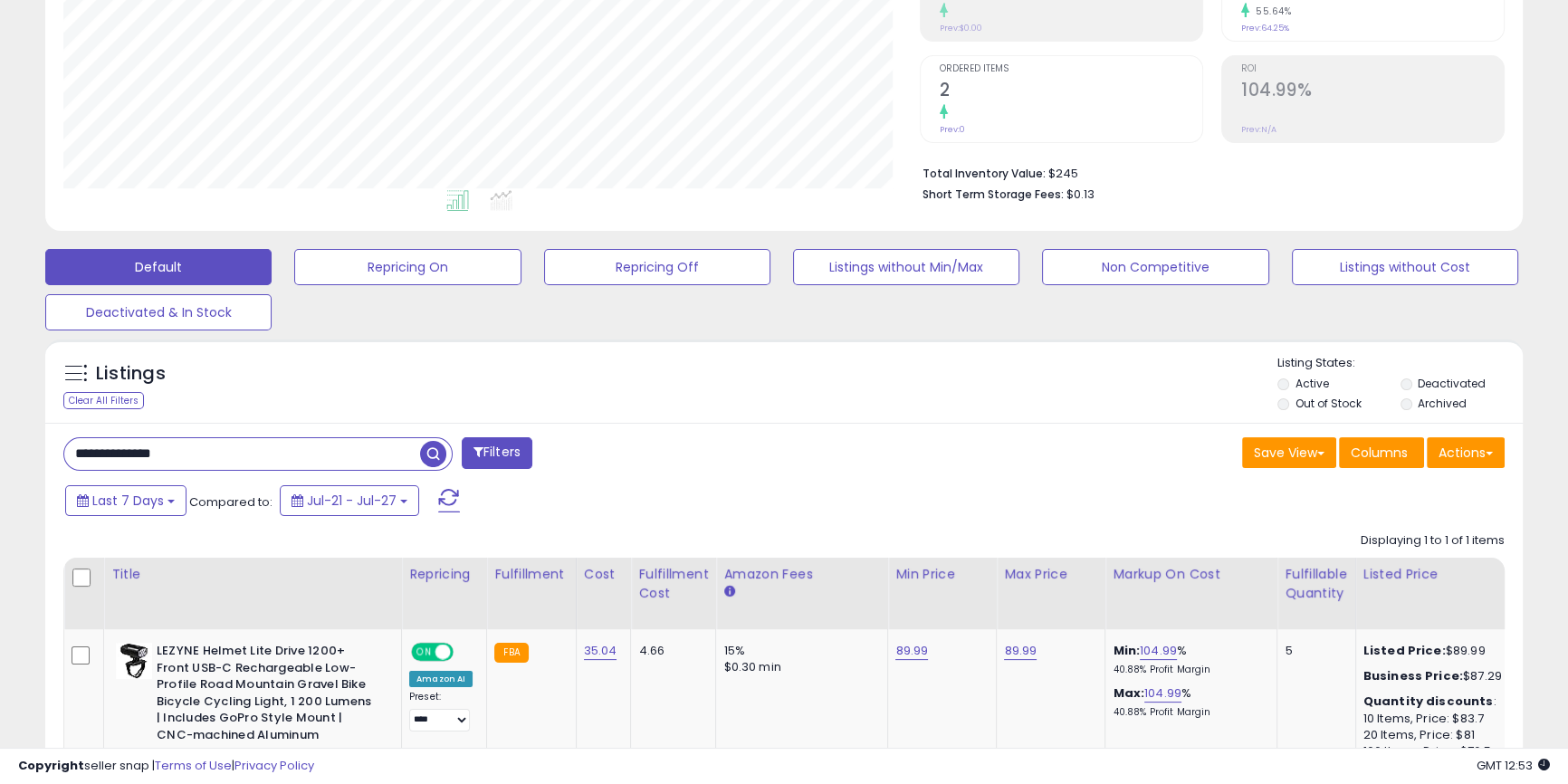 paste 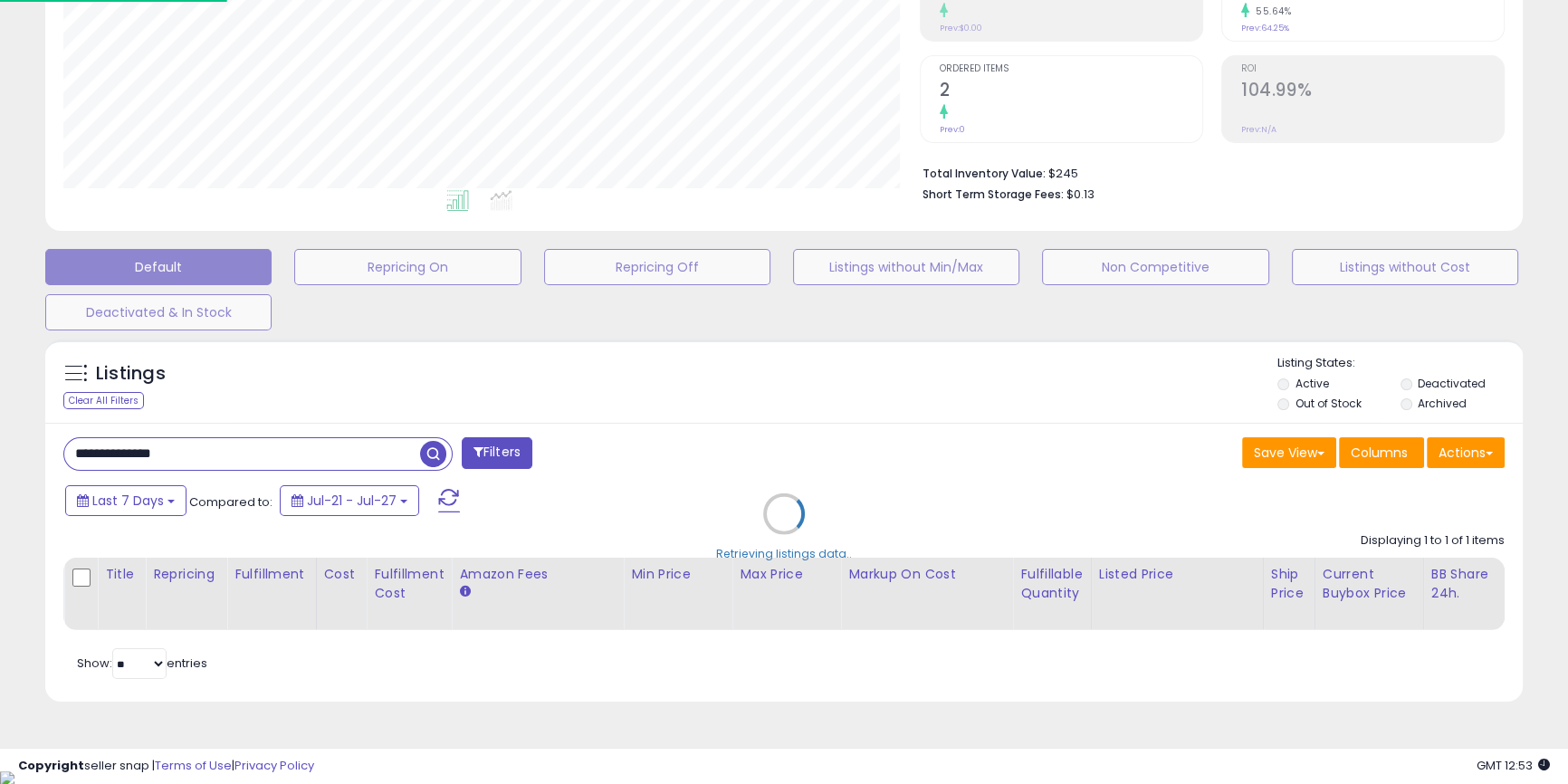 scroll, scrollTop: 904941, scrollLeft: 904448, axis: both 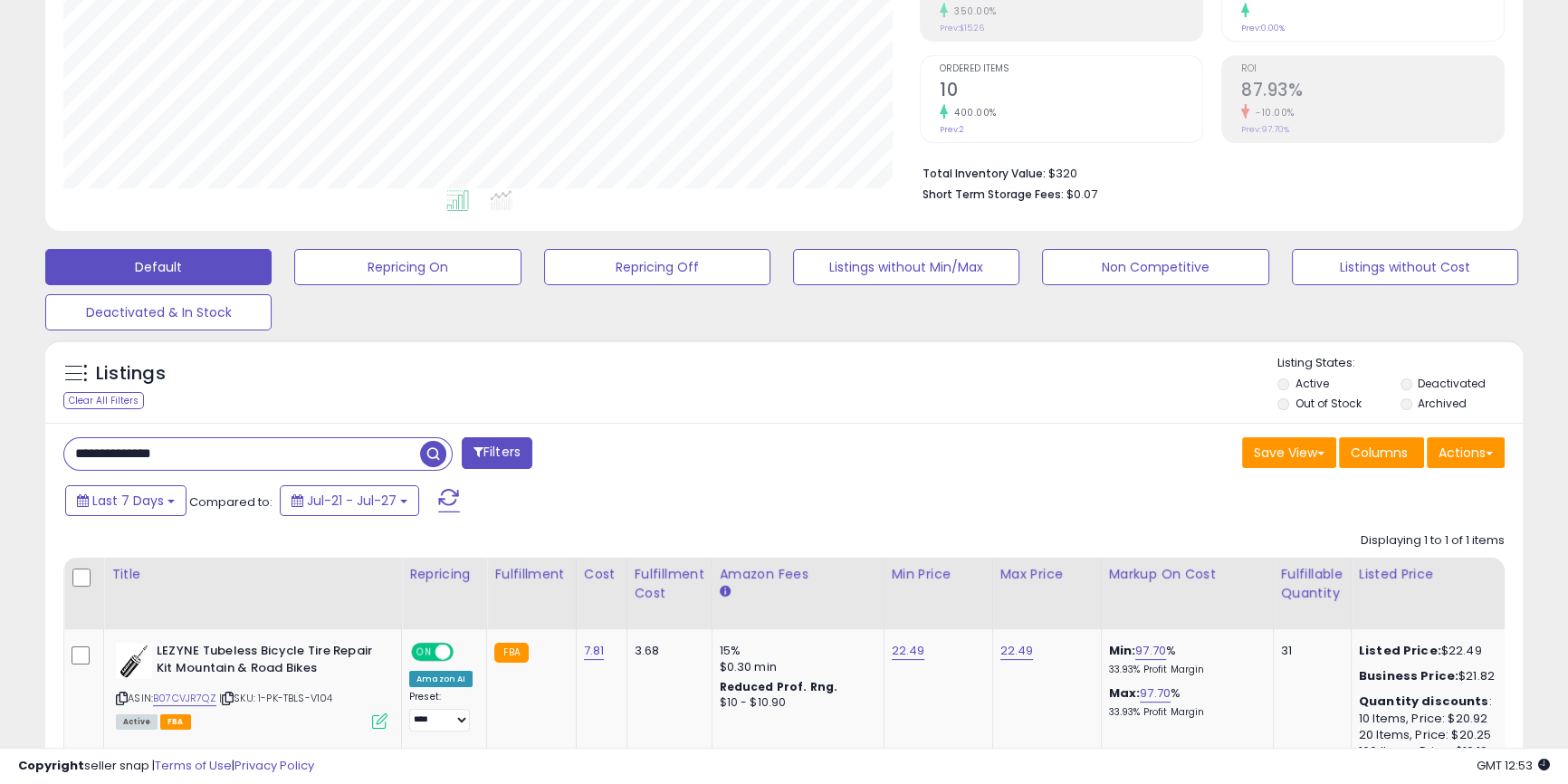 paste 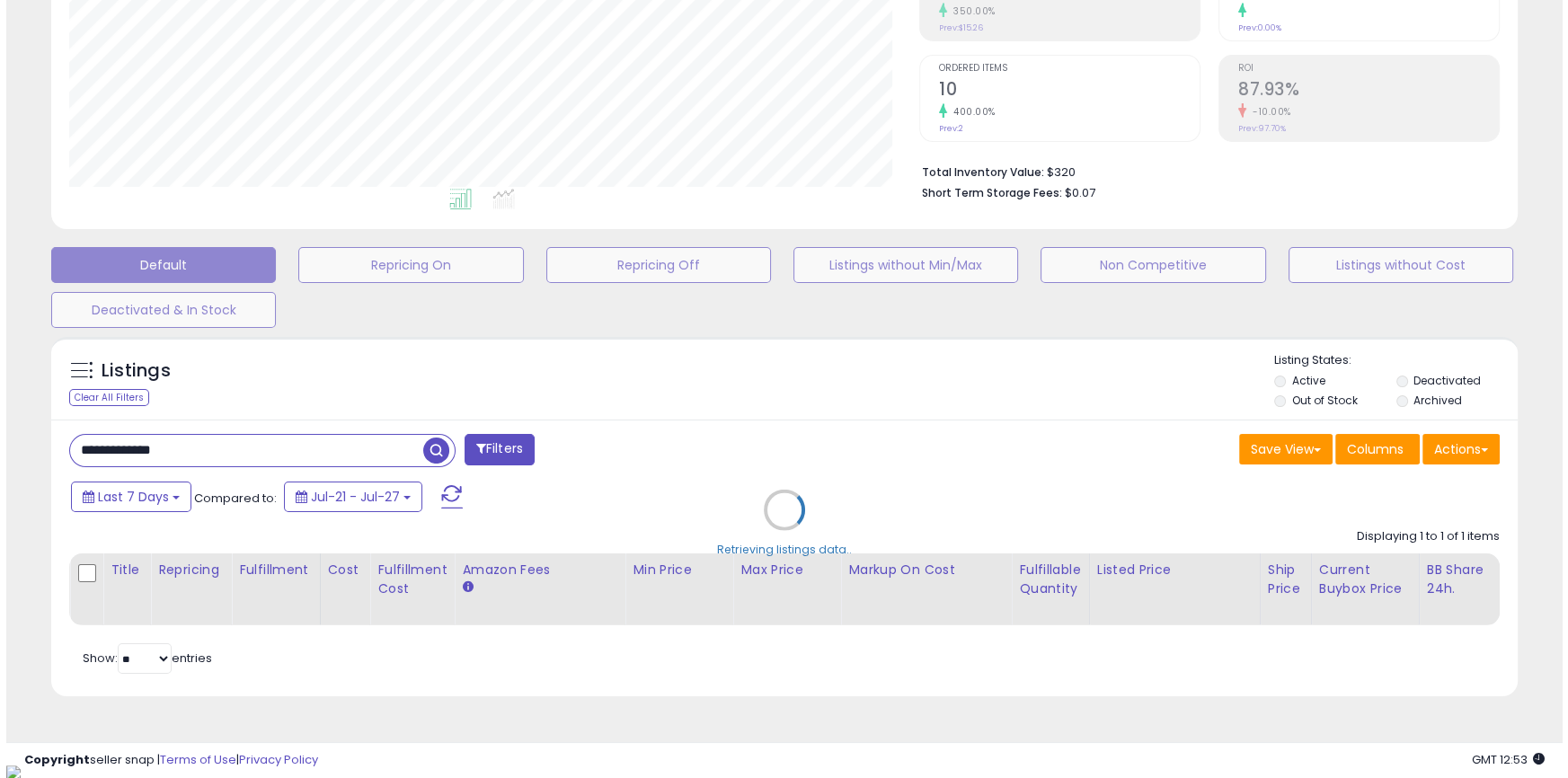 scroll, scrollTop: 898015, scrollLeft: 897710, axis: both 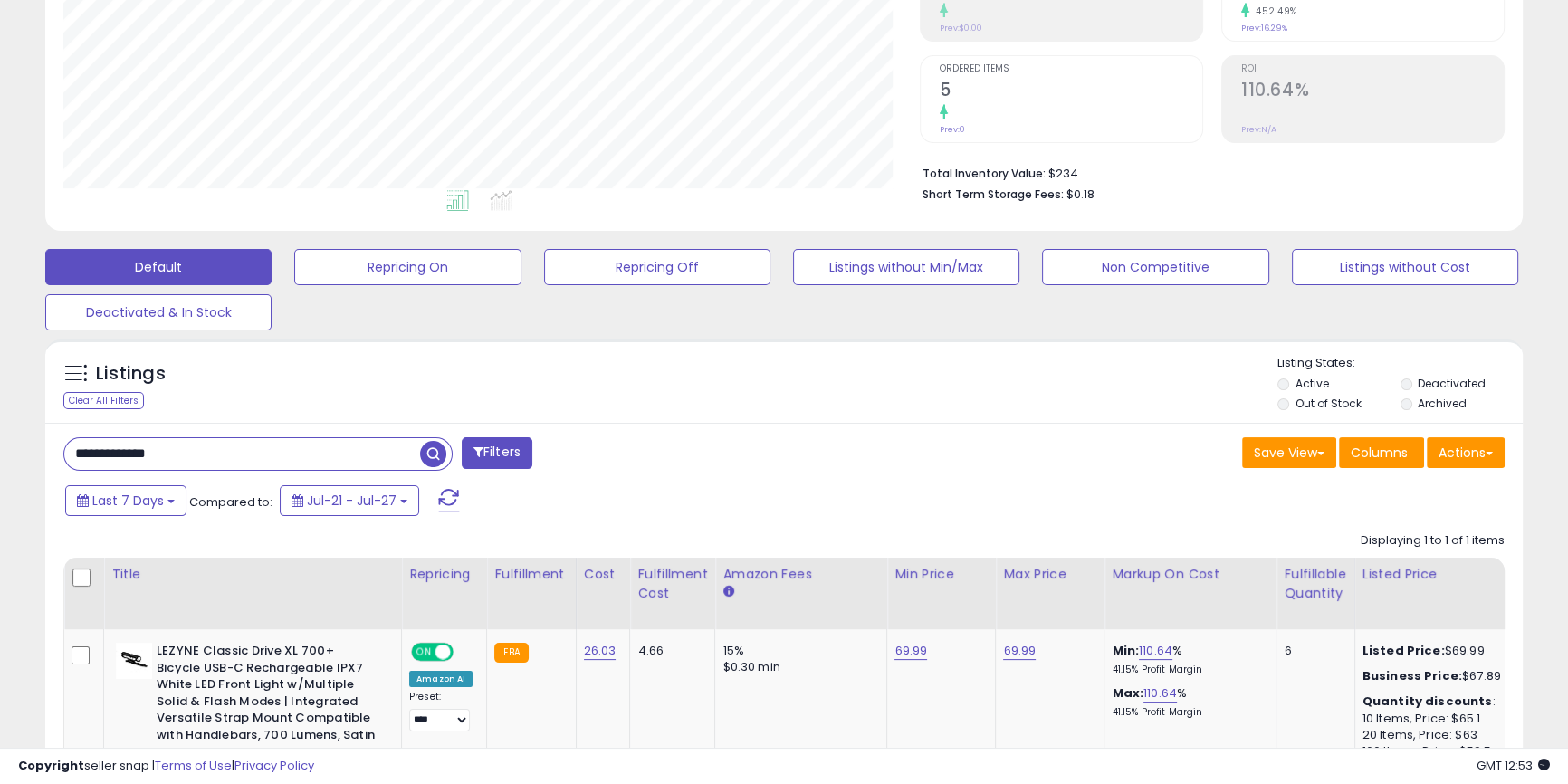 paste on "*" 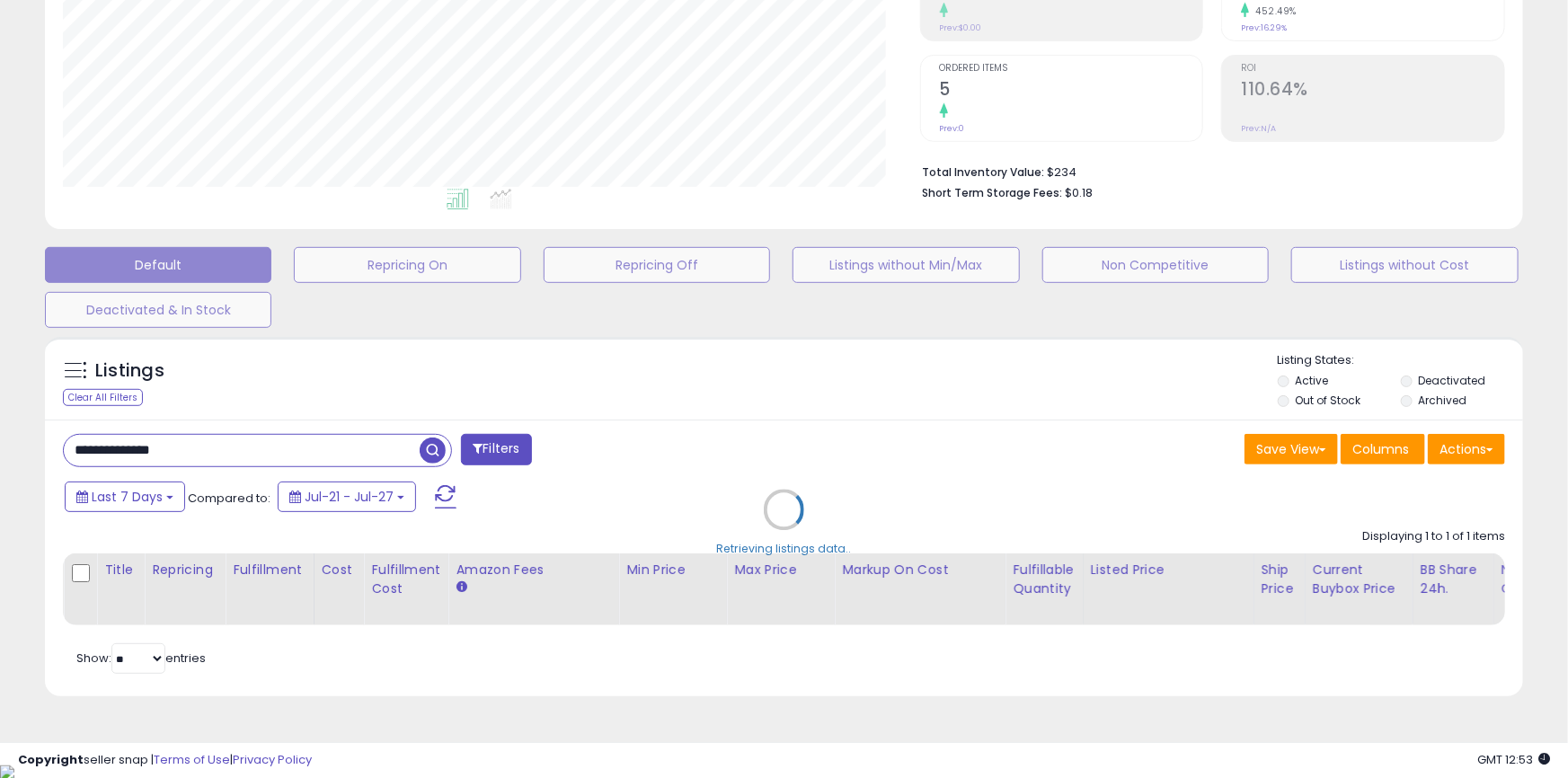 scroll, scrollTop: 898015, scrollLeft: 897710, axis: both 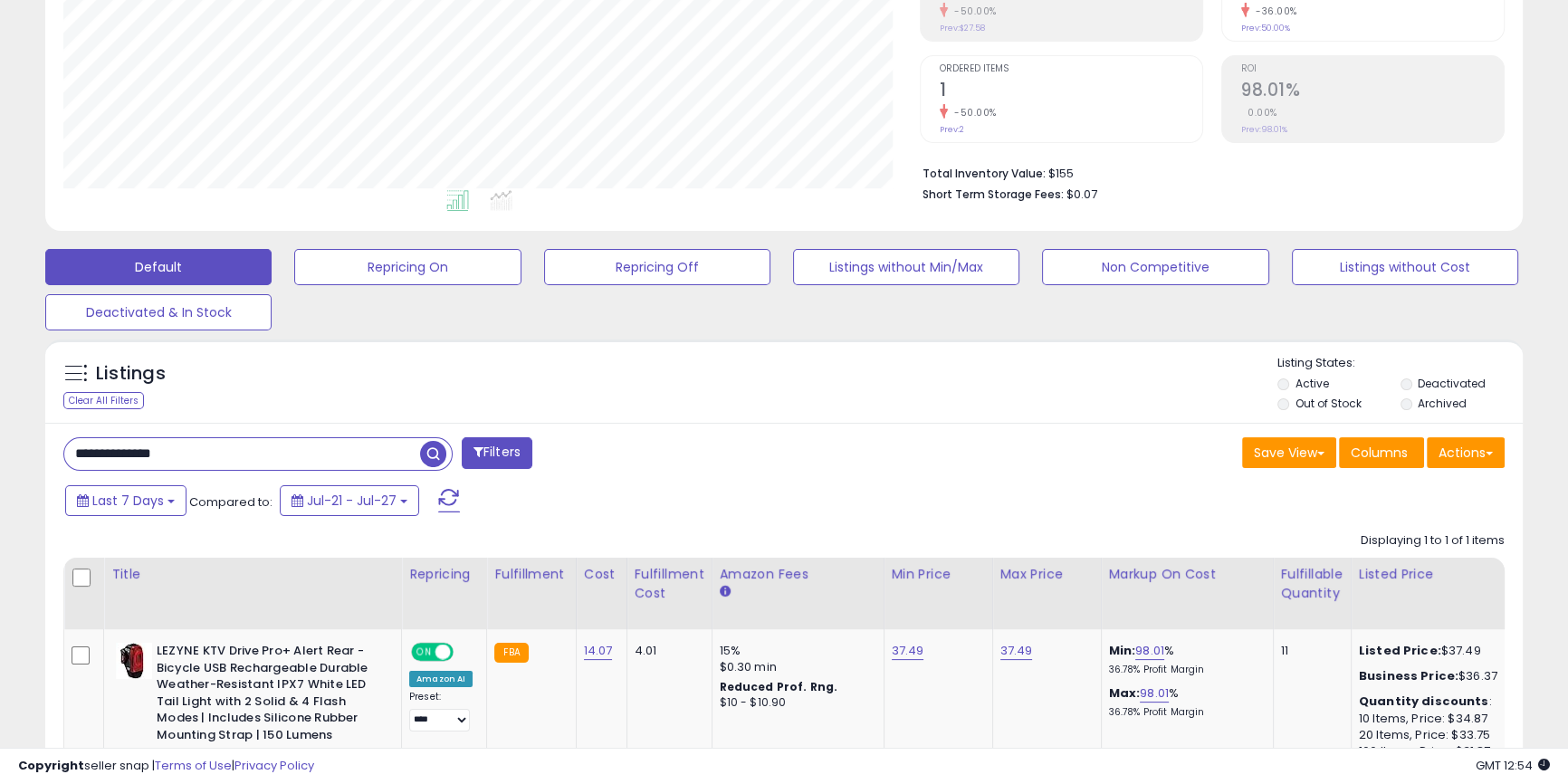 paste 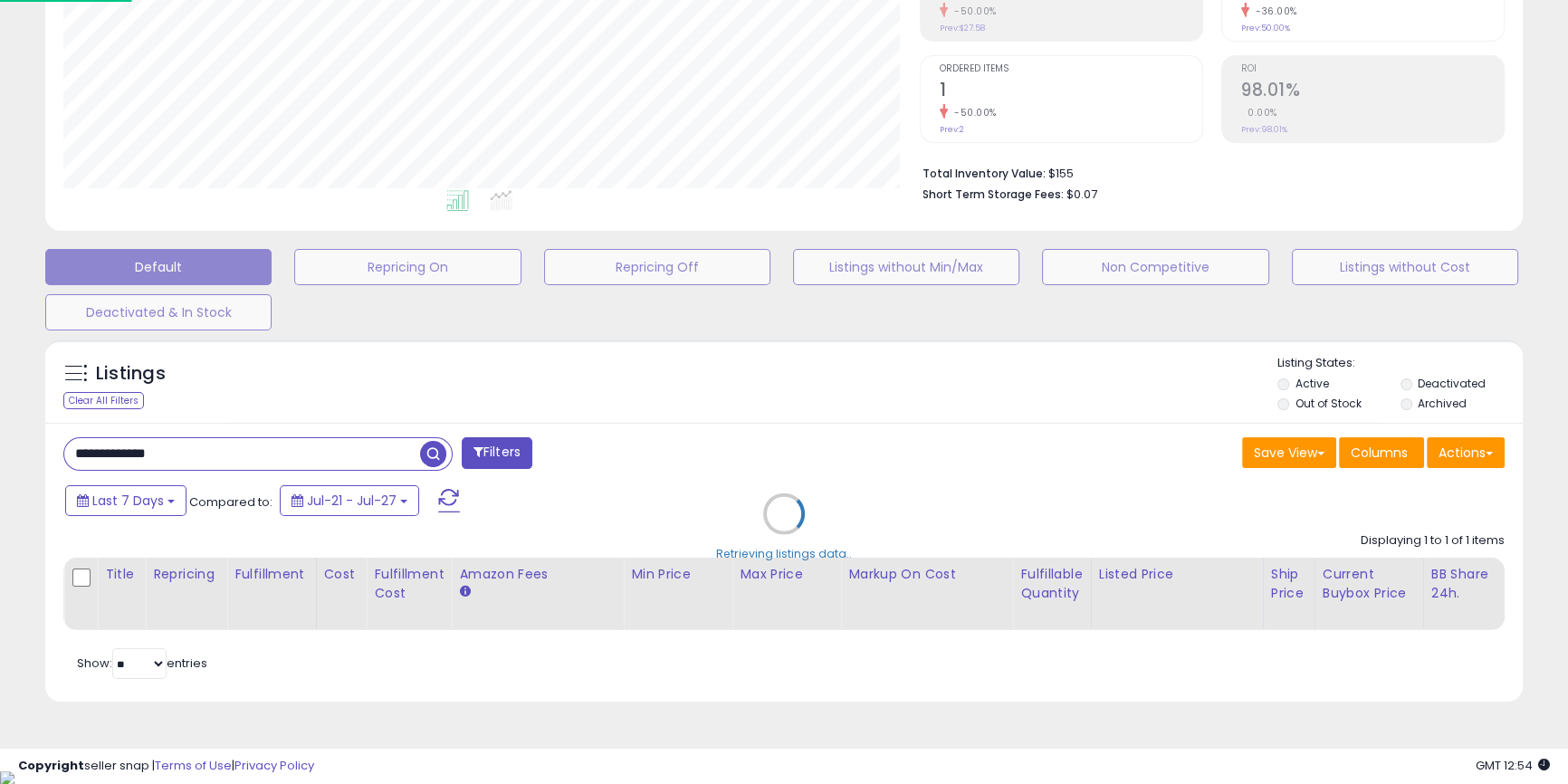 scroll, scrollTop: 904941, scrollLeft: 904448, axis: both 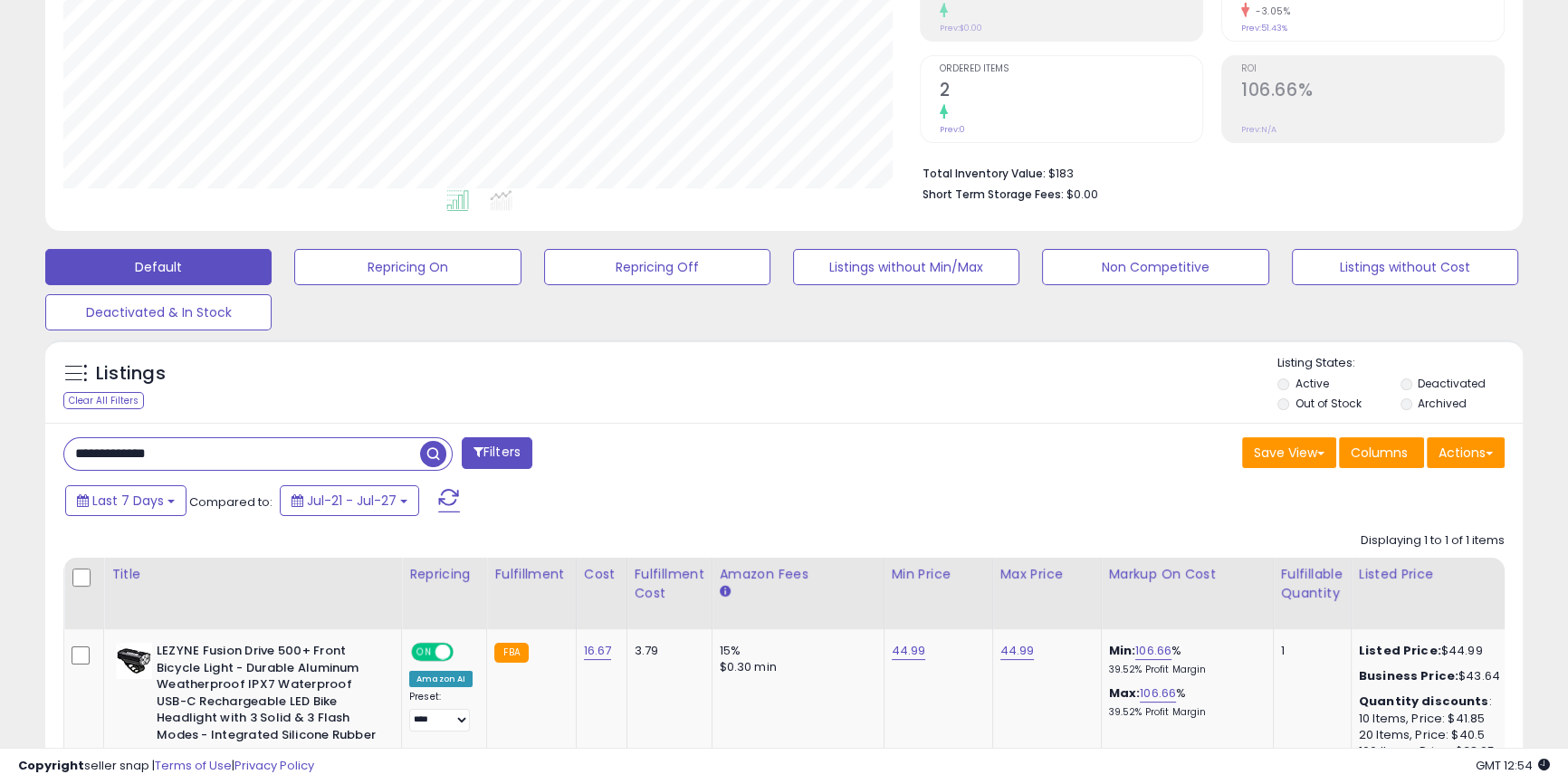 paste on "**" 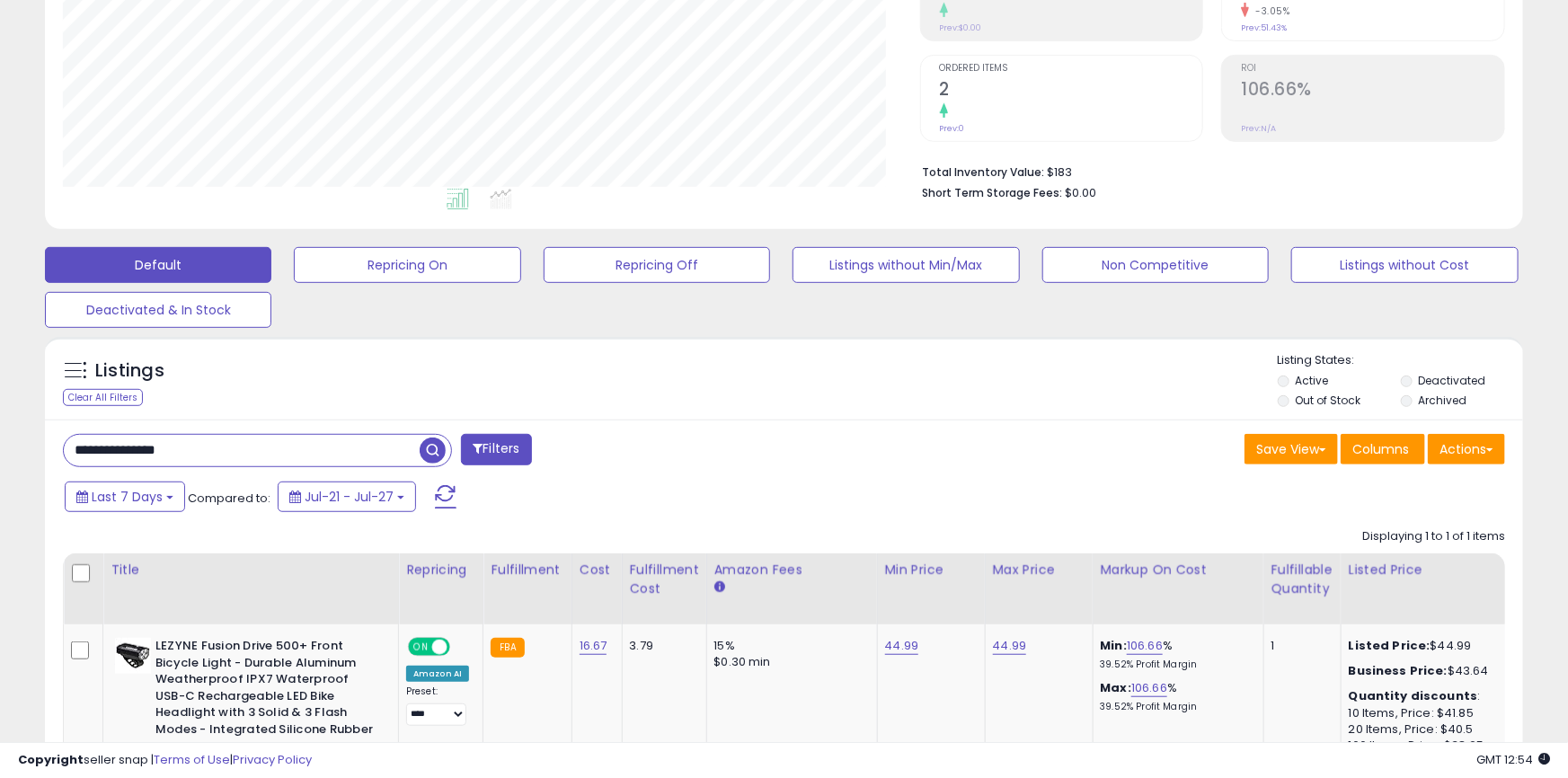 scroll, scrollTop: 898015, scrollLeft: 897710, axis: both 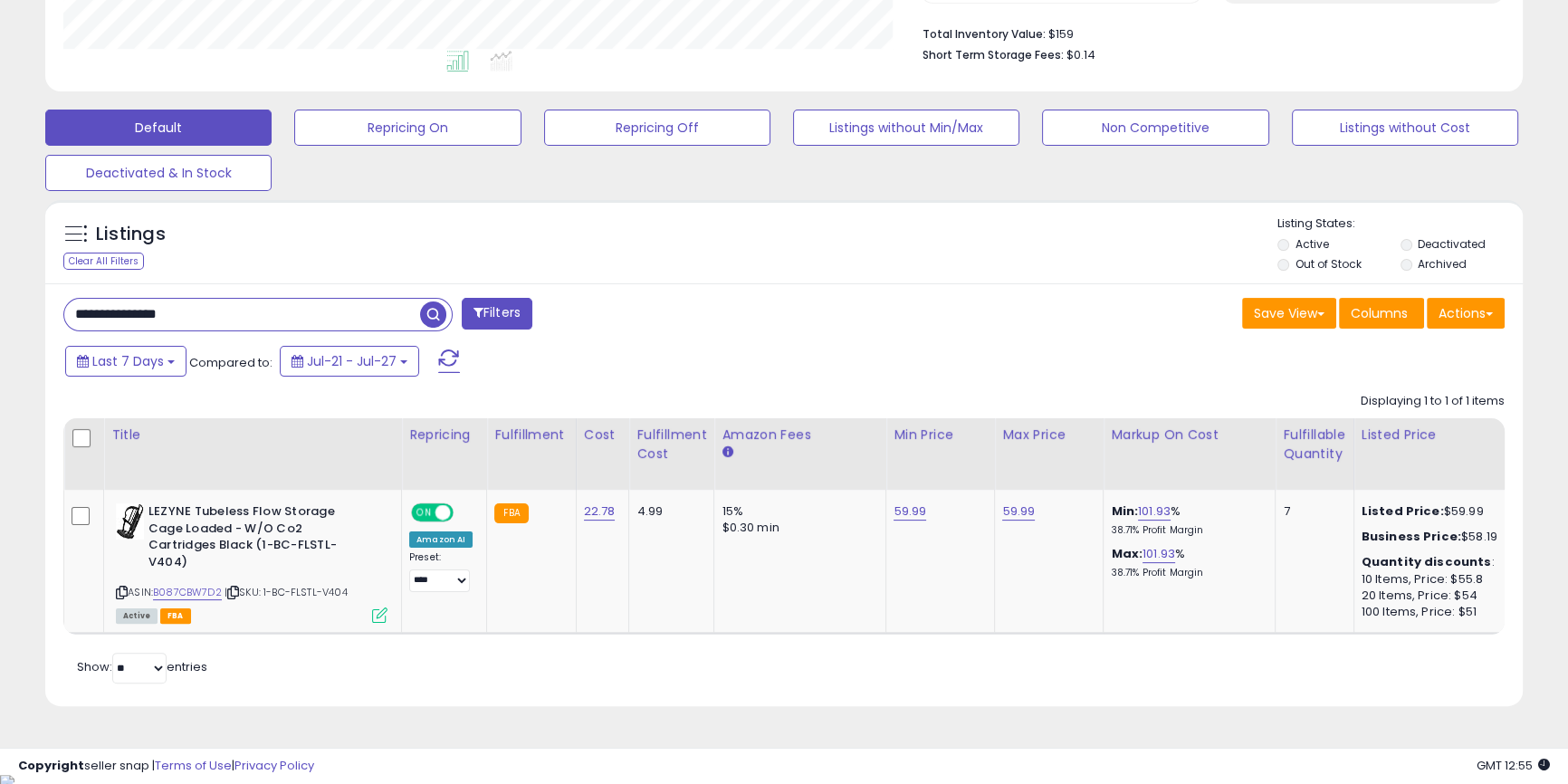 paste 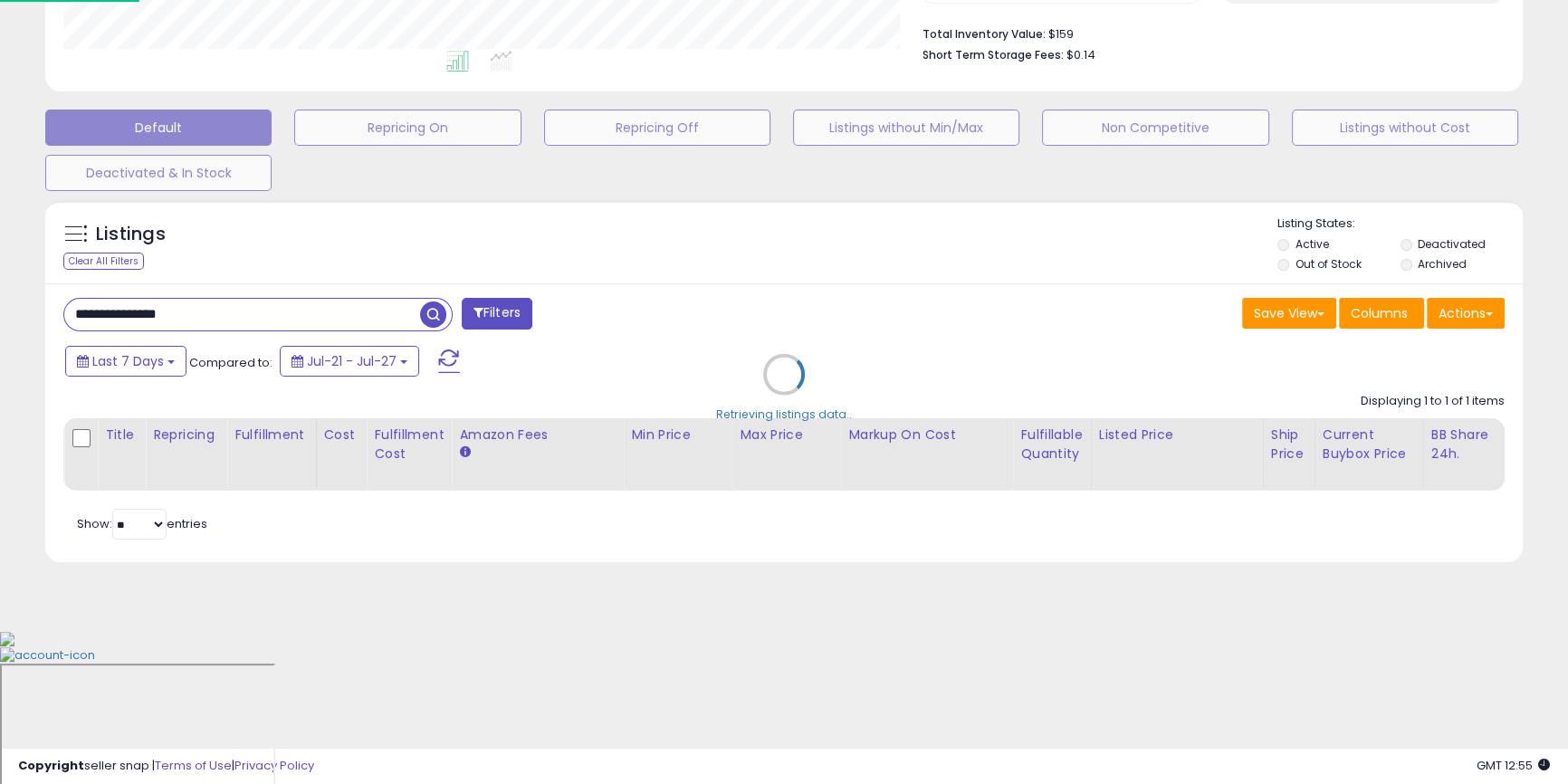 scroll, scrollTop: 904941, scrollLeft: 904448, axis: both 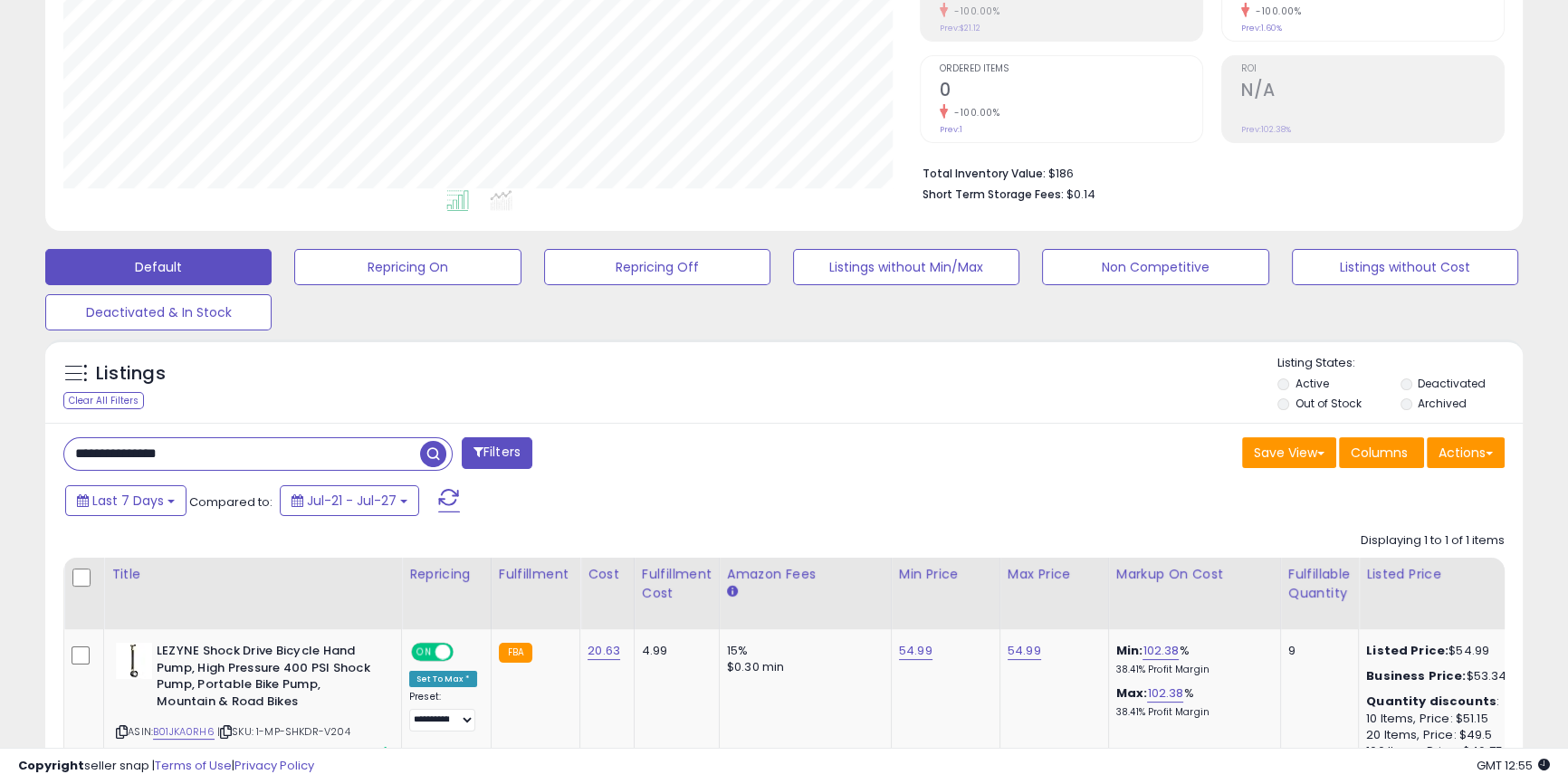 paste on "*" 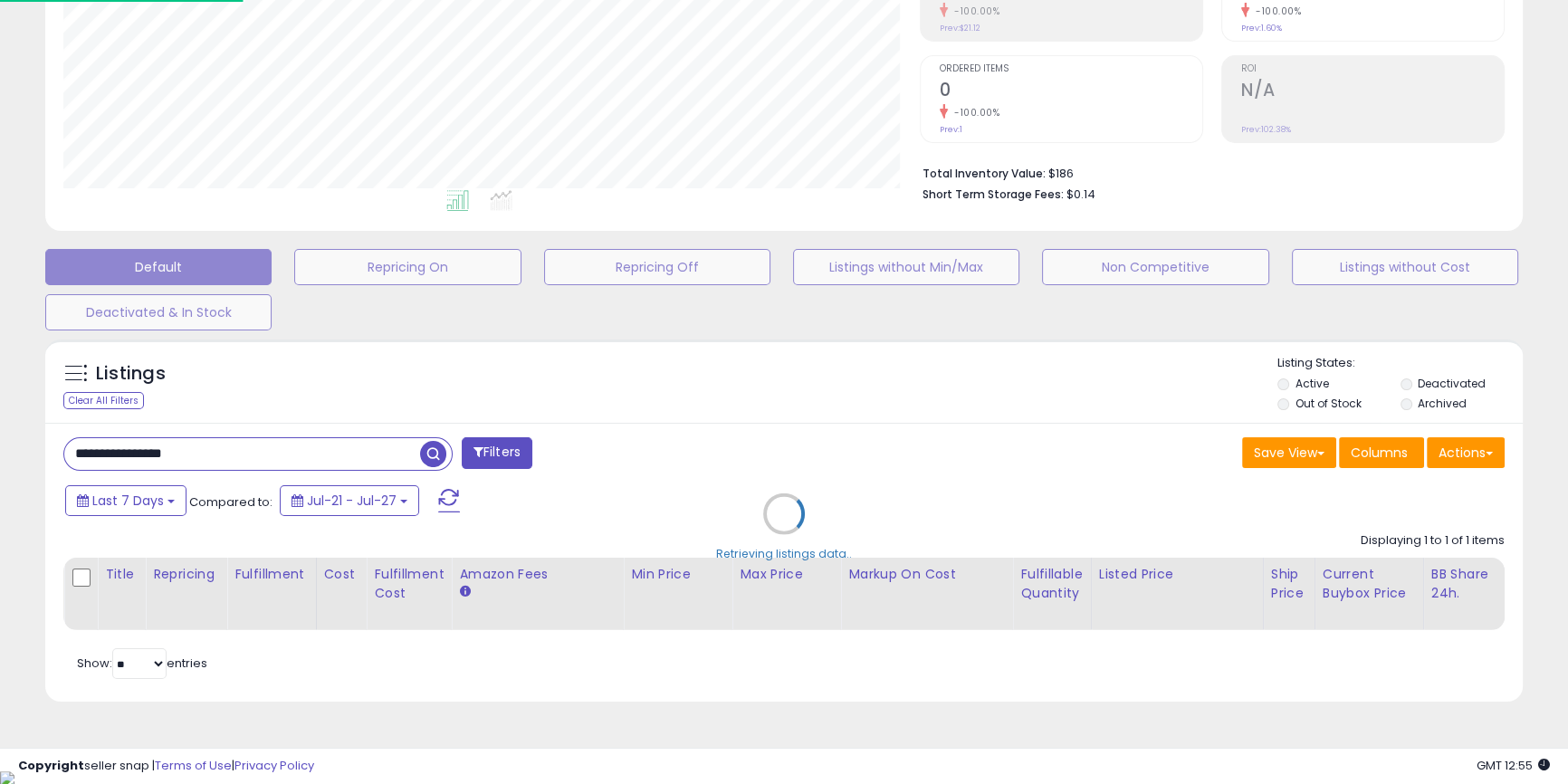 scroll, scrollTop: 904941, scrollLeft: 904448, axis: both 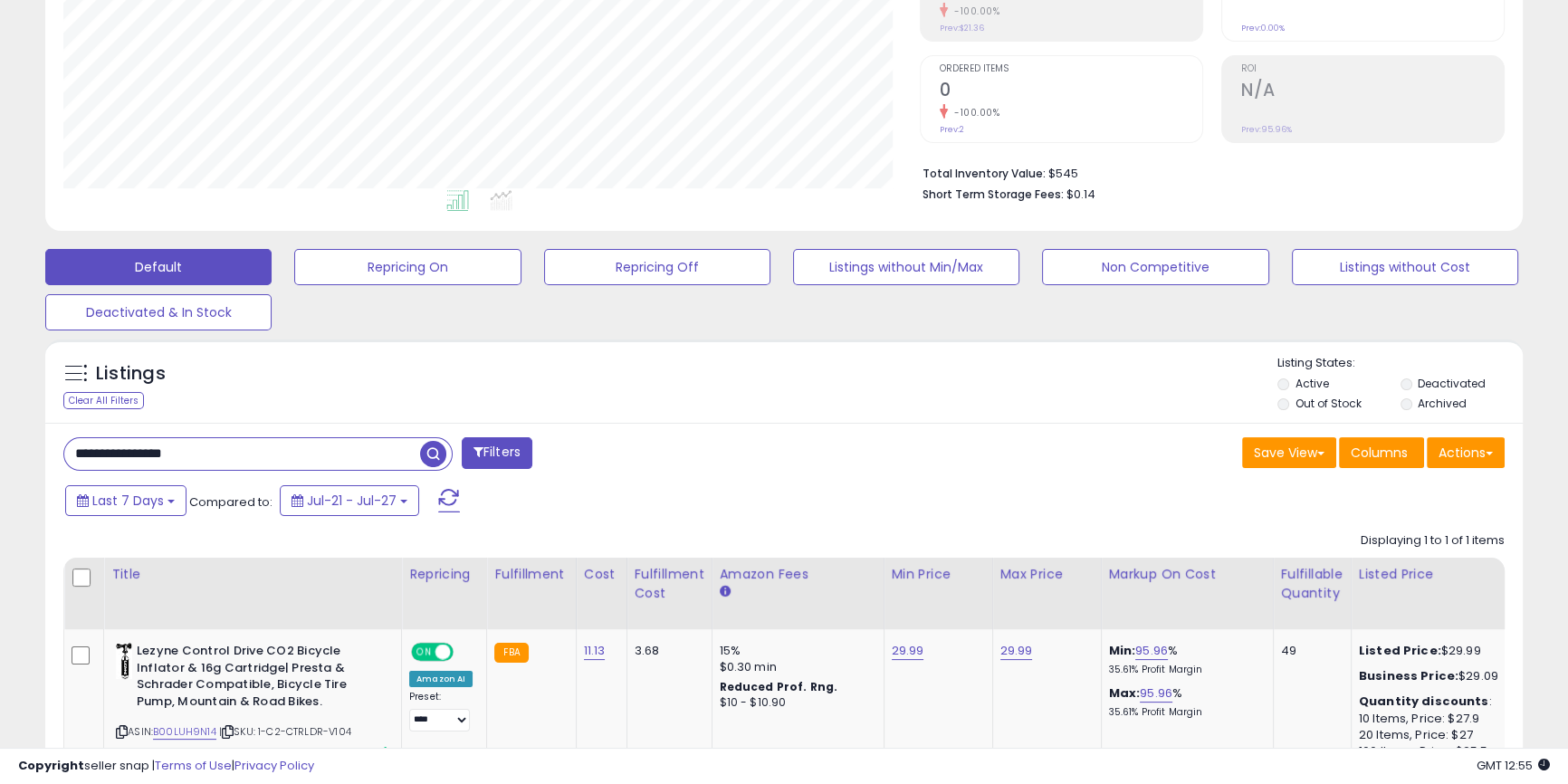 paste 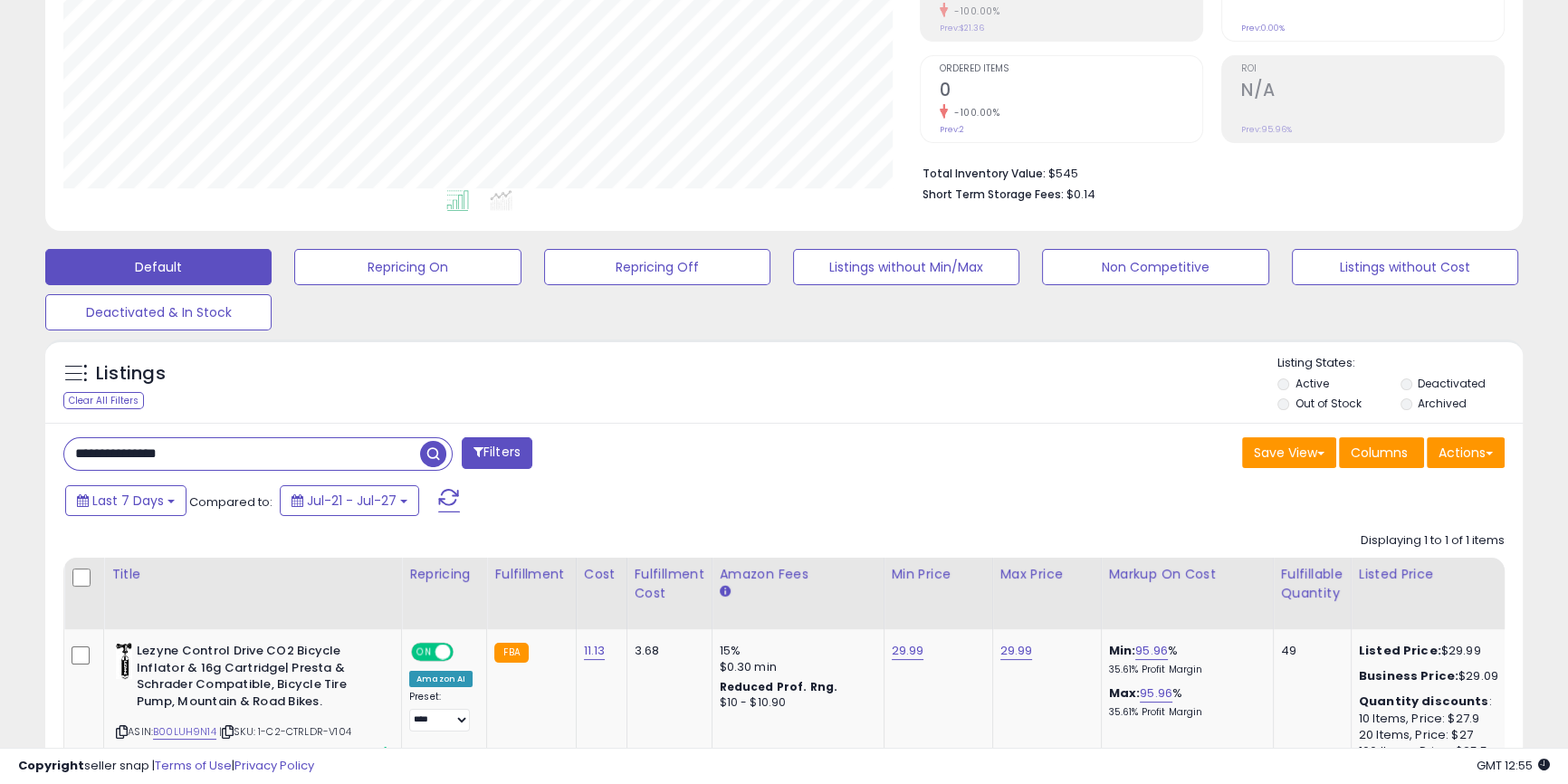 scroll, scrollTop: 904941, scrollLeft: 904448, axis: both 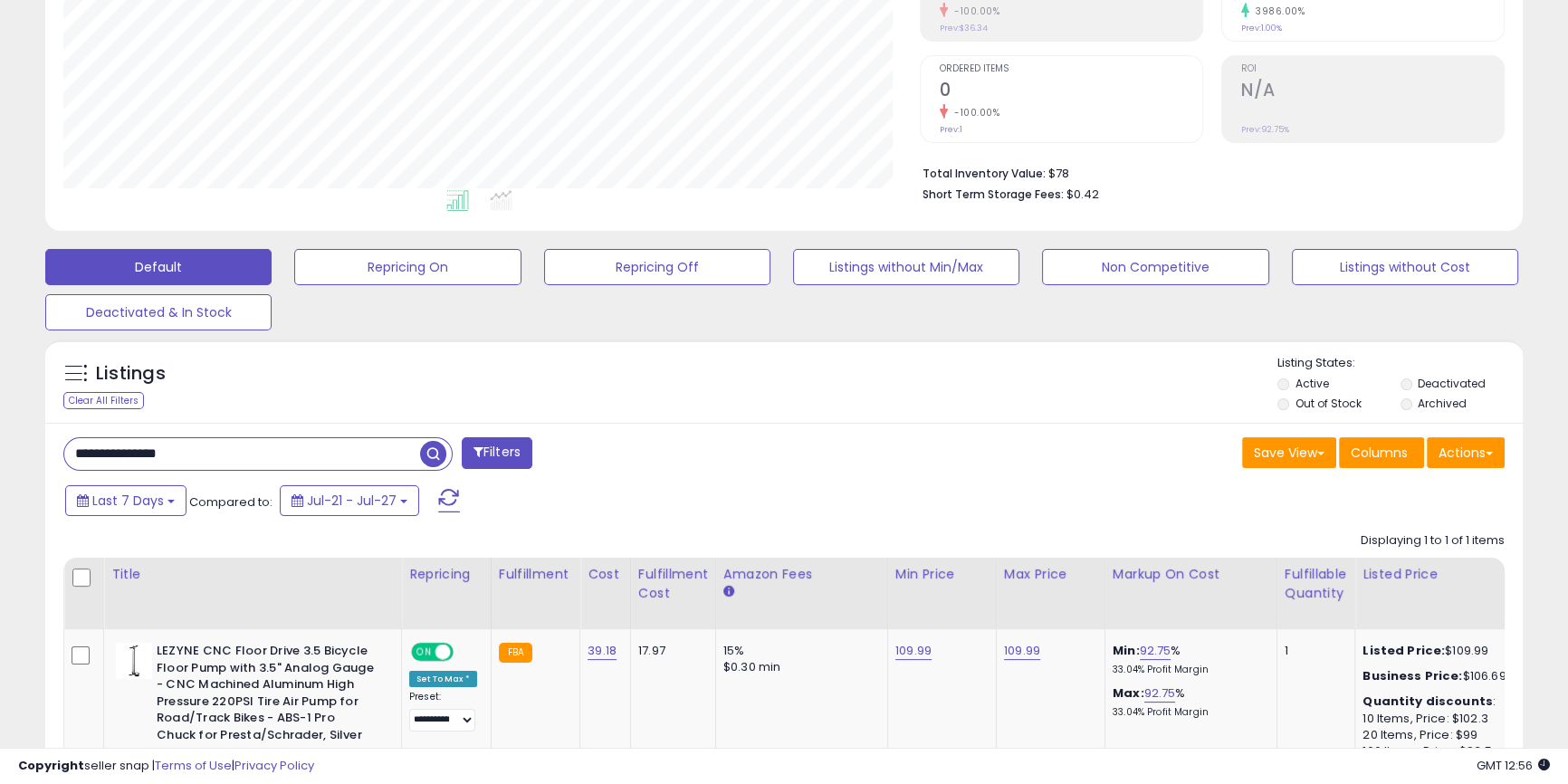 paste on "*" 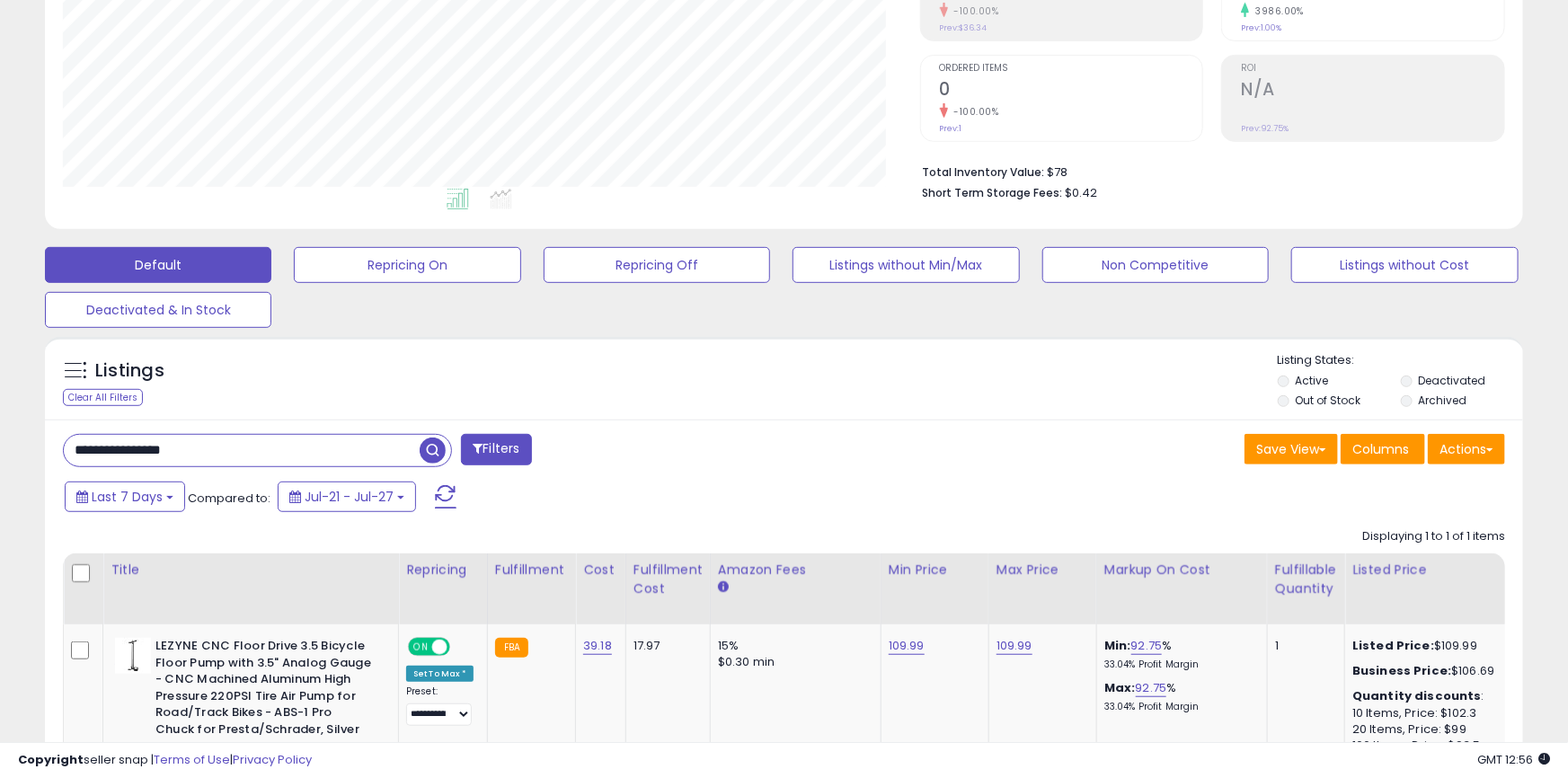 scroll, scrollTop: 898015, scrollLeft: 897710, axis: both 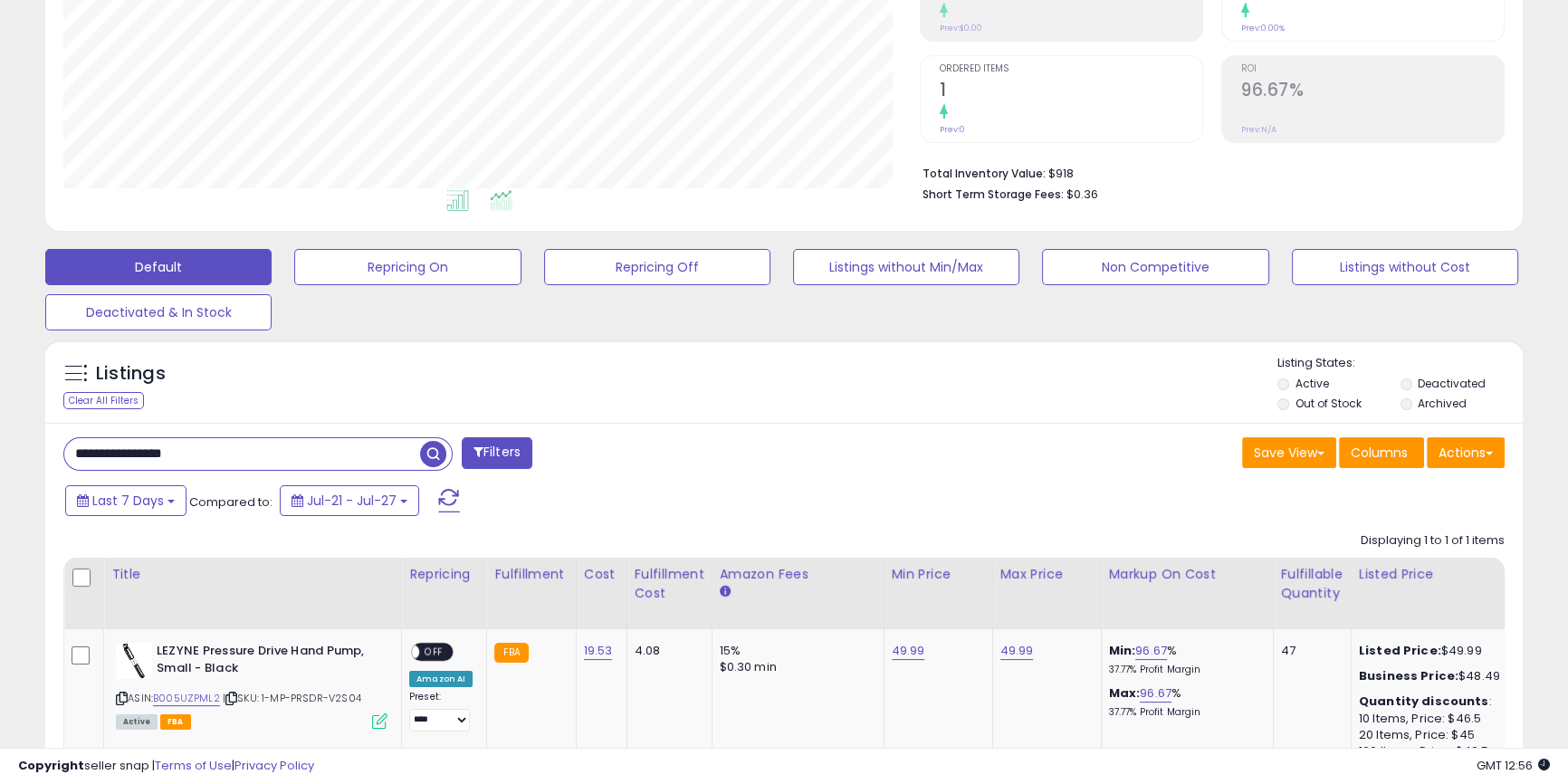 paste 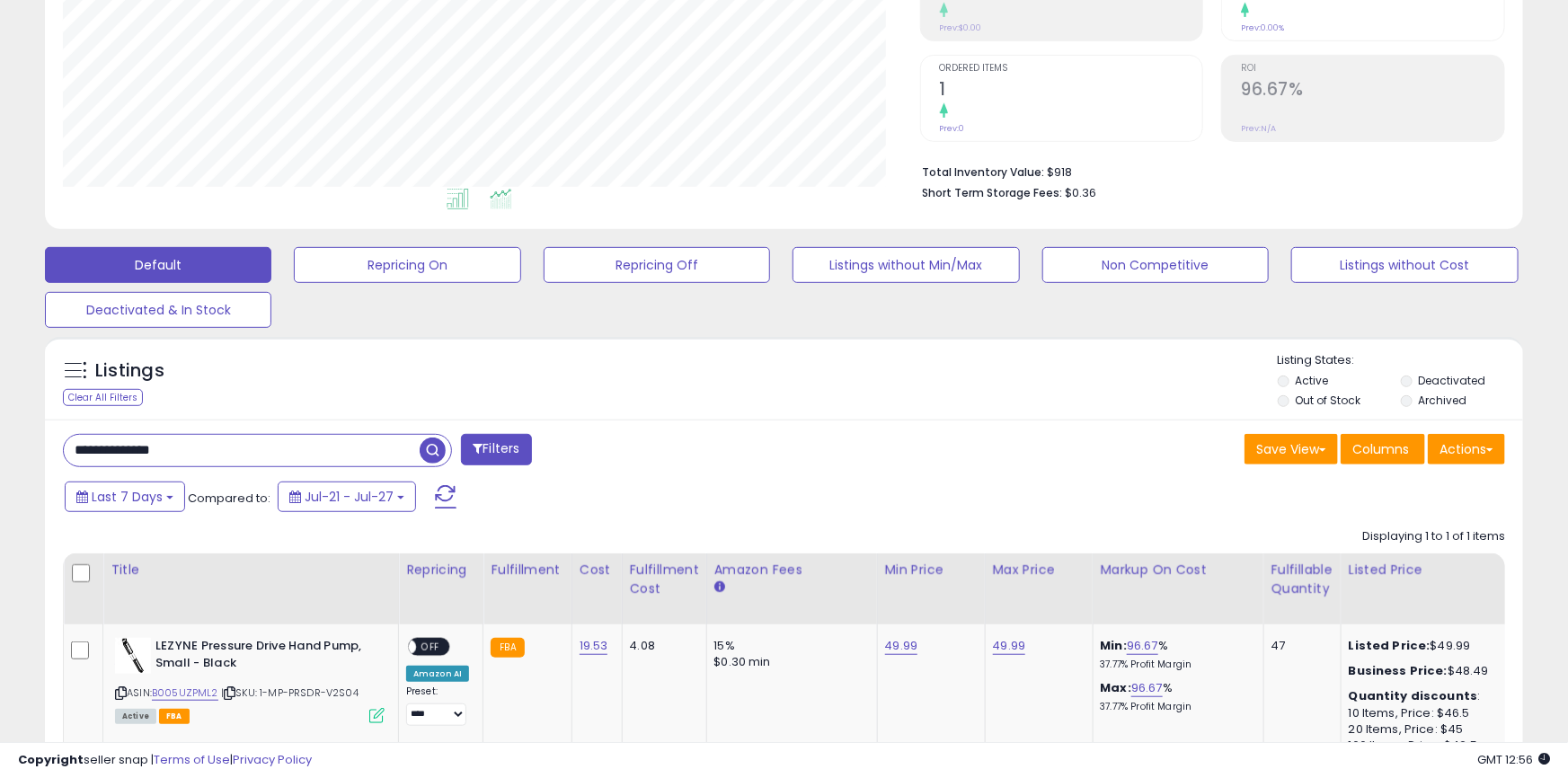 scroll, scrollTop: 898015, scrollLeft: 897710, axis: both 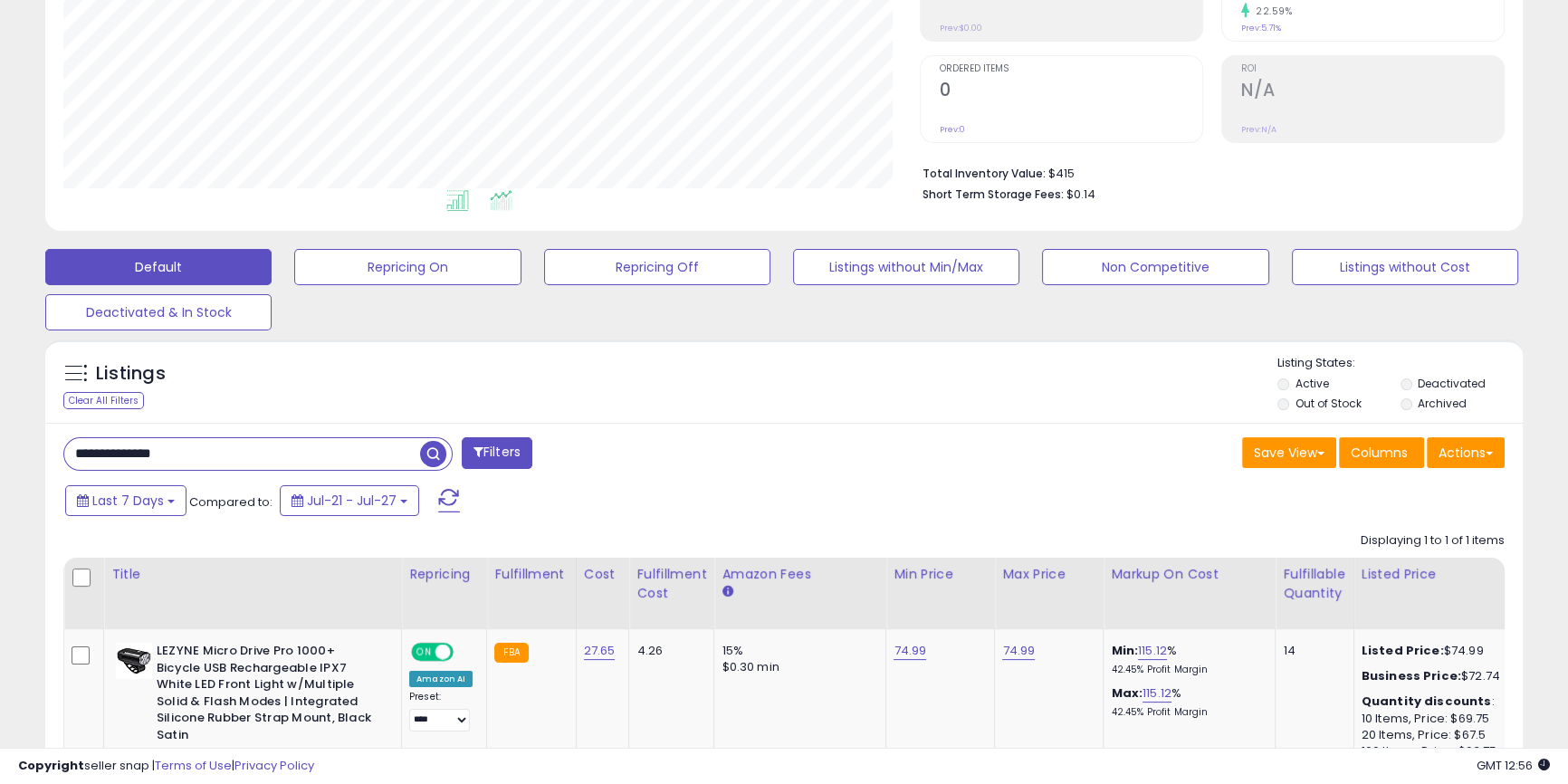 paste on "*" 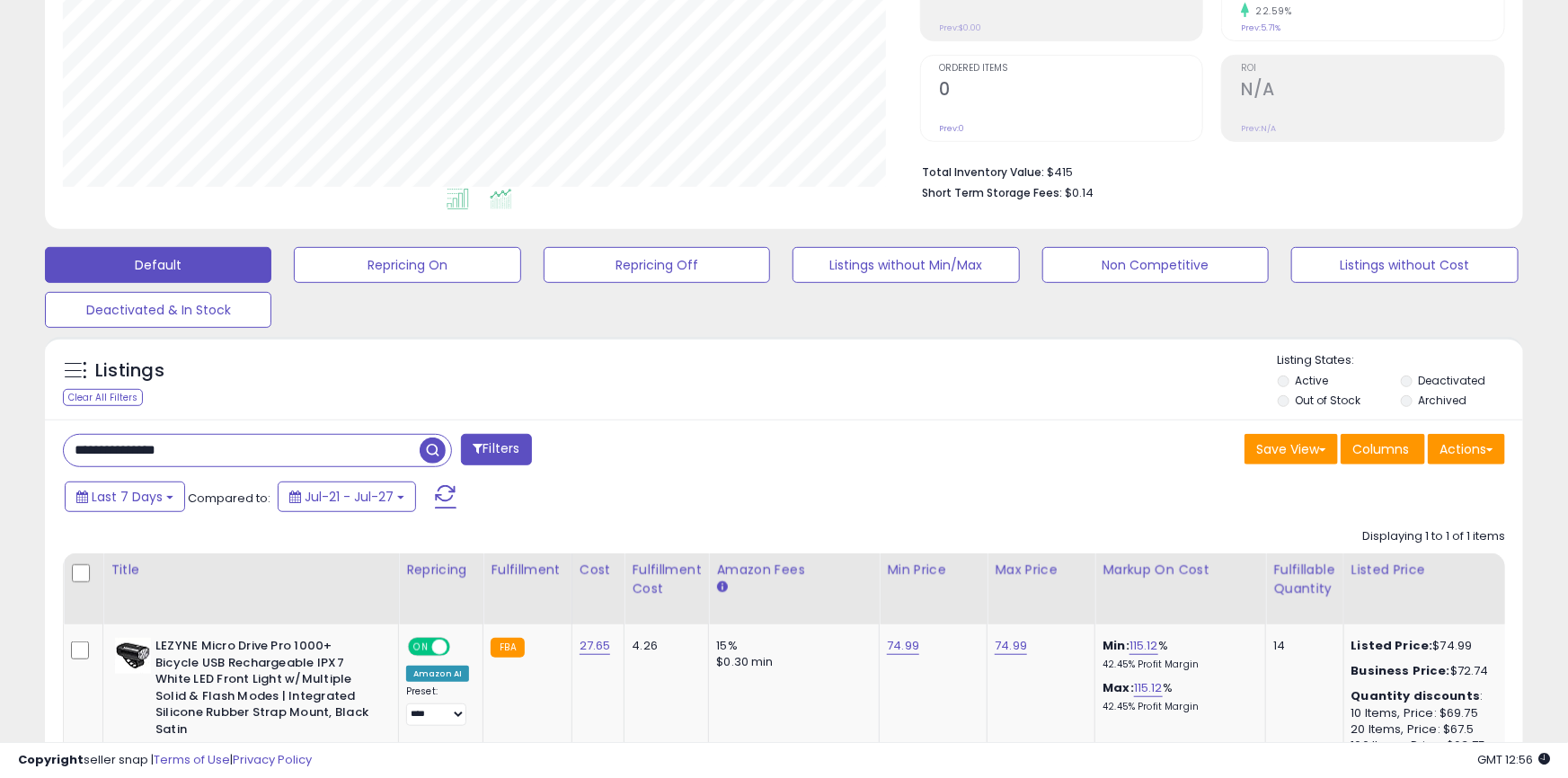 scroll, scrollTop: 898015, scrollLeft: 897710, axis: both 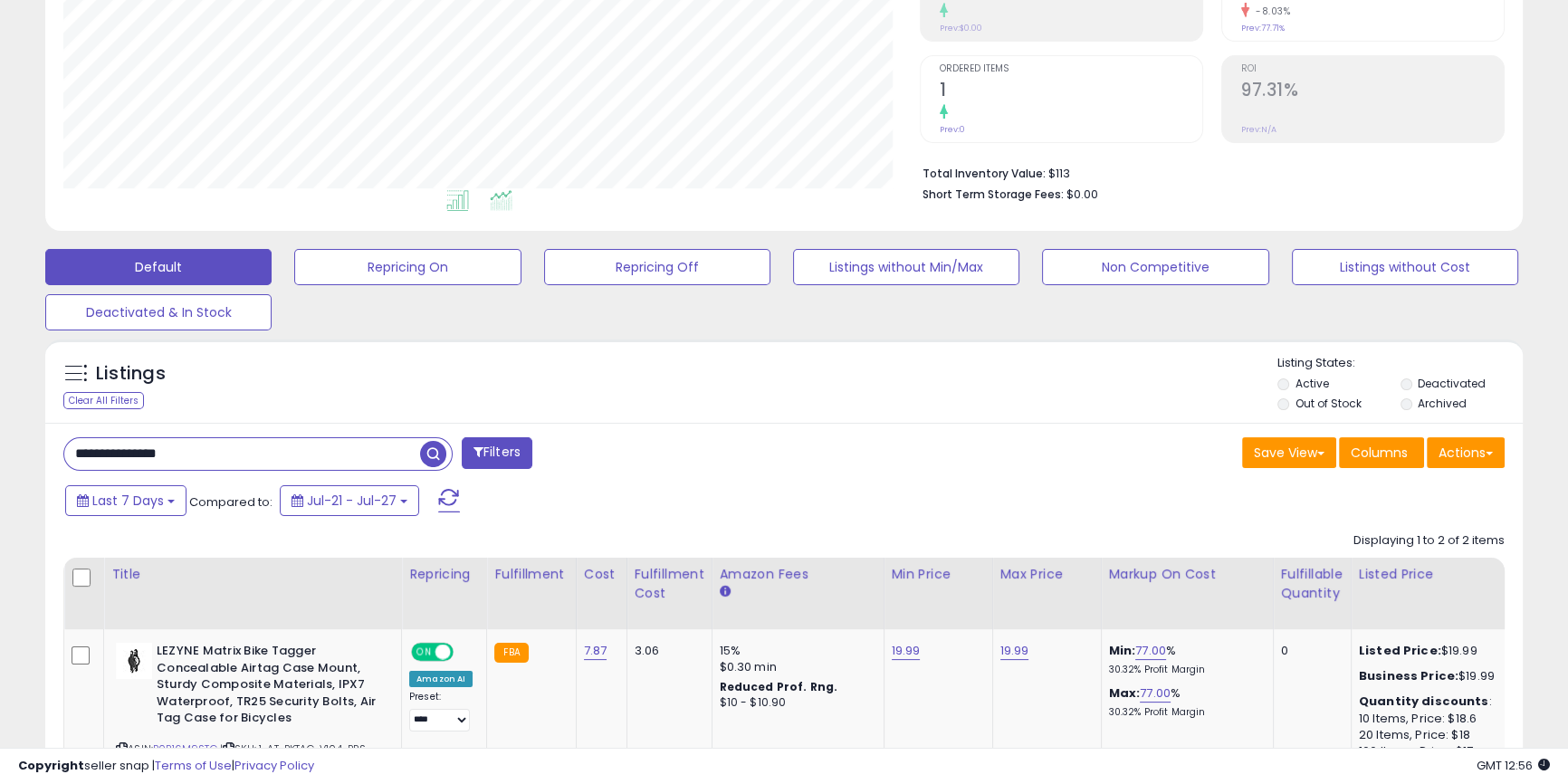 paste 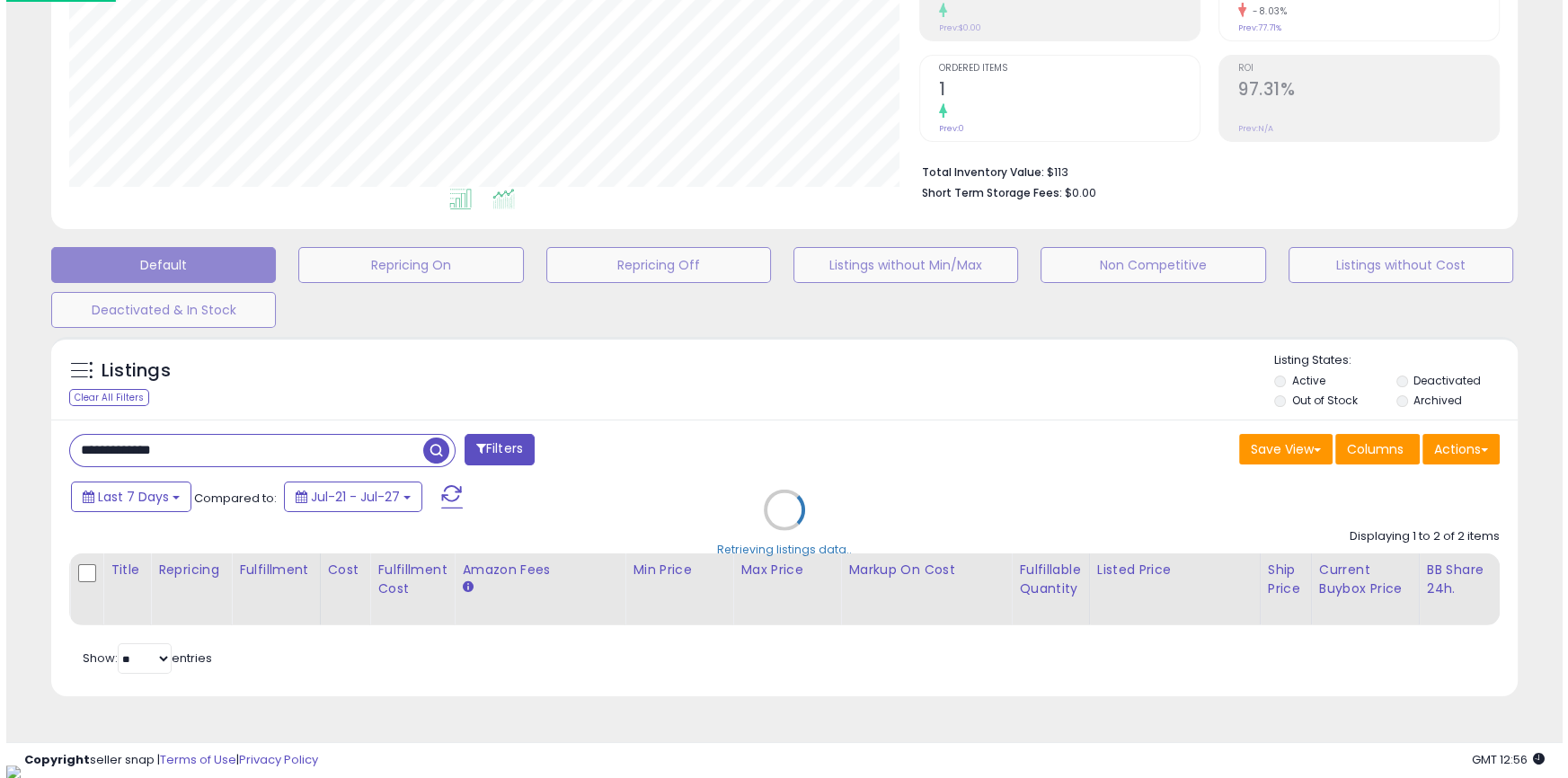 scroll, scrollTop: 898015, scrollLeft: 897710, axis: both 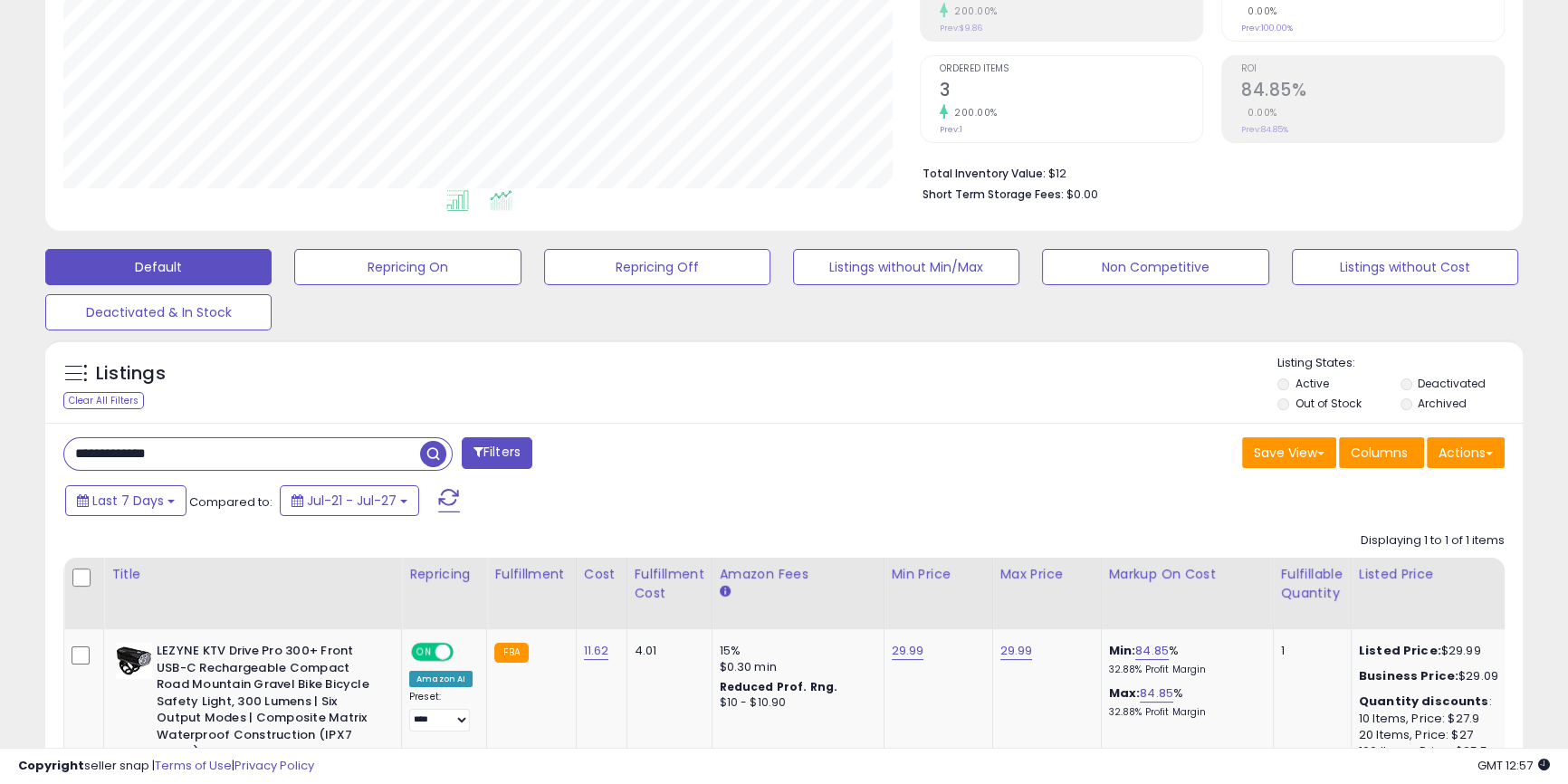 paste on "*" 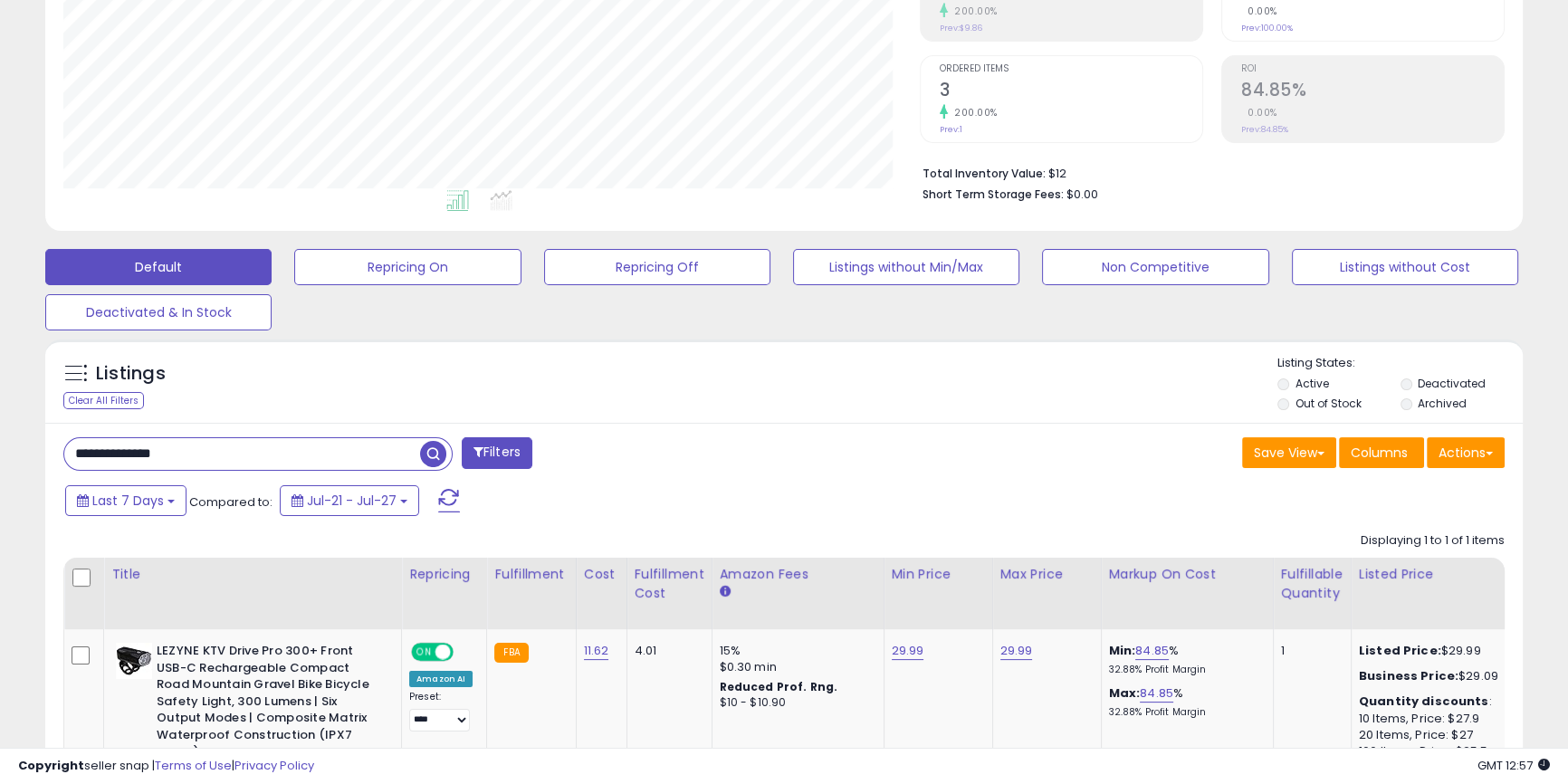 click on "**********" at bounding box center [242, 454] 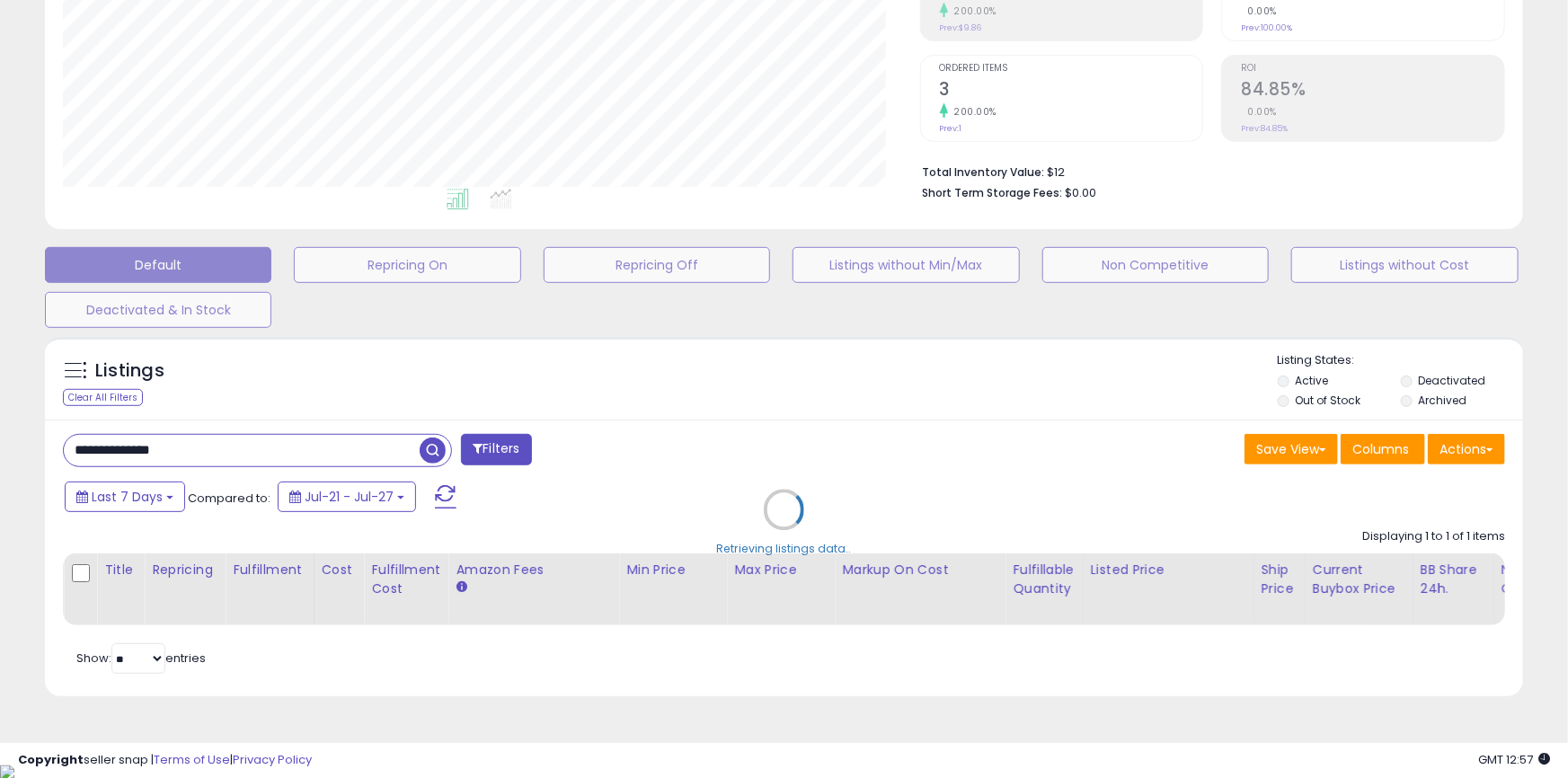 scroll, scrollTop: 898015, scrollLeft: 897710, axis: both 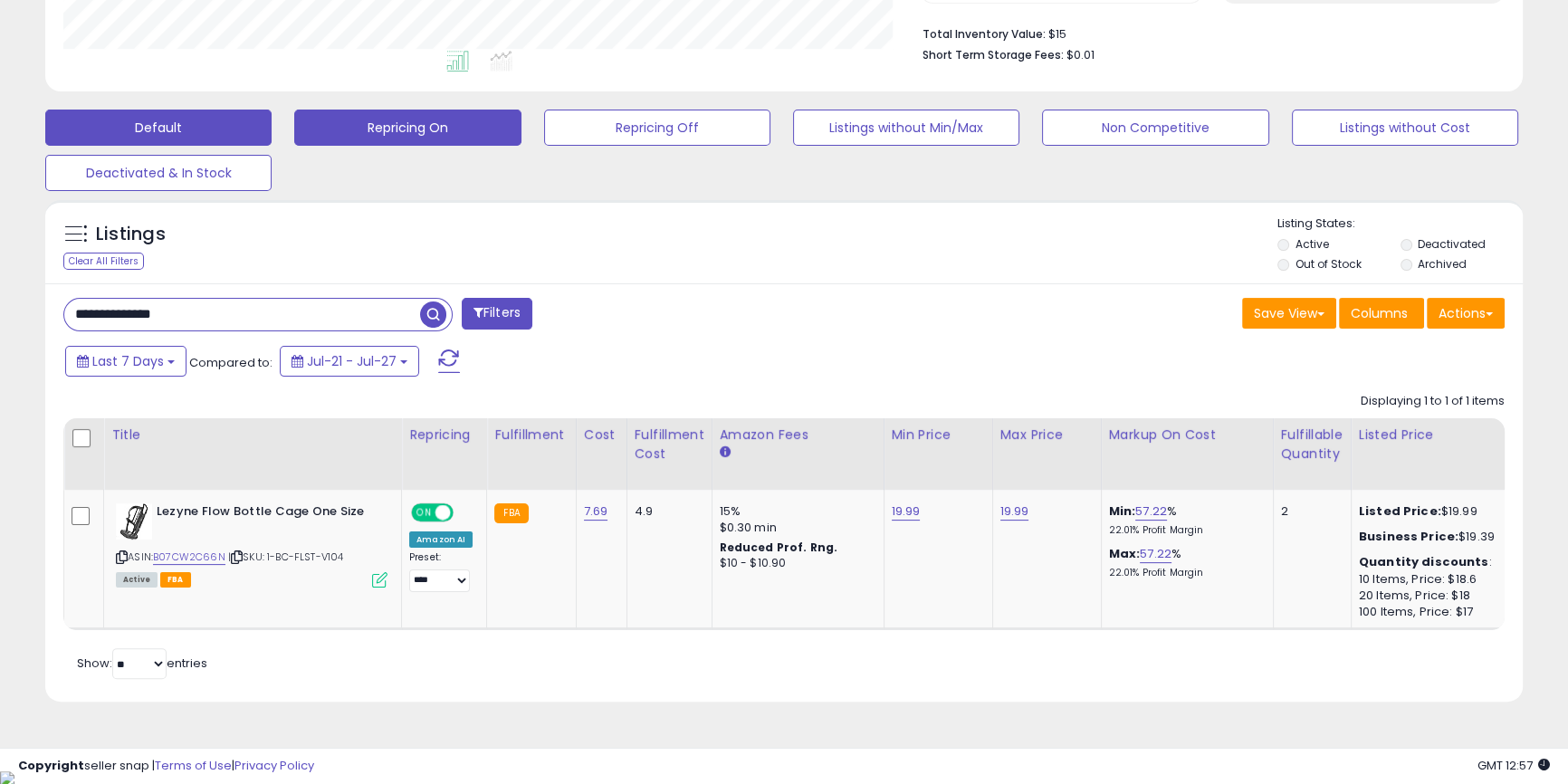 paste on "***" 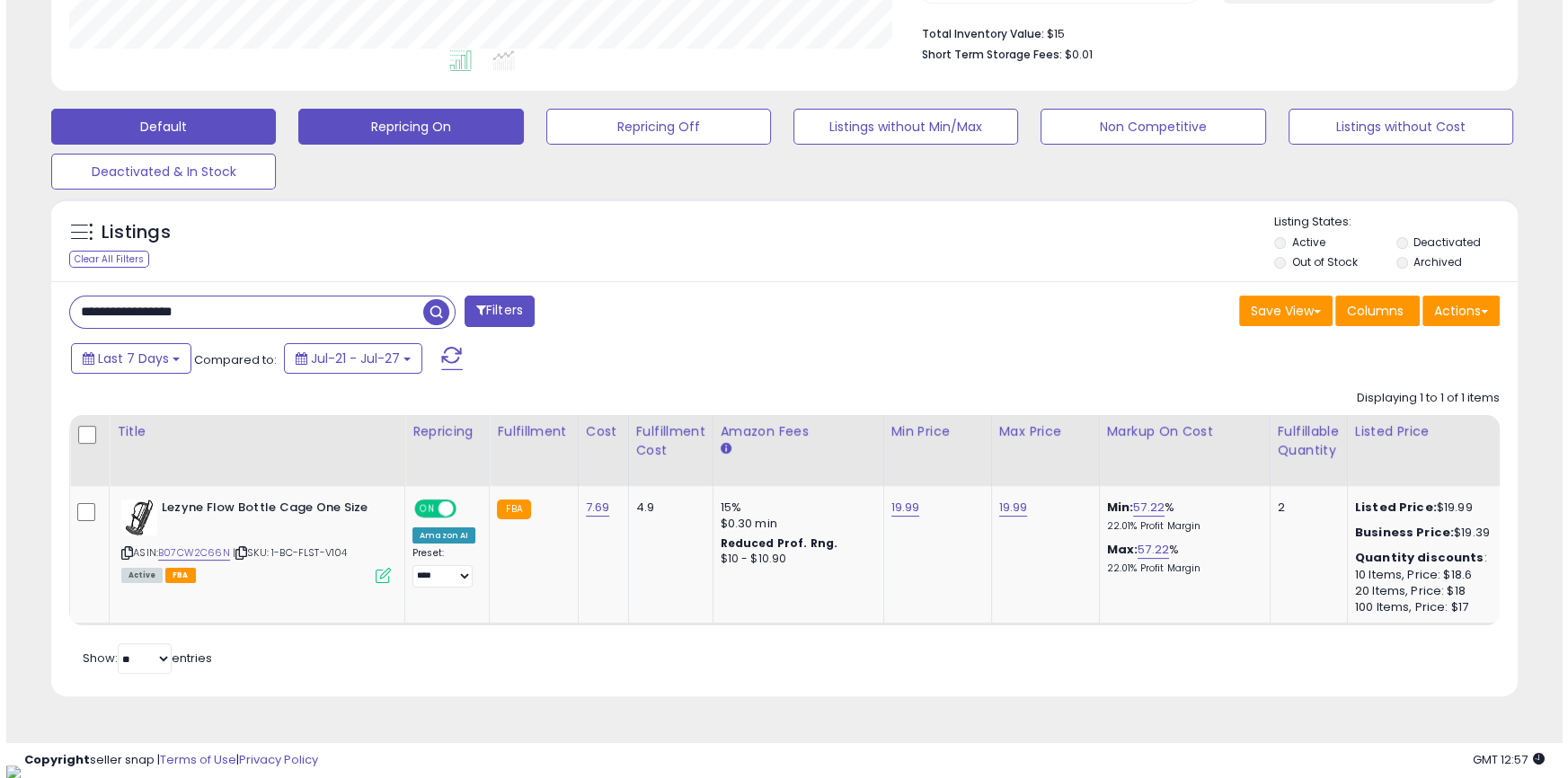 scroll, scrollTop: 319, scrollLeft: 0, axis: vertical 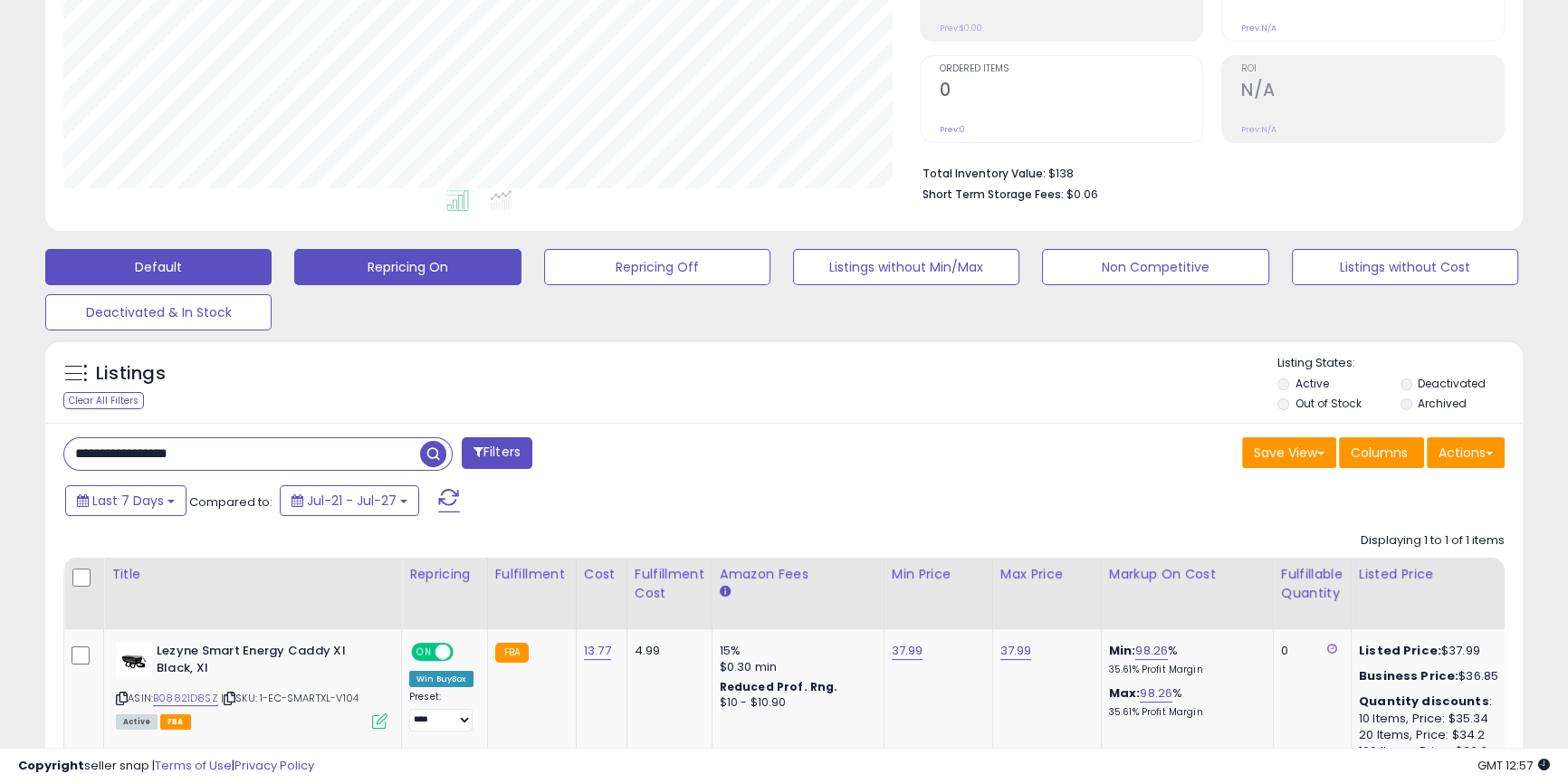 paste 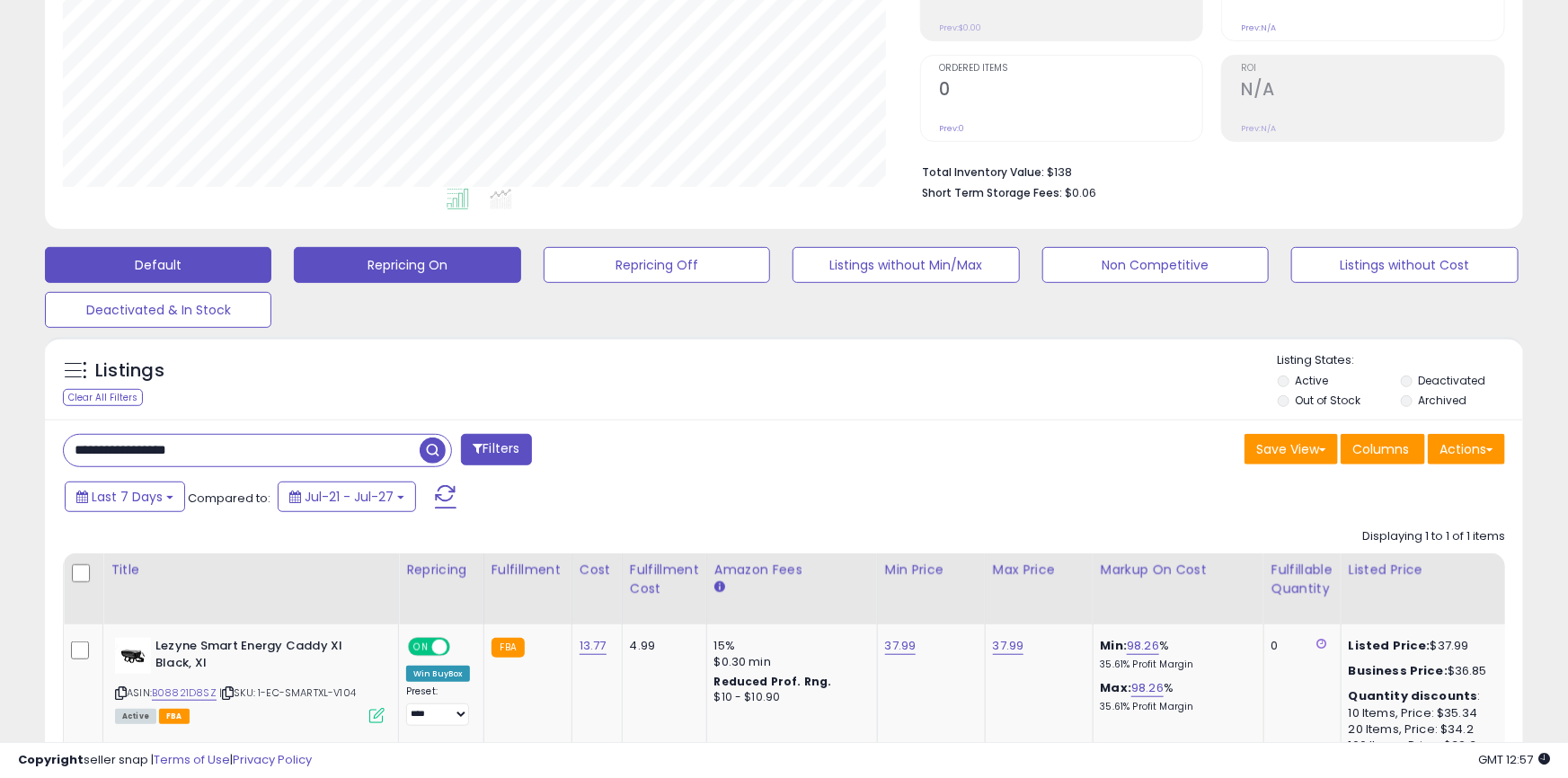scroll, scrollTop: 898015, scrollLeft: 897710, axis: both 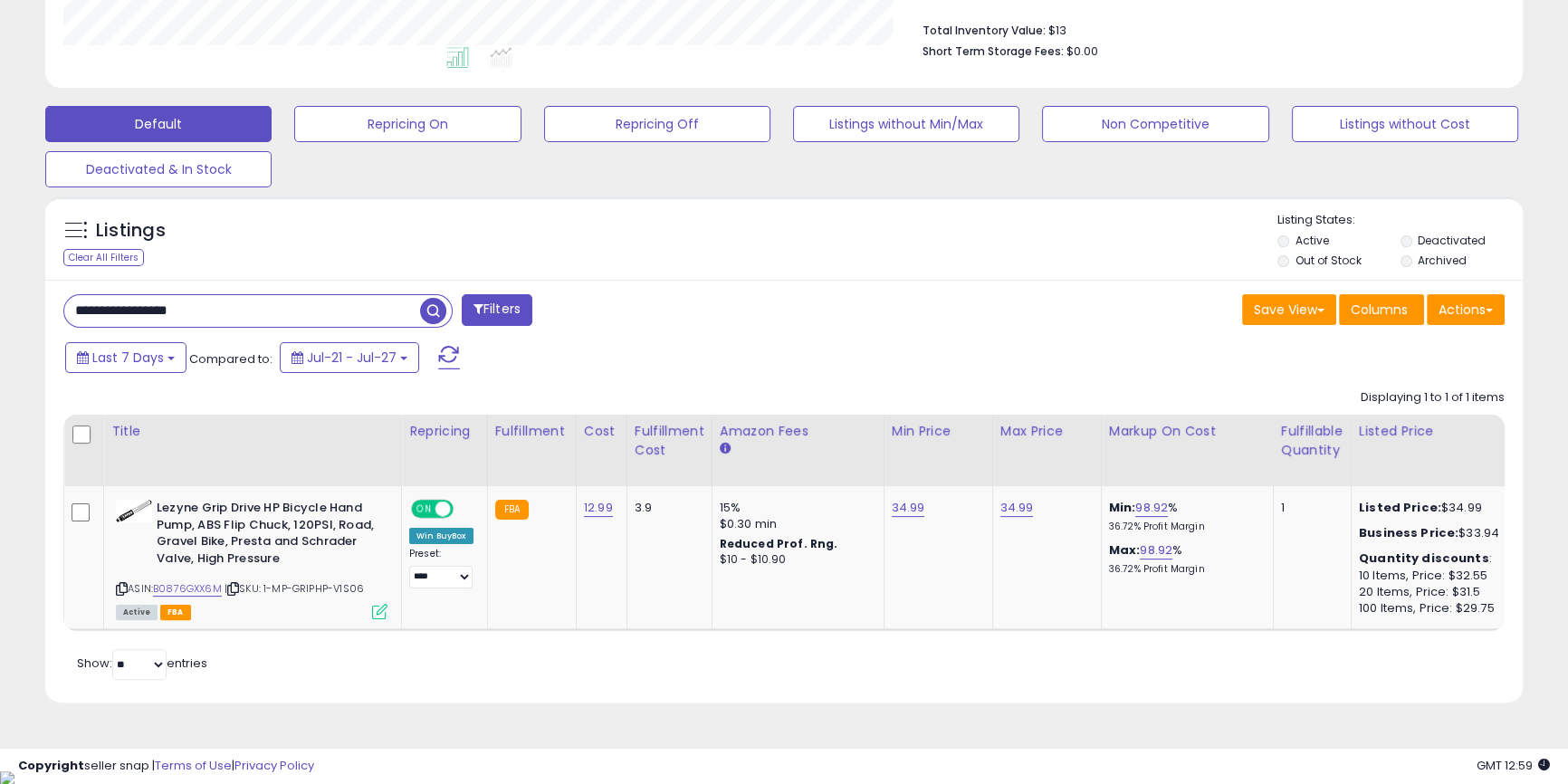 paste 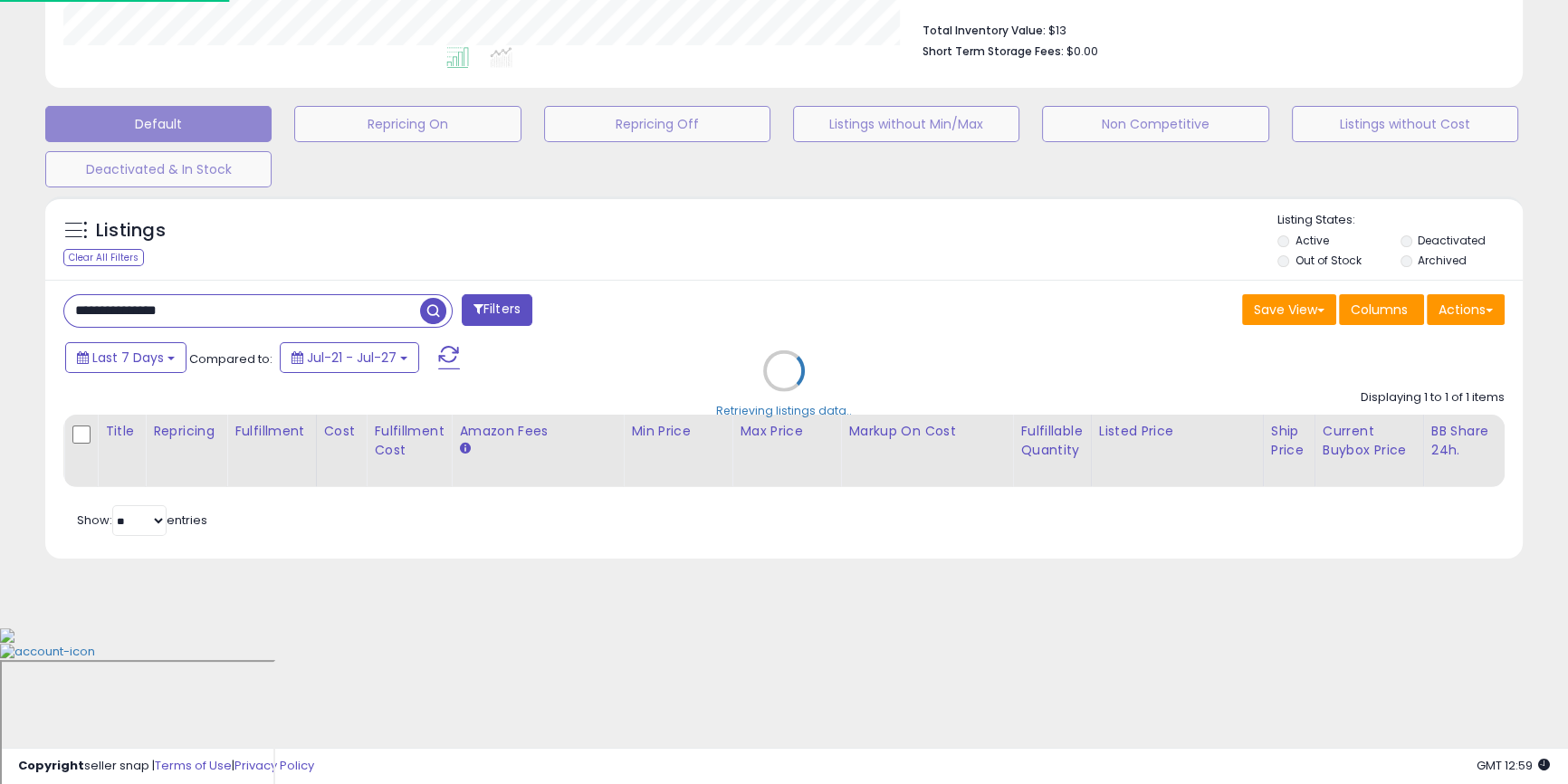 scroll, scrollTop: 904941, scrollLeft: 904448, axis: both 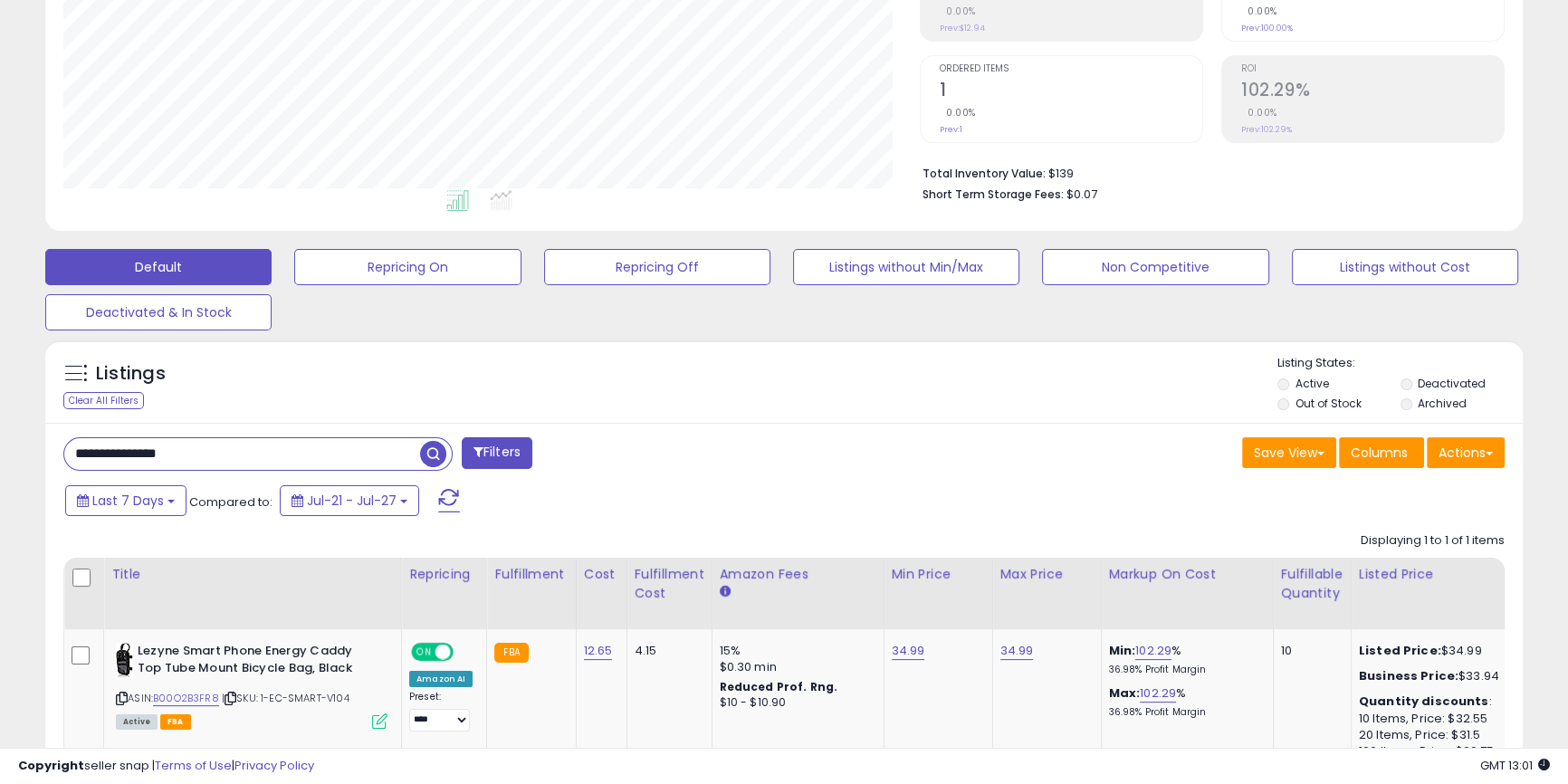 paste on "****" 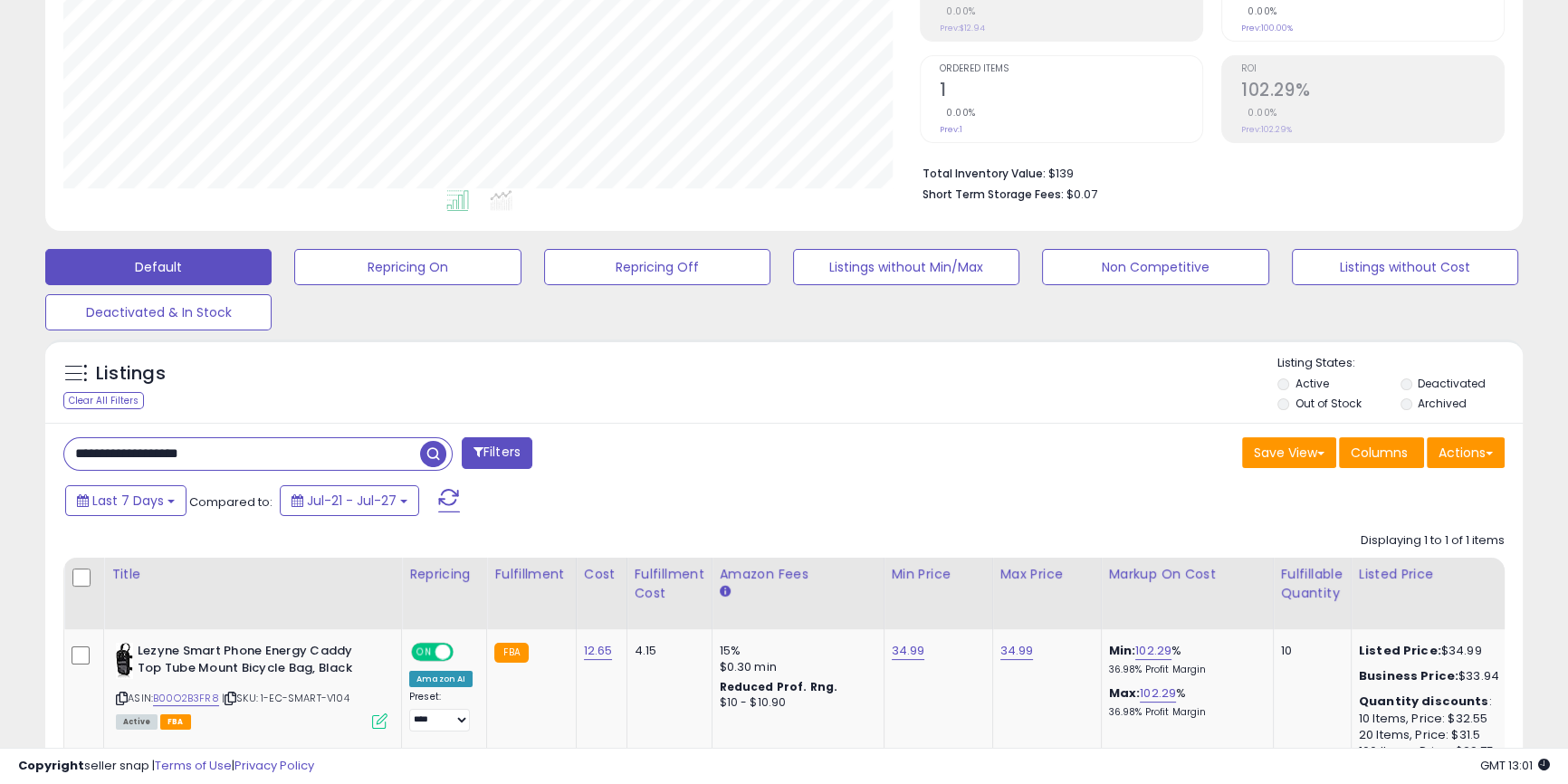 scroll, scrollTop: 904941, scrollLeft: 904448, axis: both 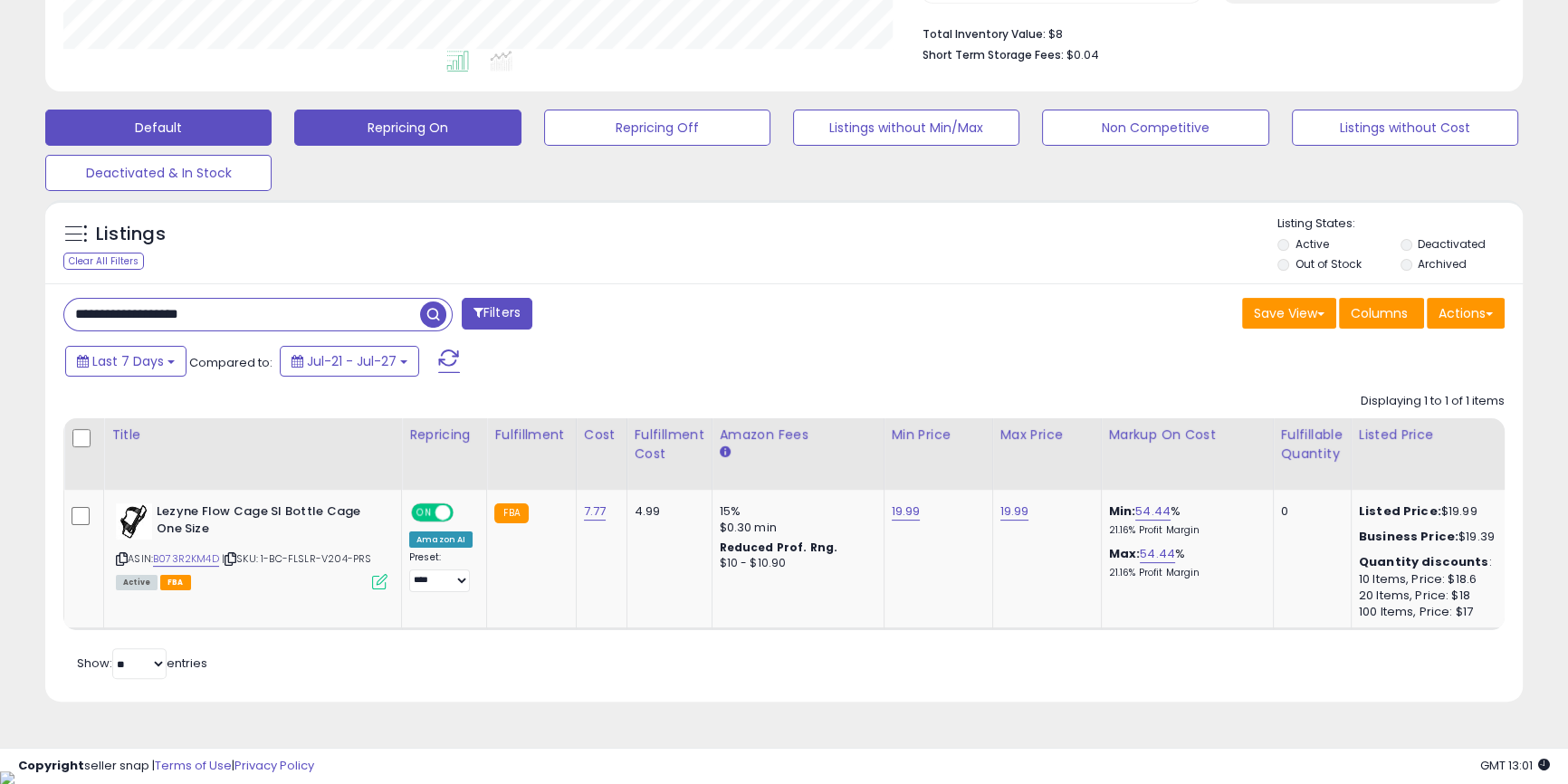 paste 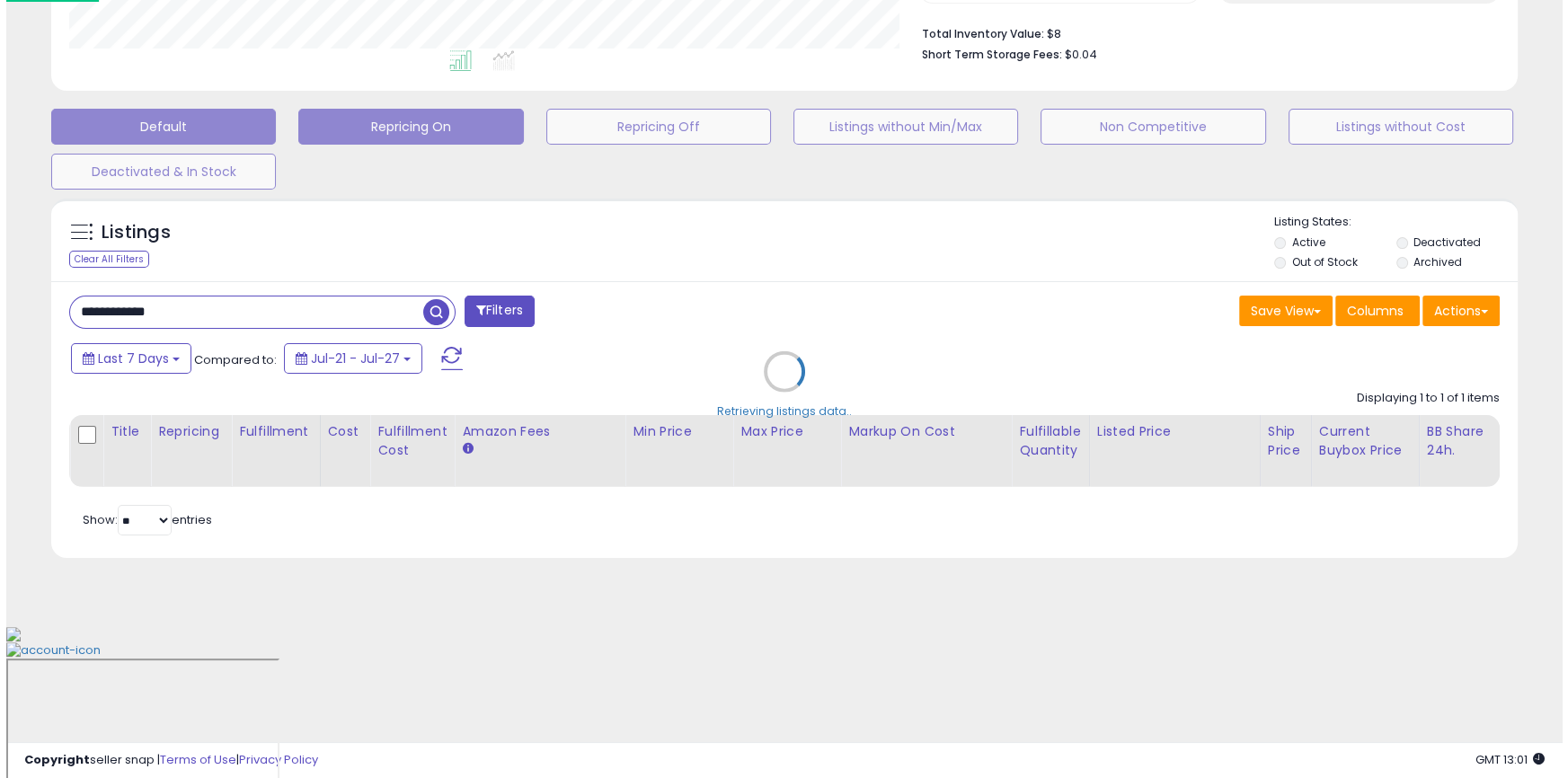 scroll, scrollTop: 319, scrollLeft: 0, axis: vertical 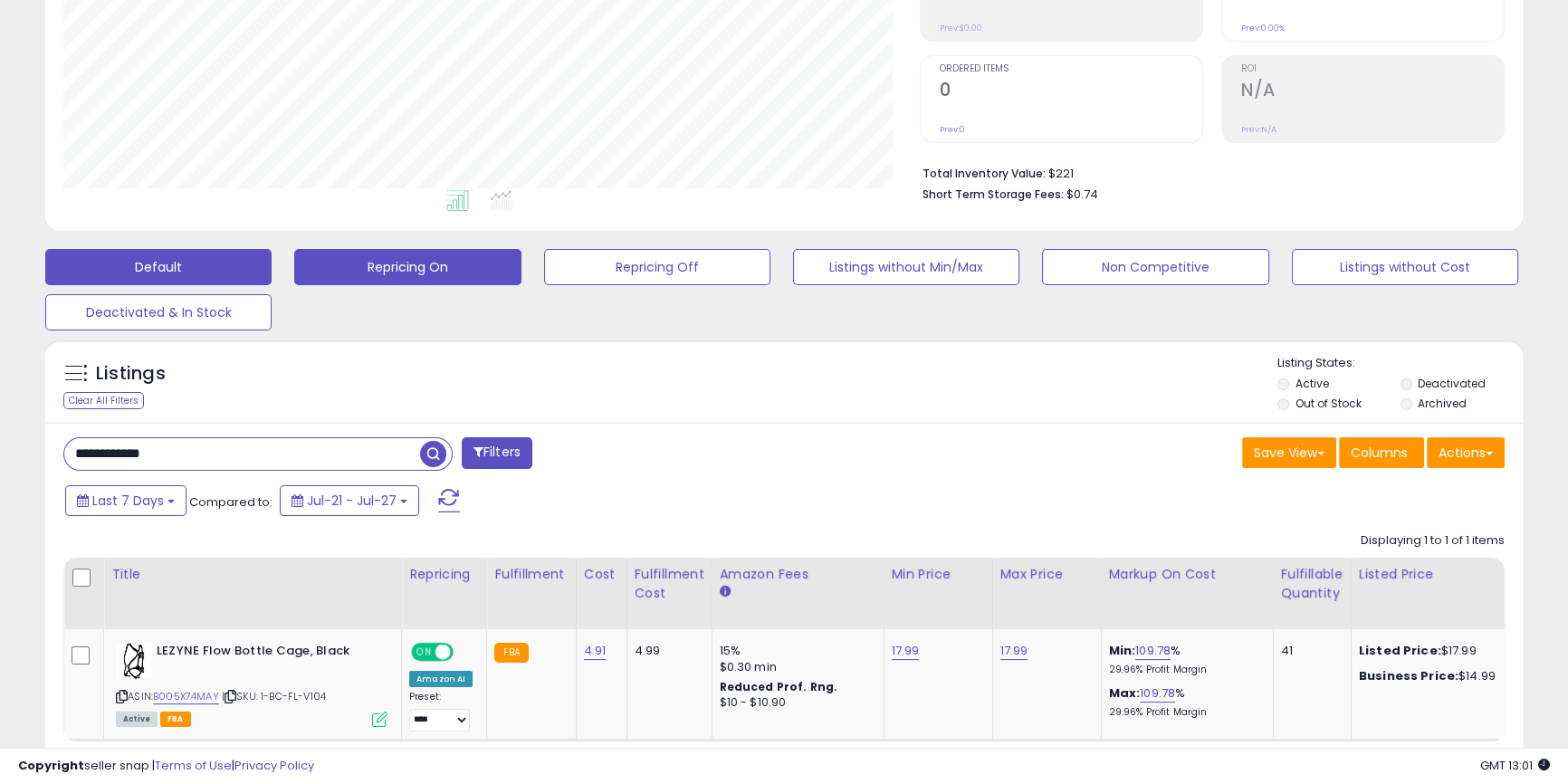 paste on "**" 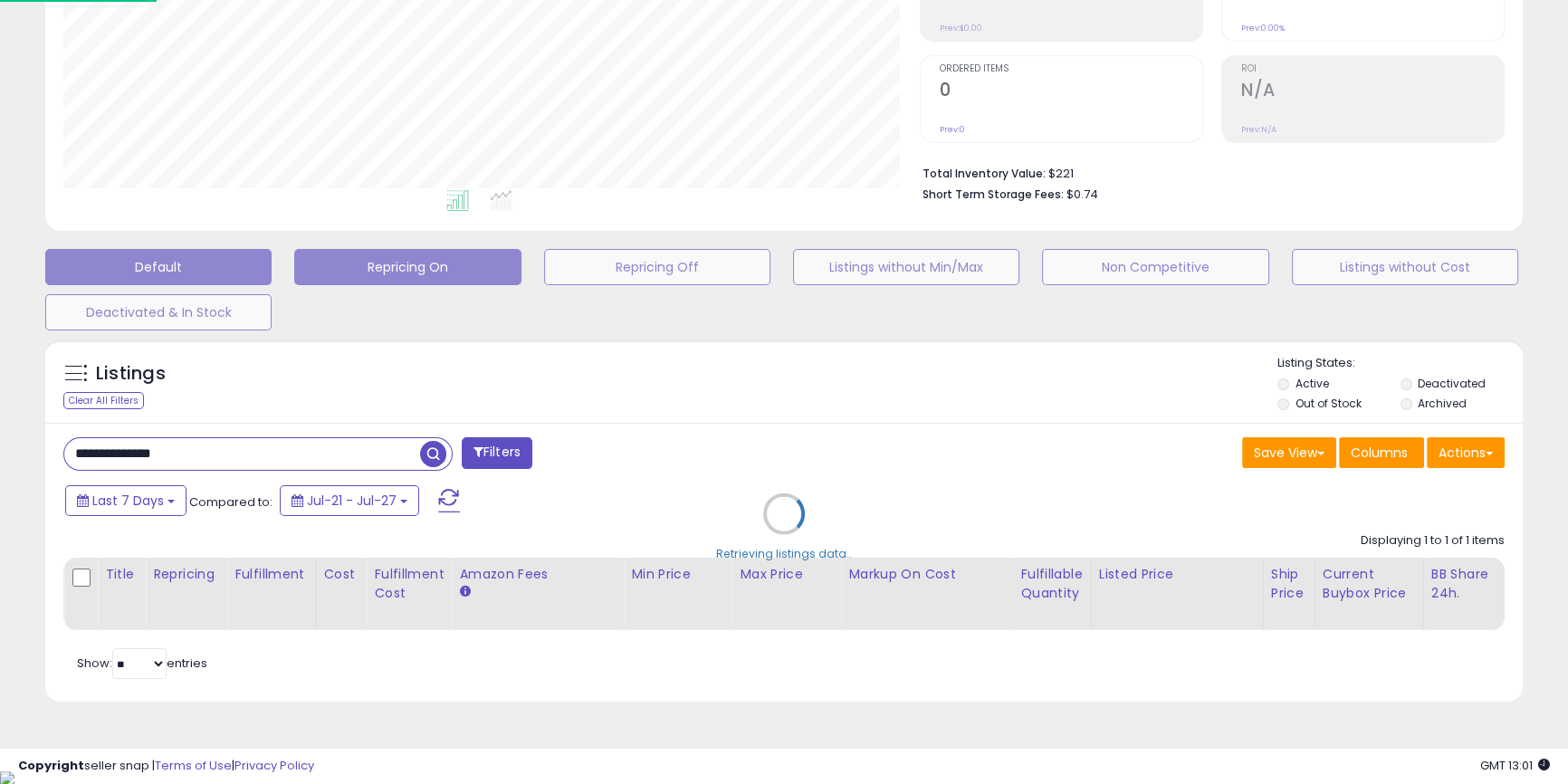 scroll, scrollTop: 904941, scrollLeft: 904448, axis: both 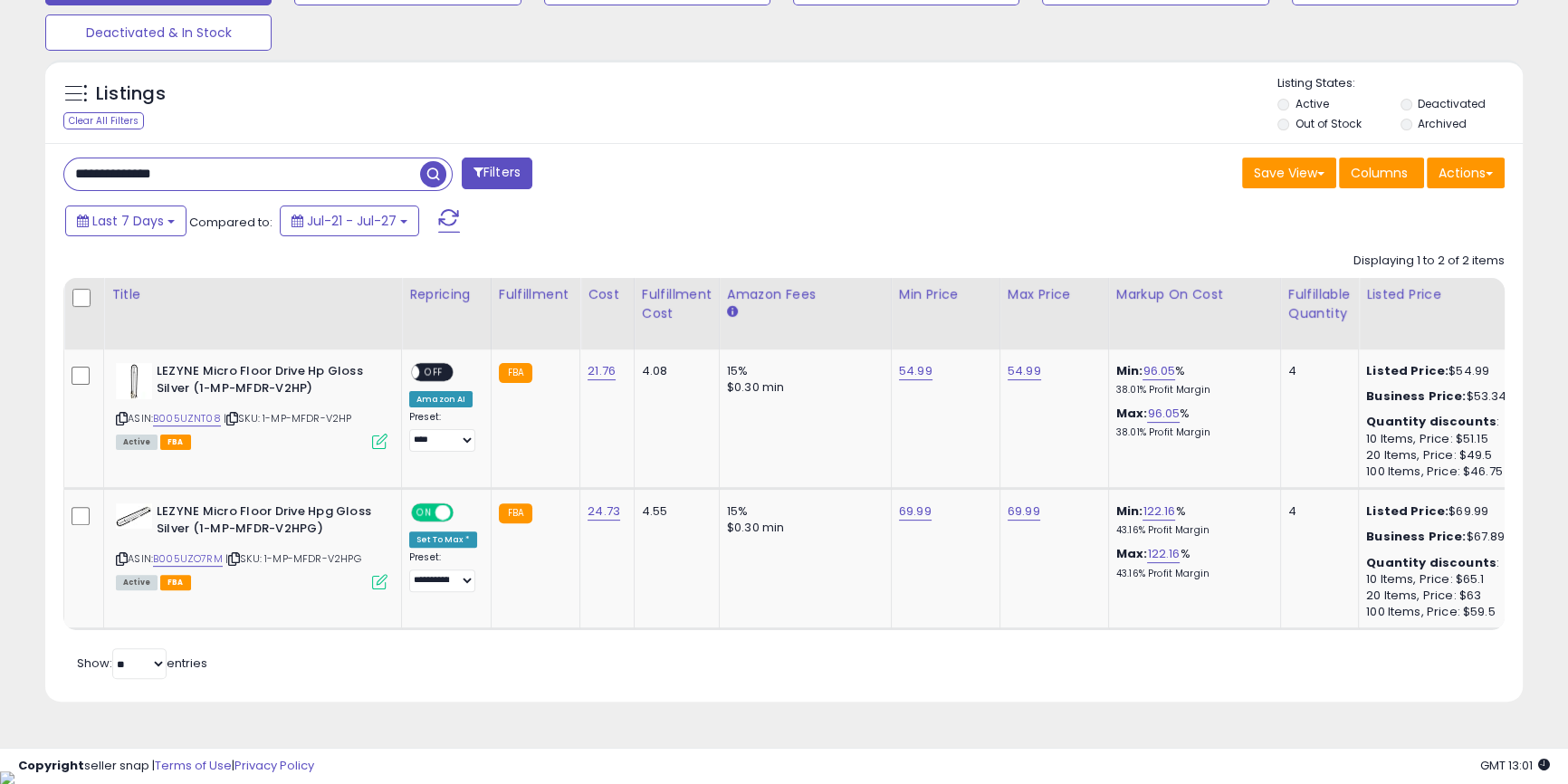 paste on "***" 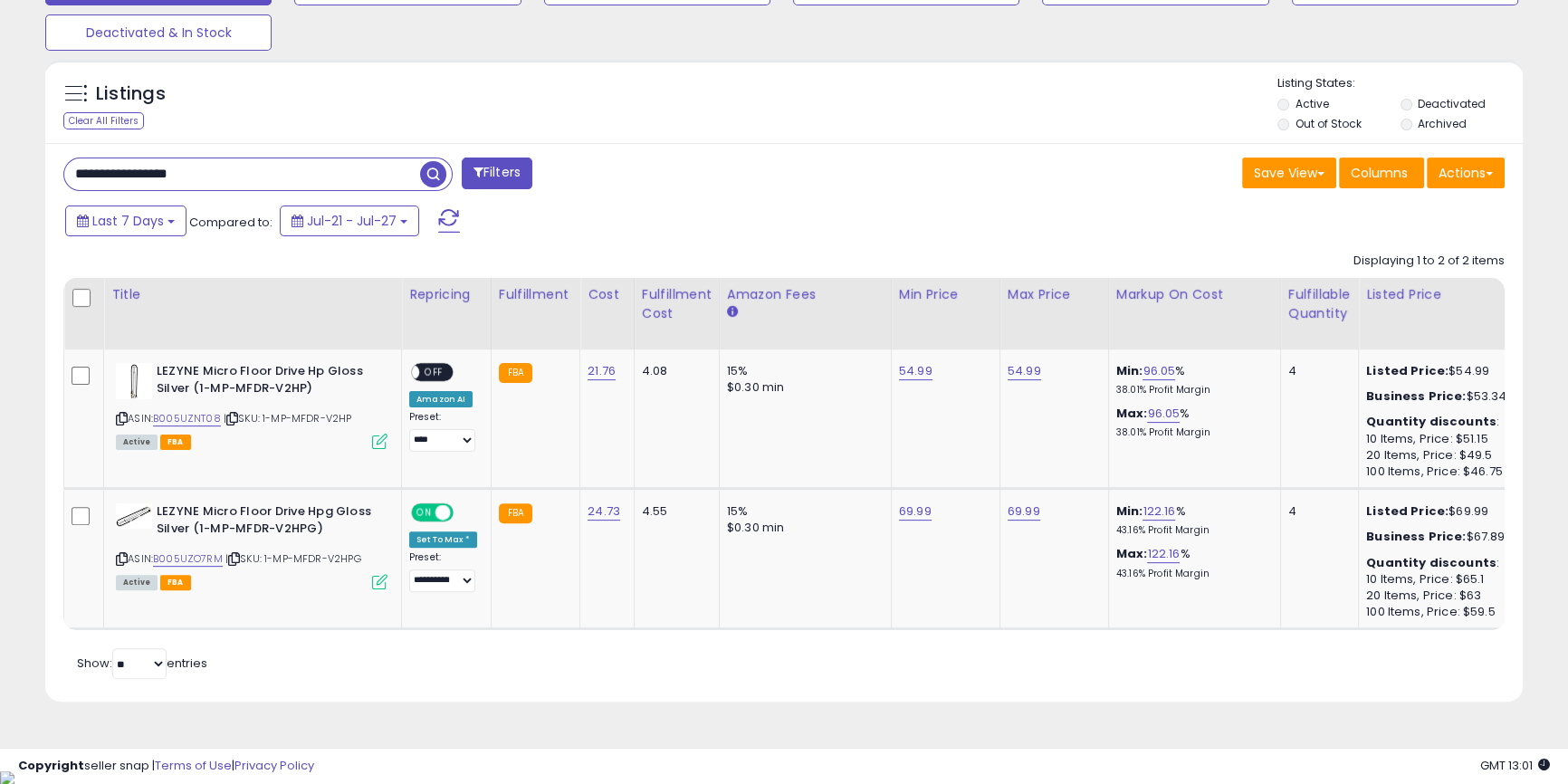 scroll, scrollTop: 904941, scrollLeft: 904448, axis: both 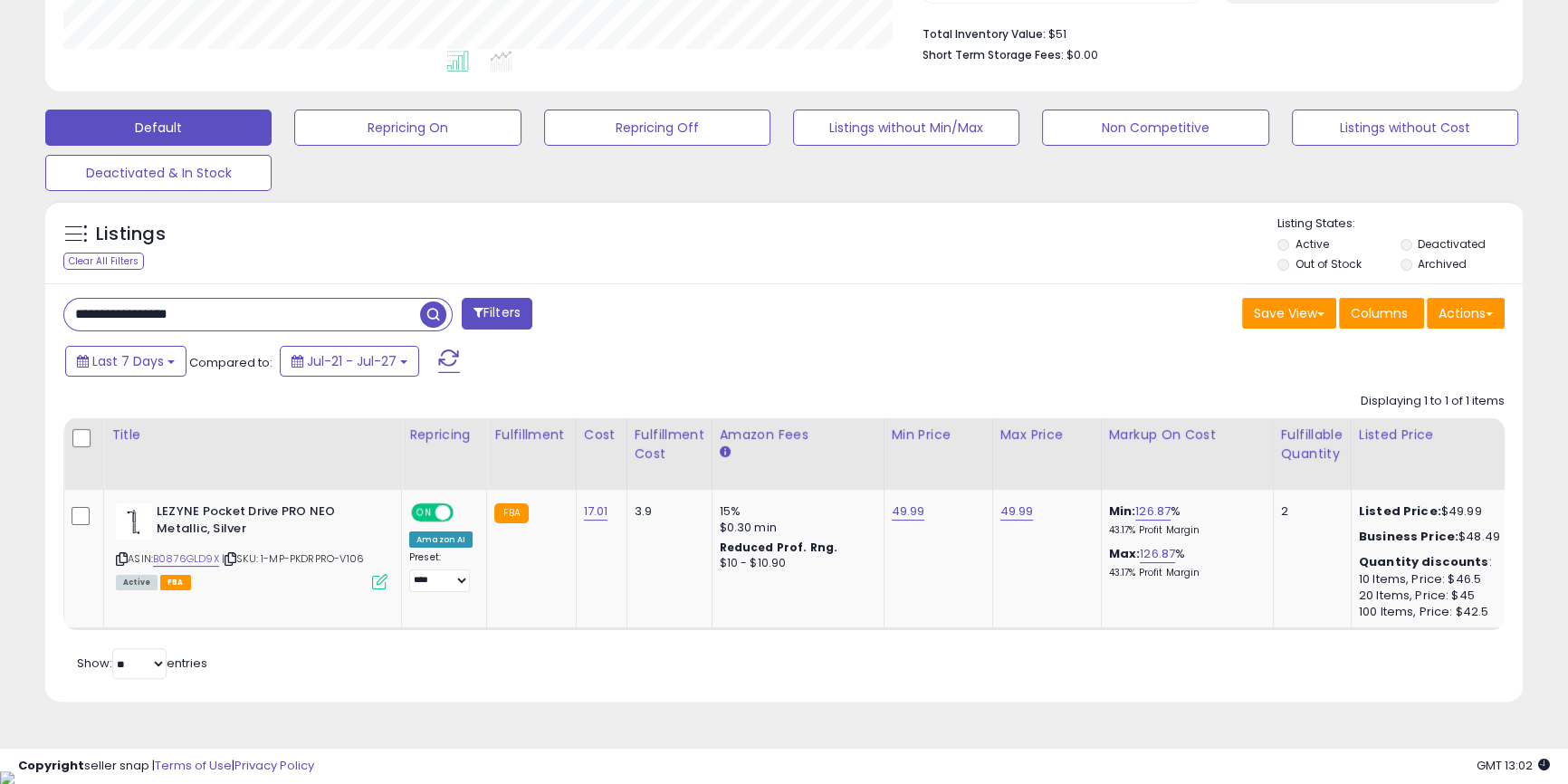 paste 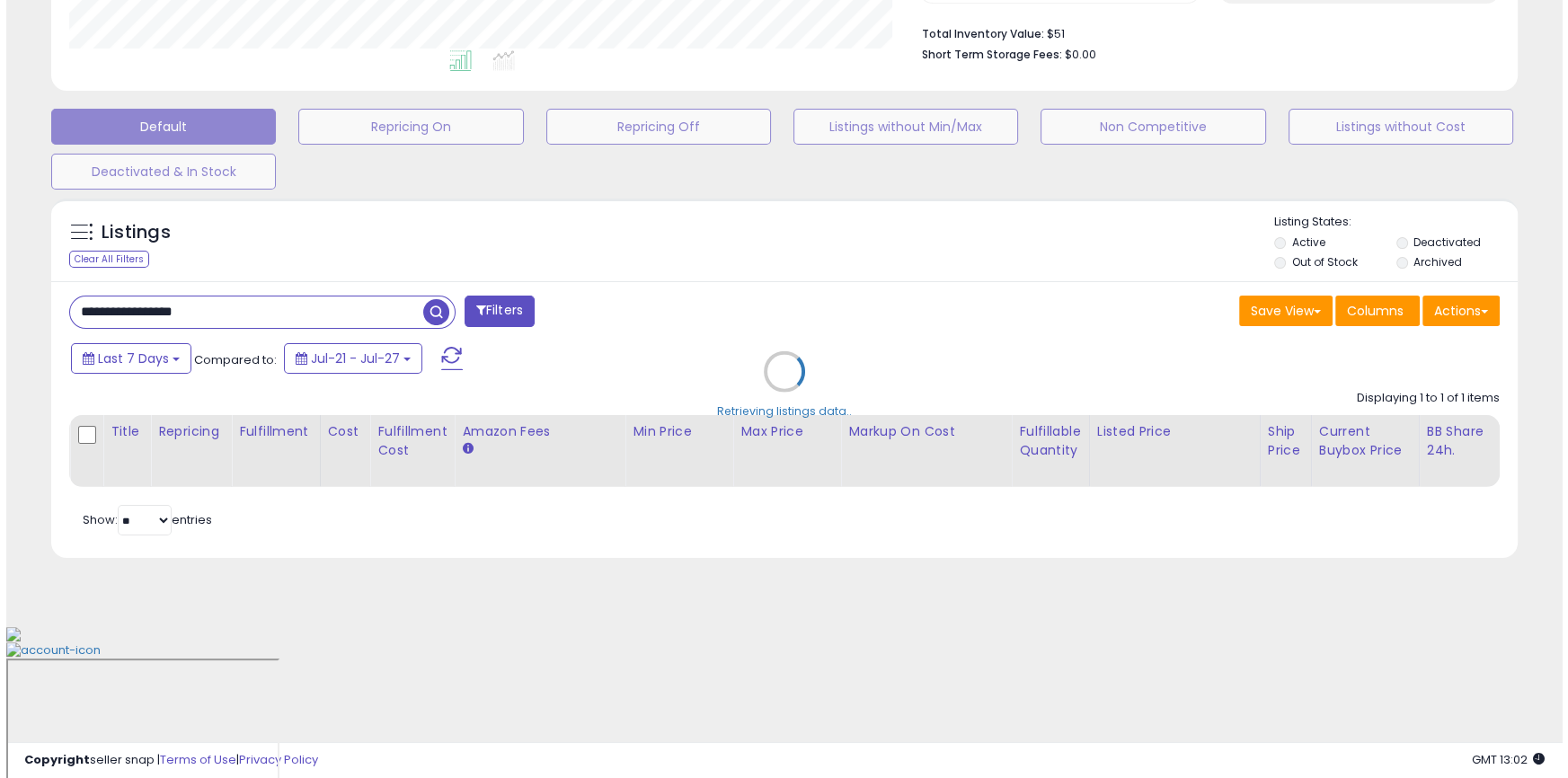 scroll, scrollTop: 319, scrollLeft: 0, axis: vertical 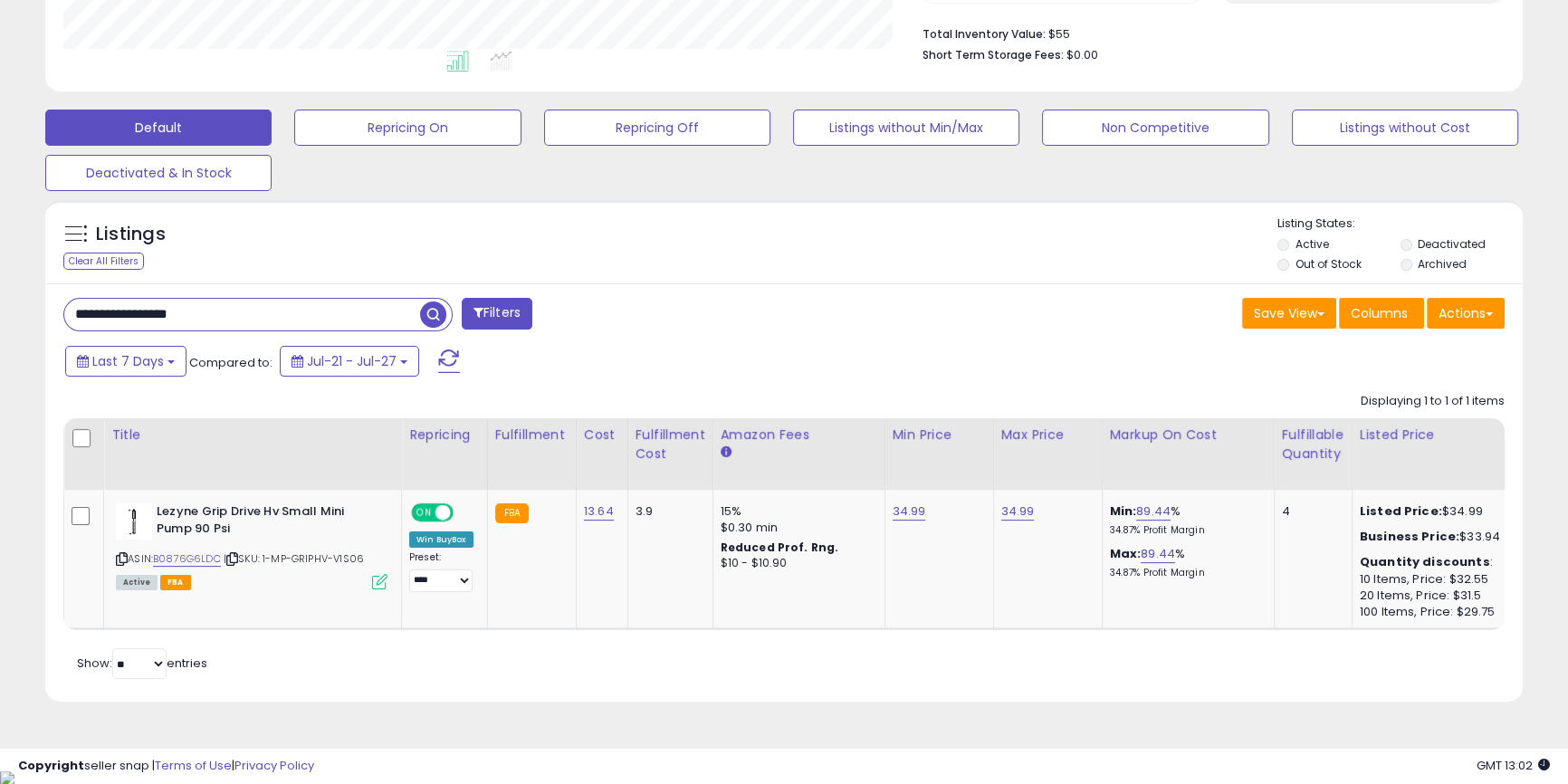 paste 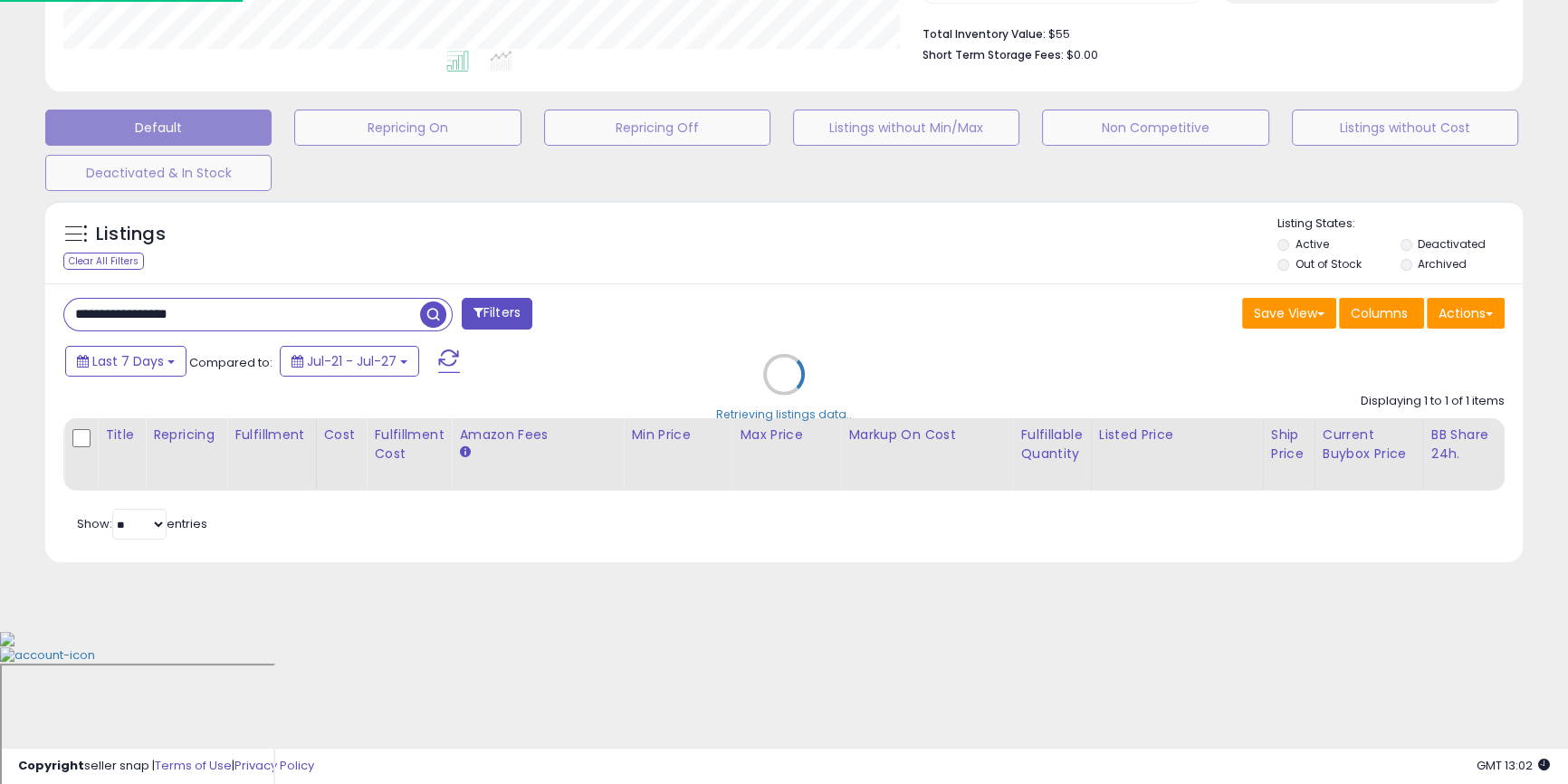 scroll, scrollTop: 904941, scrollLeft: 904448, axis: both 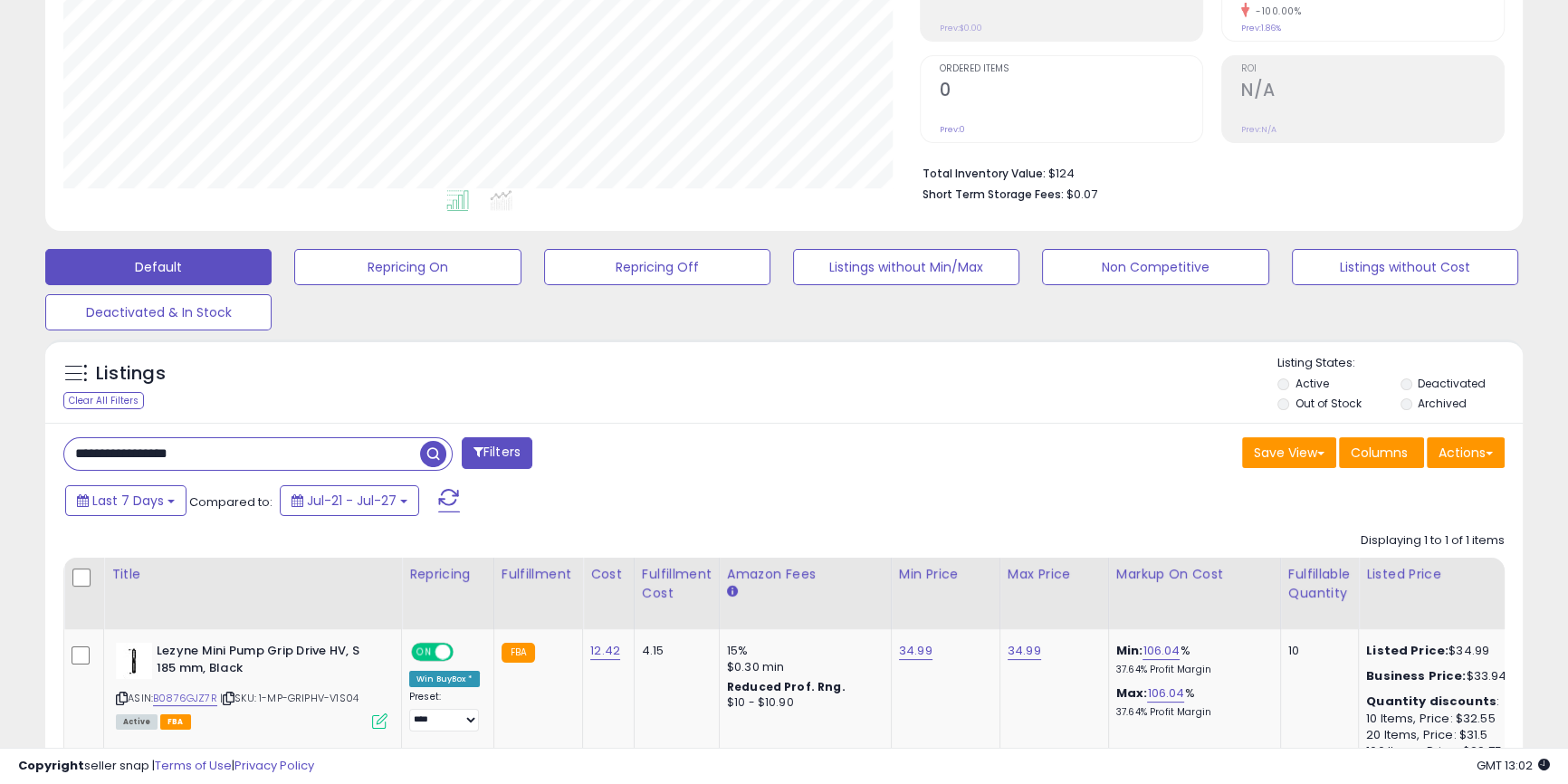 paste 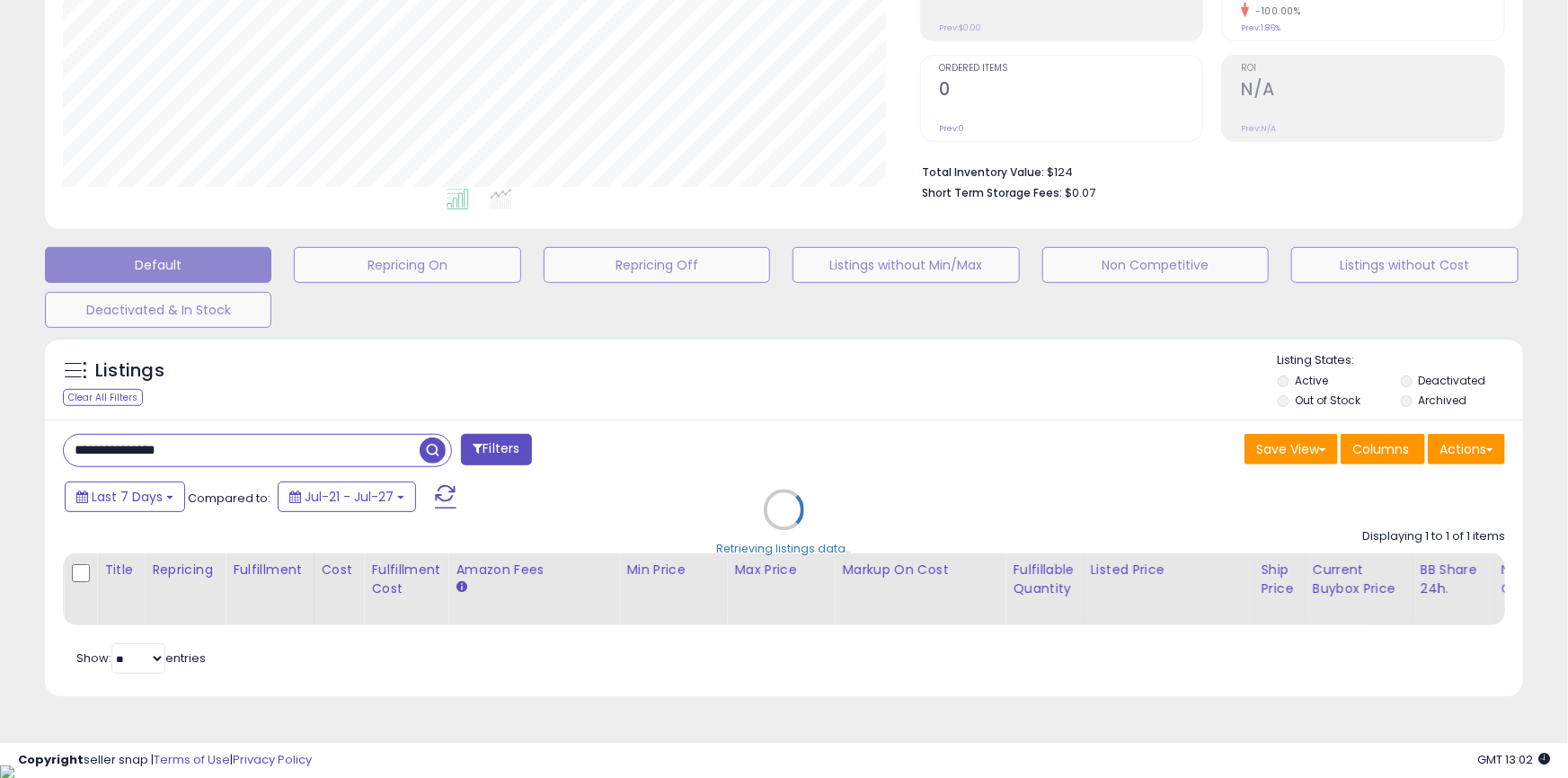 scroll, scrollTop: 898015, scrollLeft: 897710, axis: both 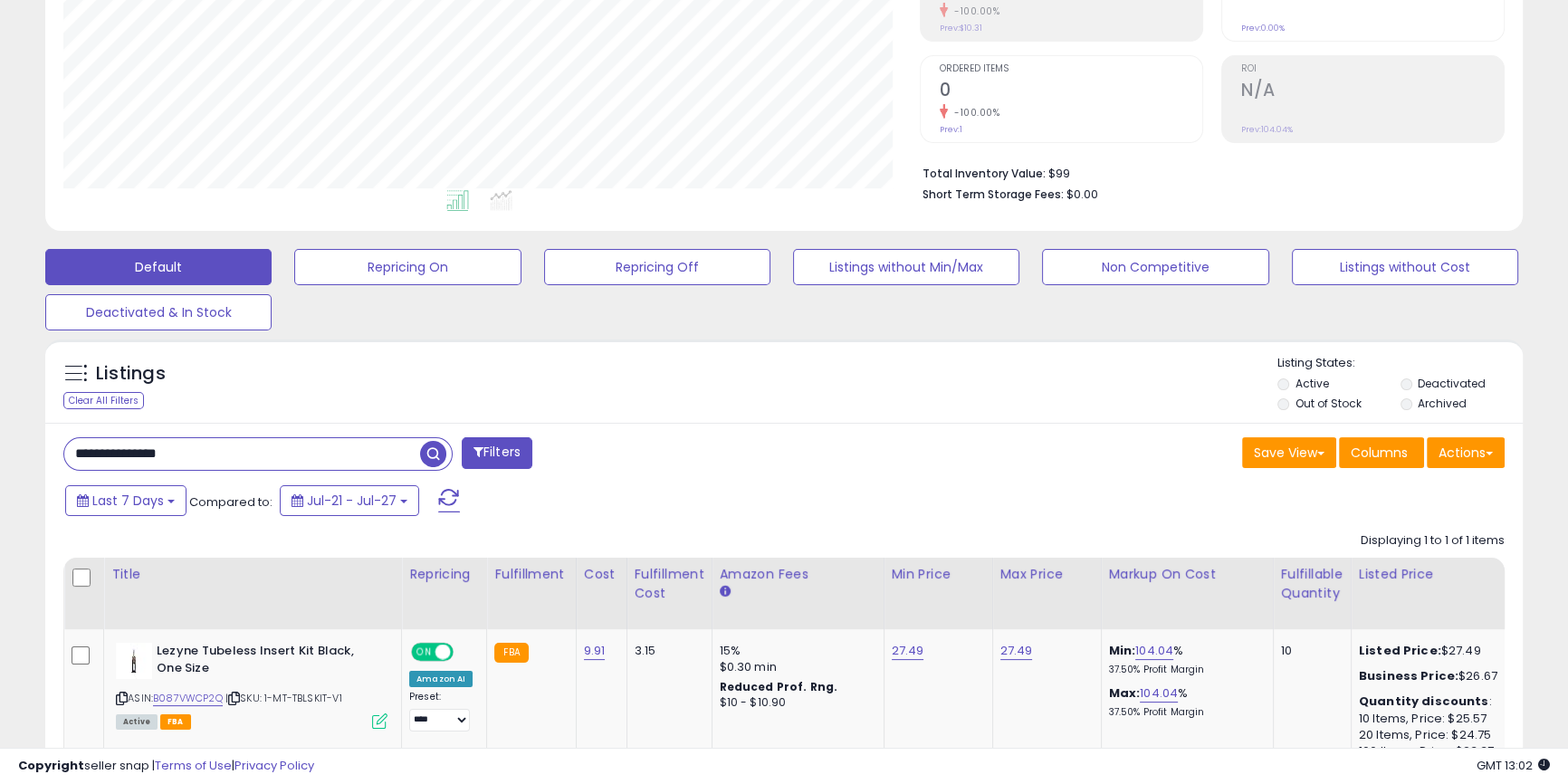 paste 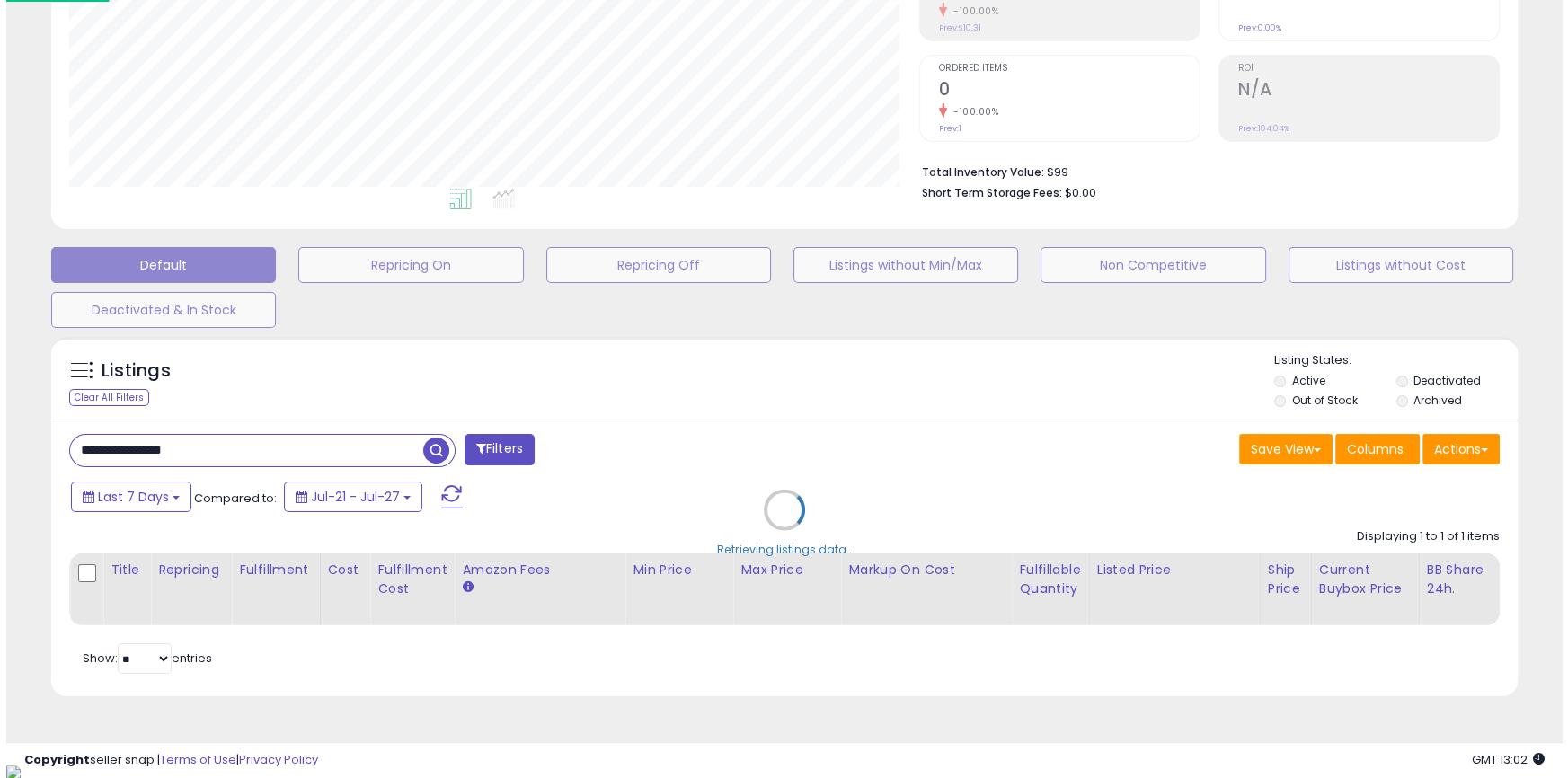 scroll, scrollTop: 898015, scrollLeft: 897710, axis: both 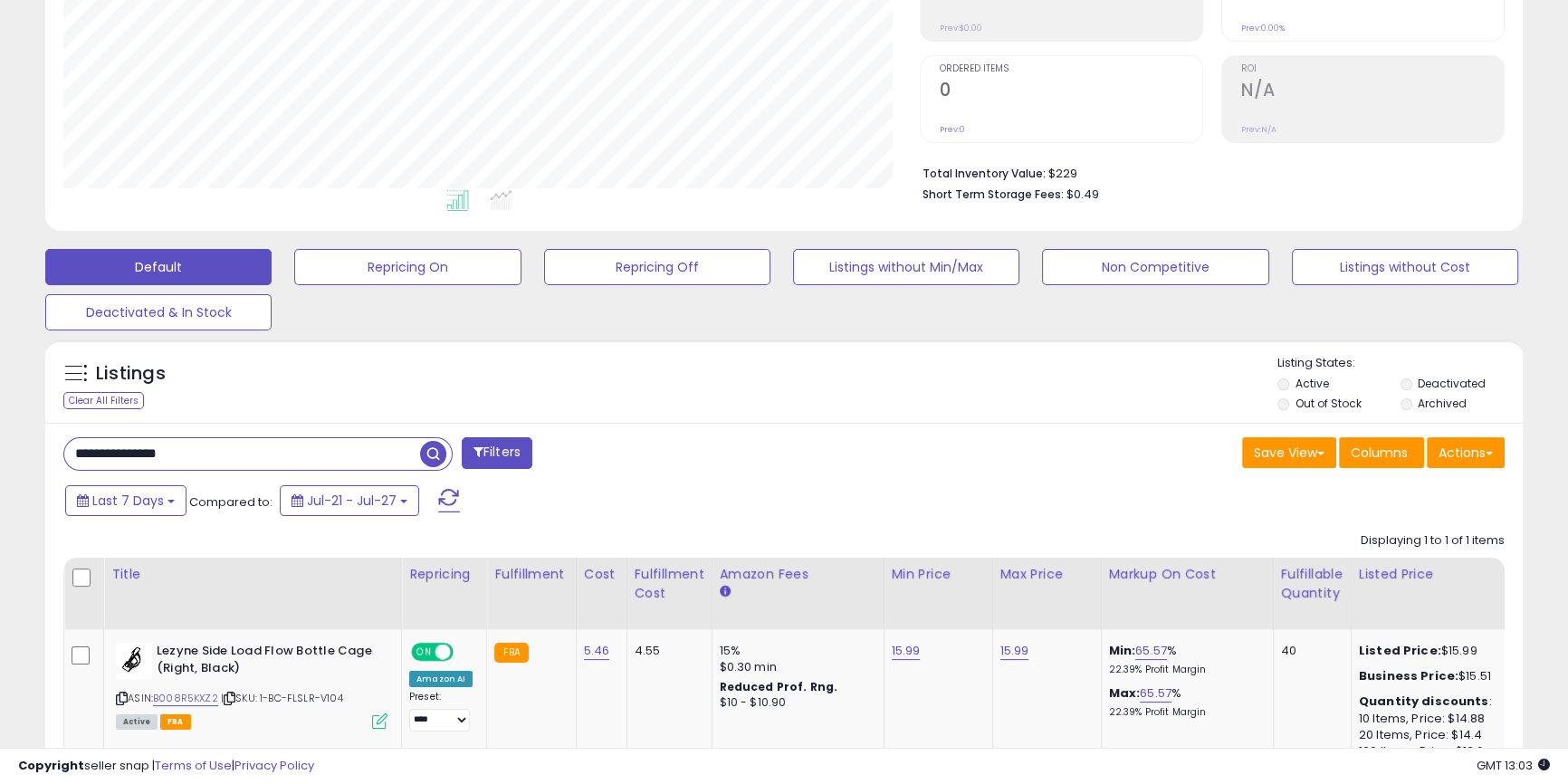 paste on "*" 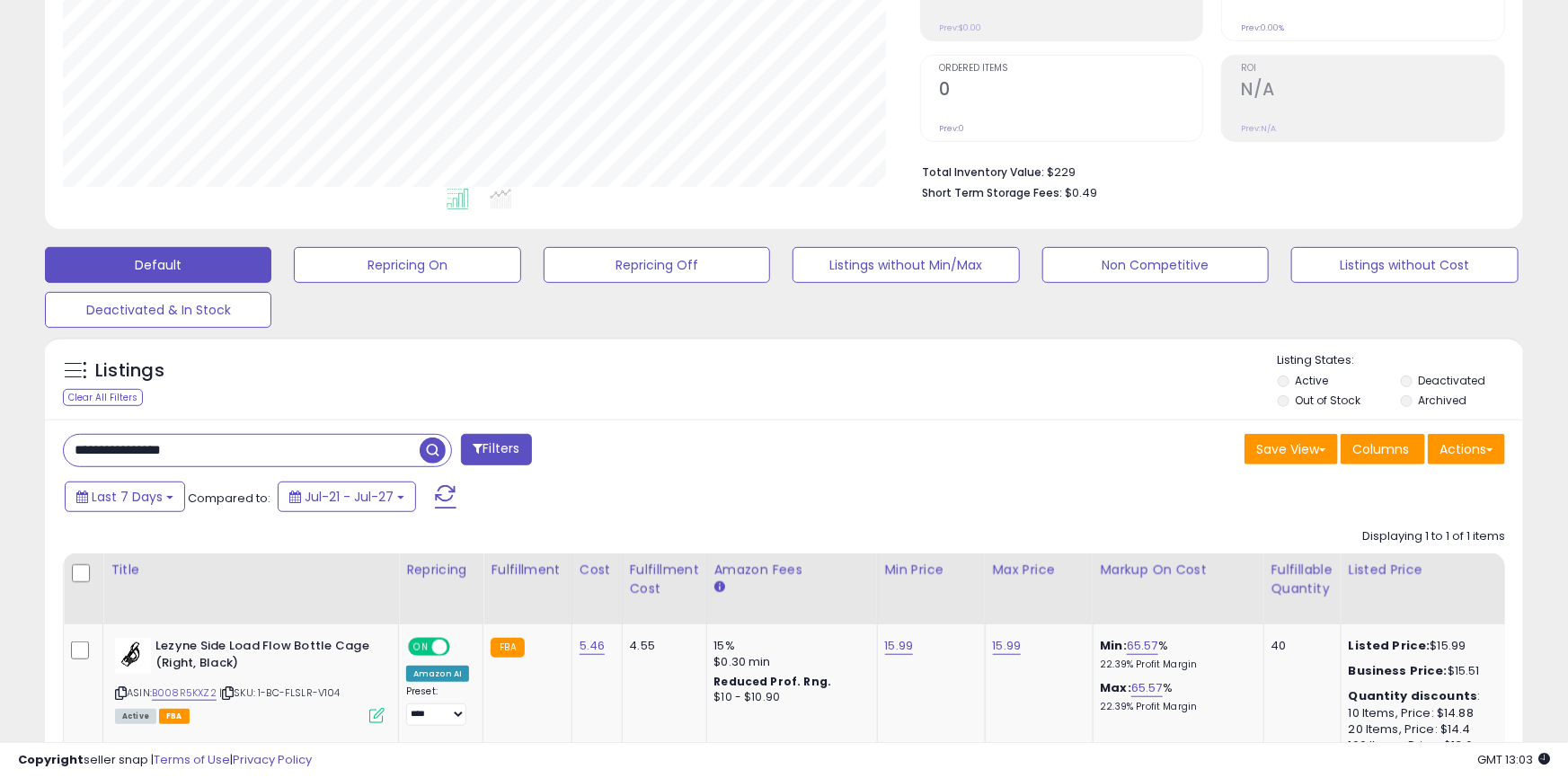 scroll, scrollTop: 898015, scrollLeft: 897710, axis: both 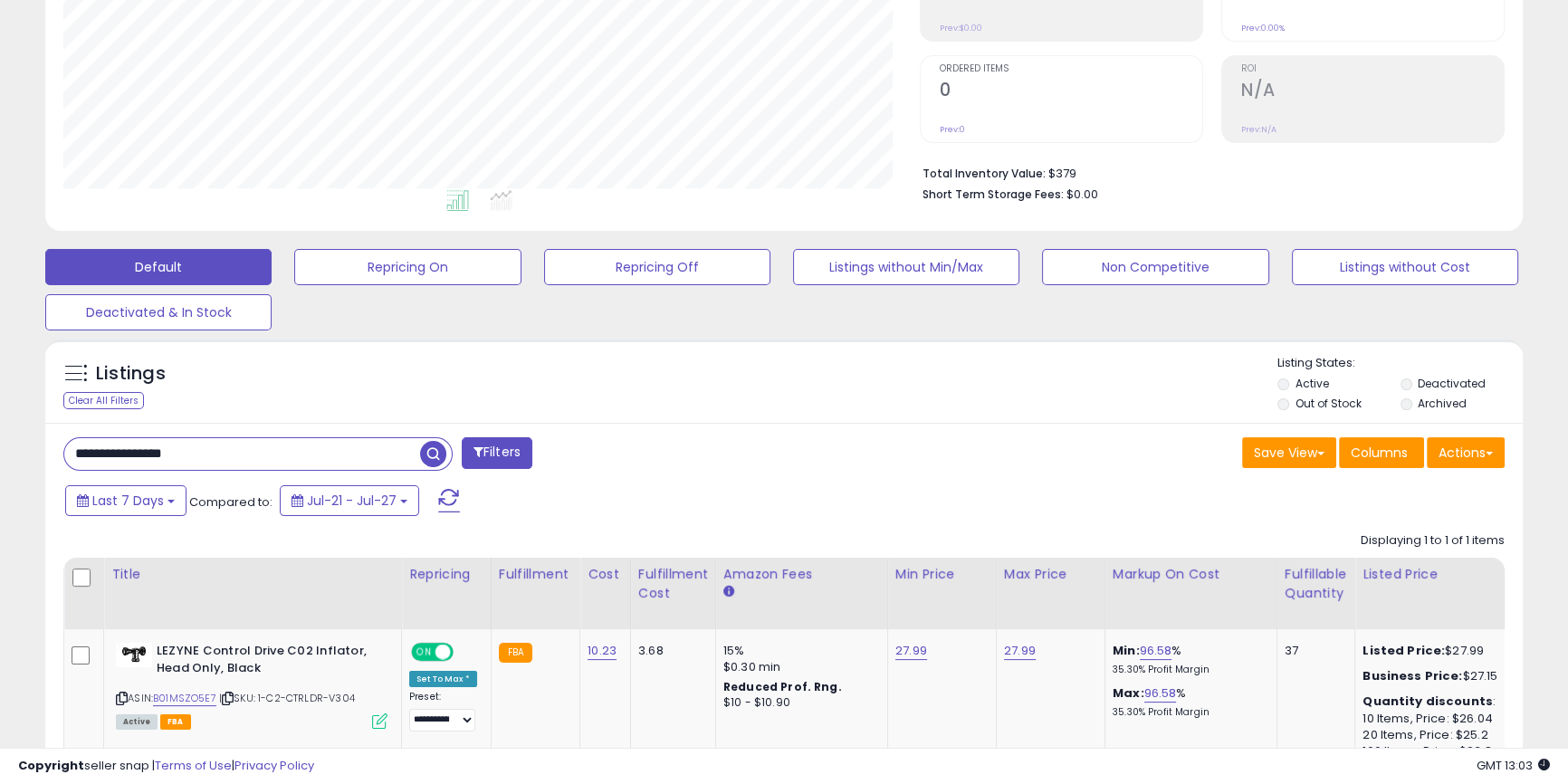 paste 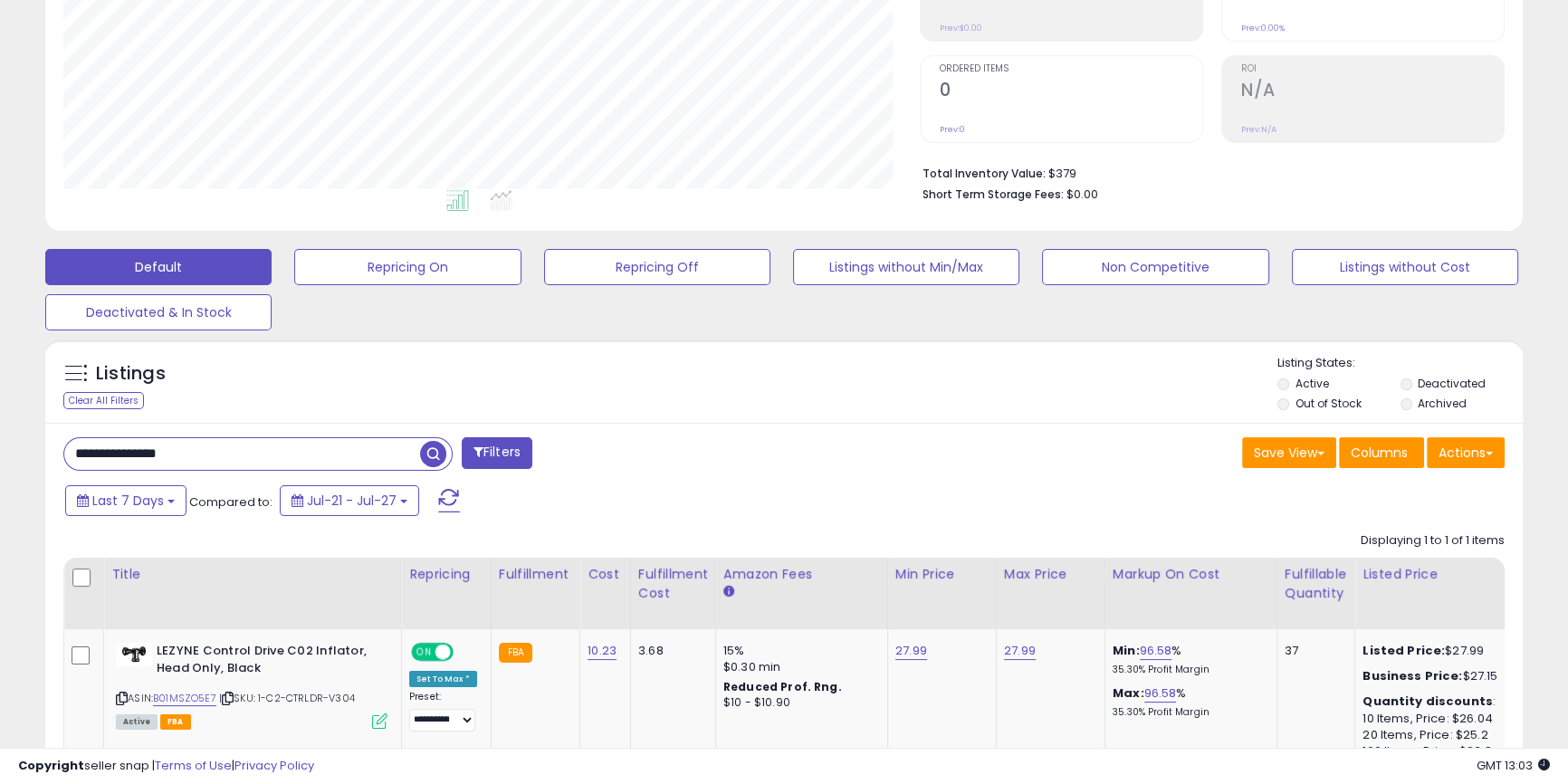 scroll, scrollTop: 904941, scrollLeft: 904448, axis: both 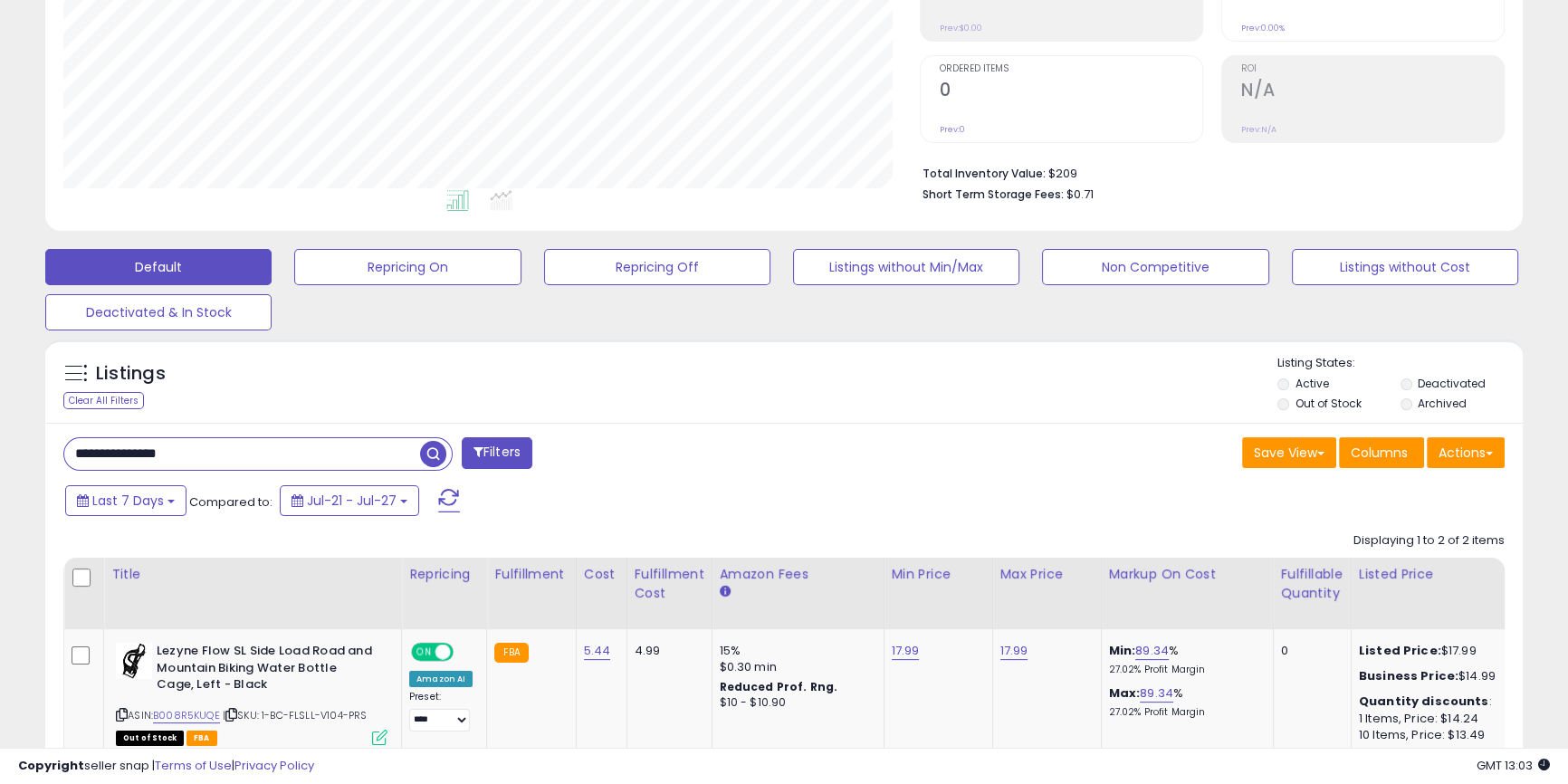 paste 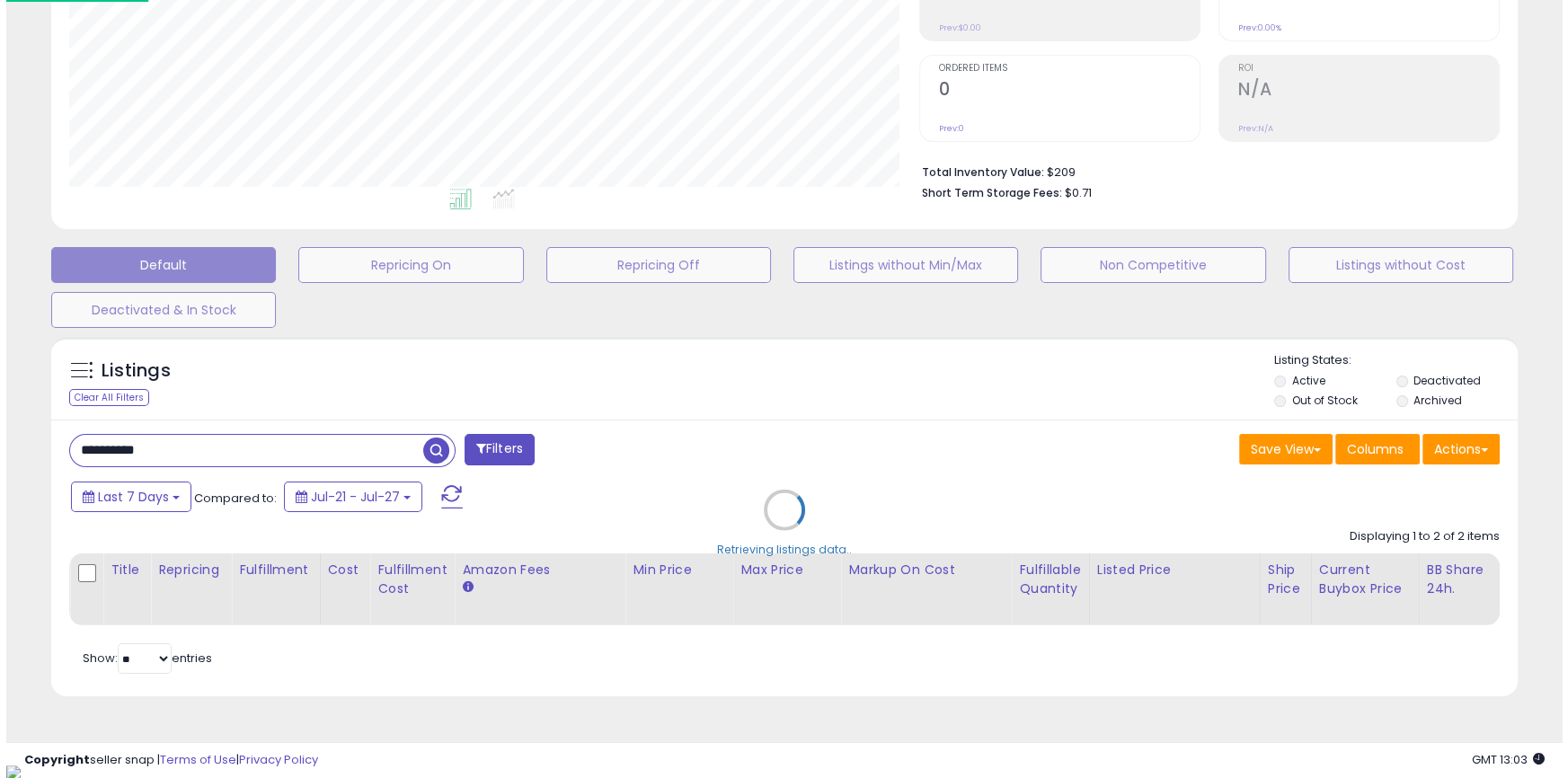 scroll, scrollTop: 898015, scrollLeft: 897710, axis: both 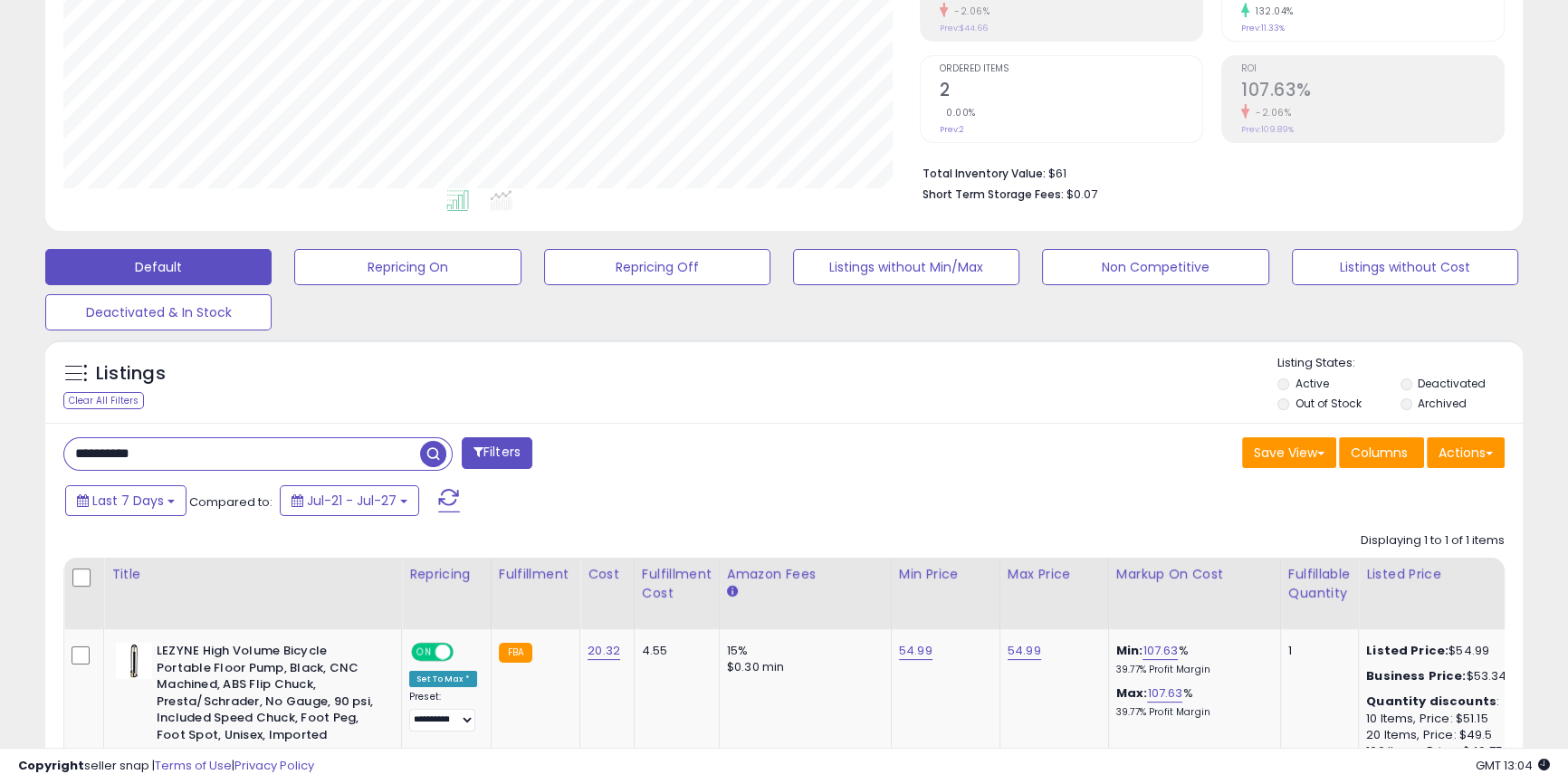 paste 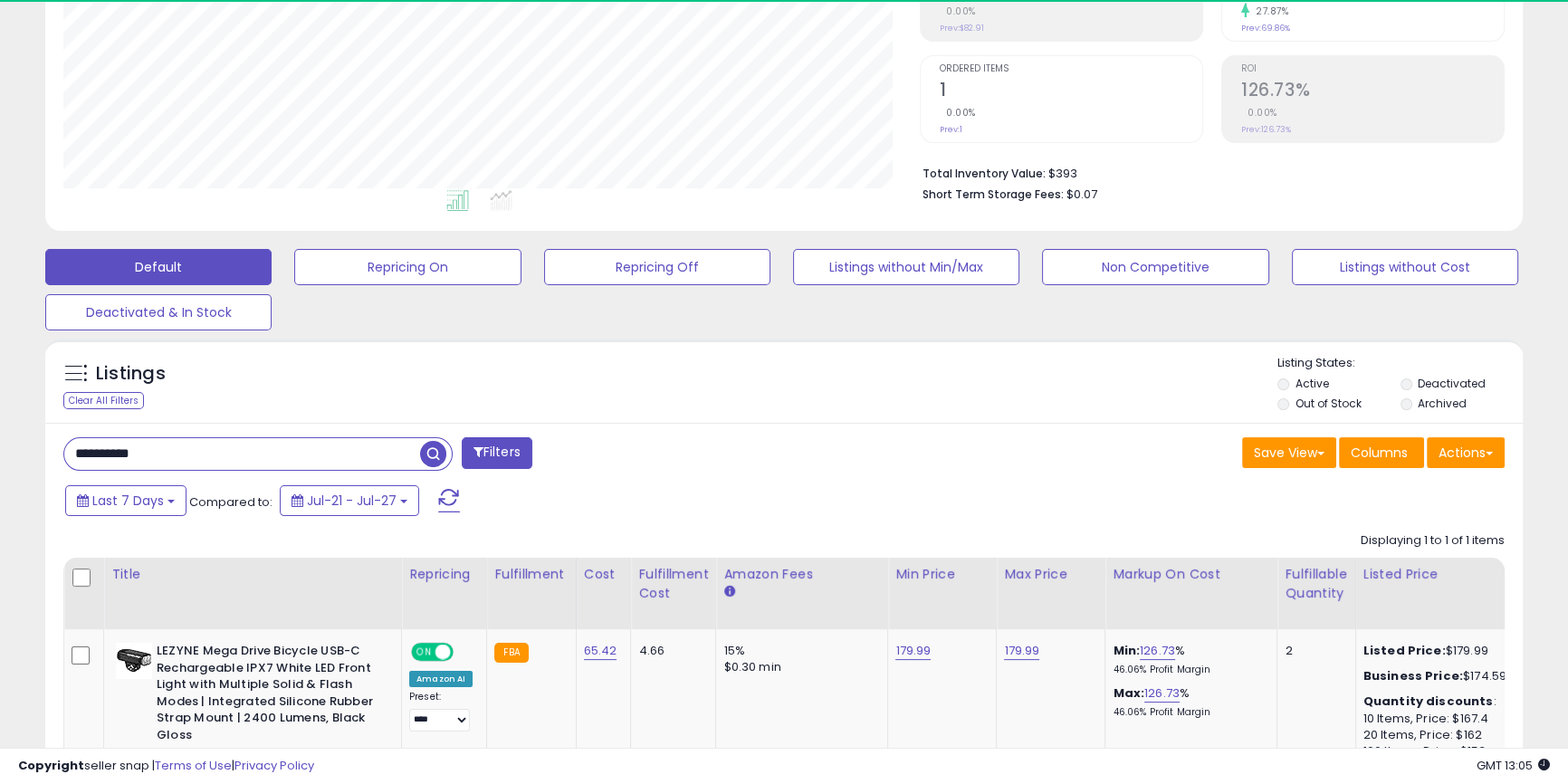 scroll, scrollTop: 904941, scrollLeft: 904454, axis: both 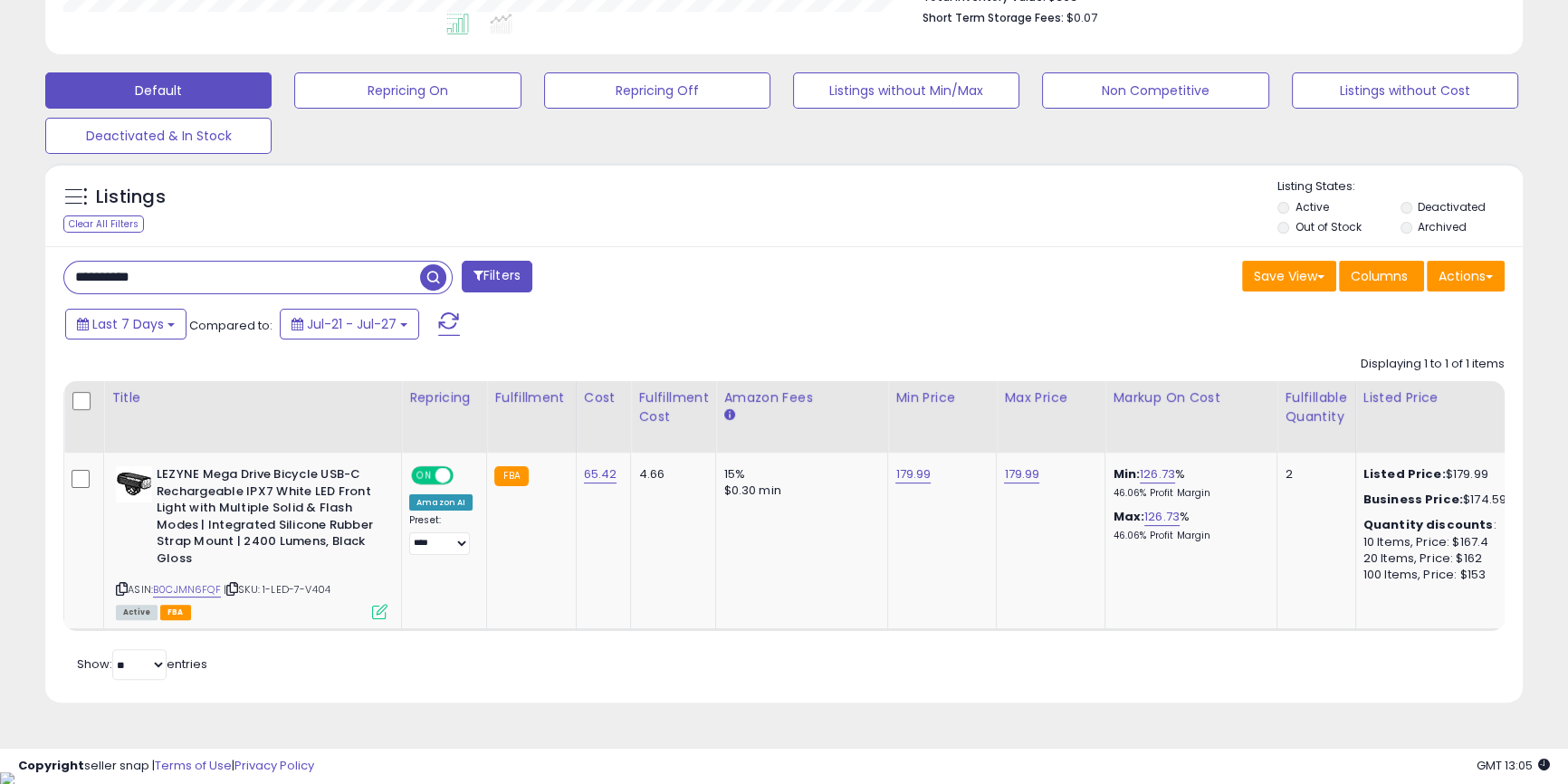 paste 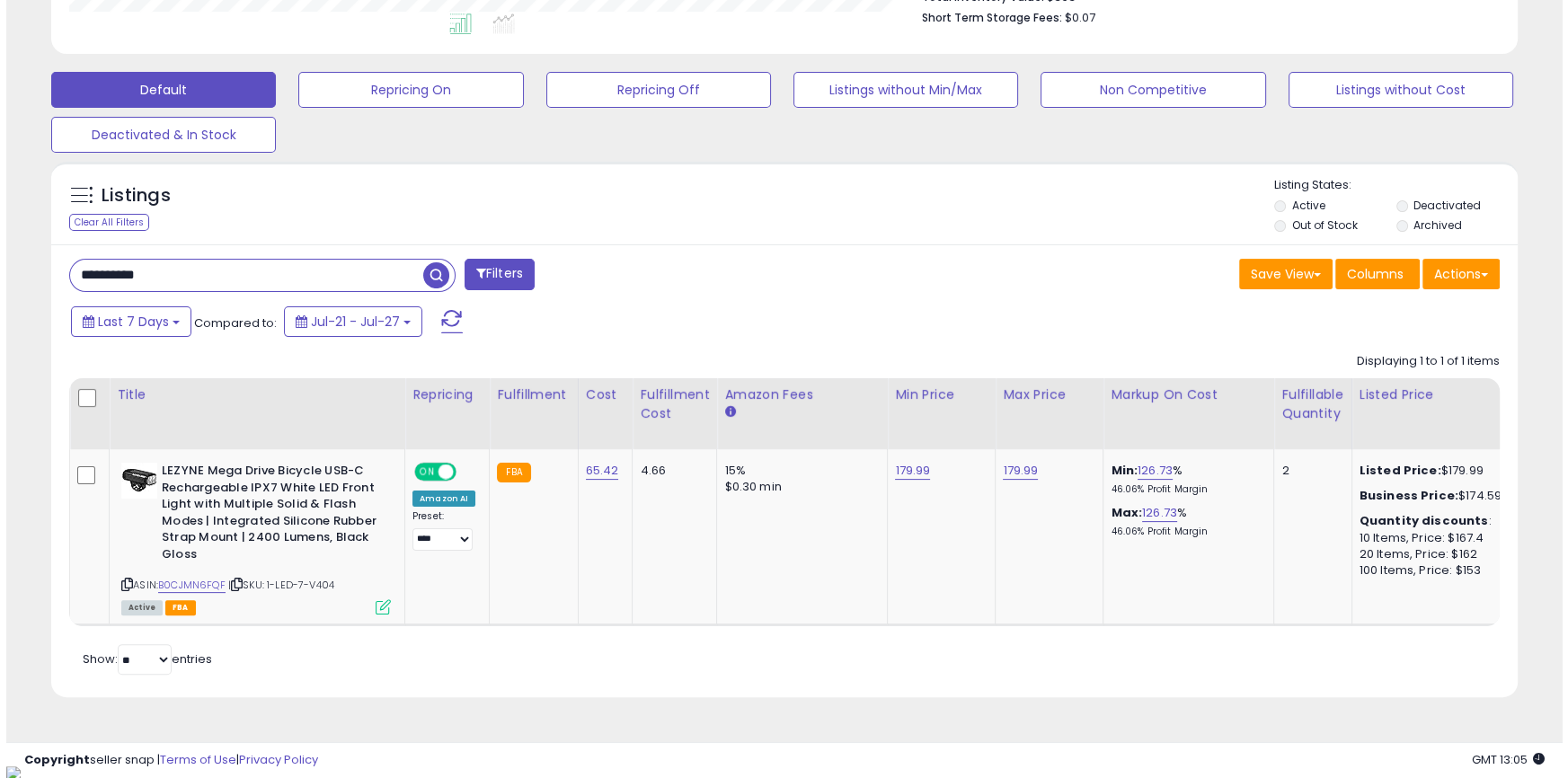 scroll, scrollTop: 319, scrollLeft: 0, axis: vertical 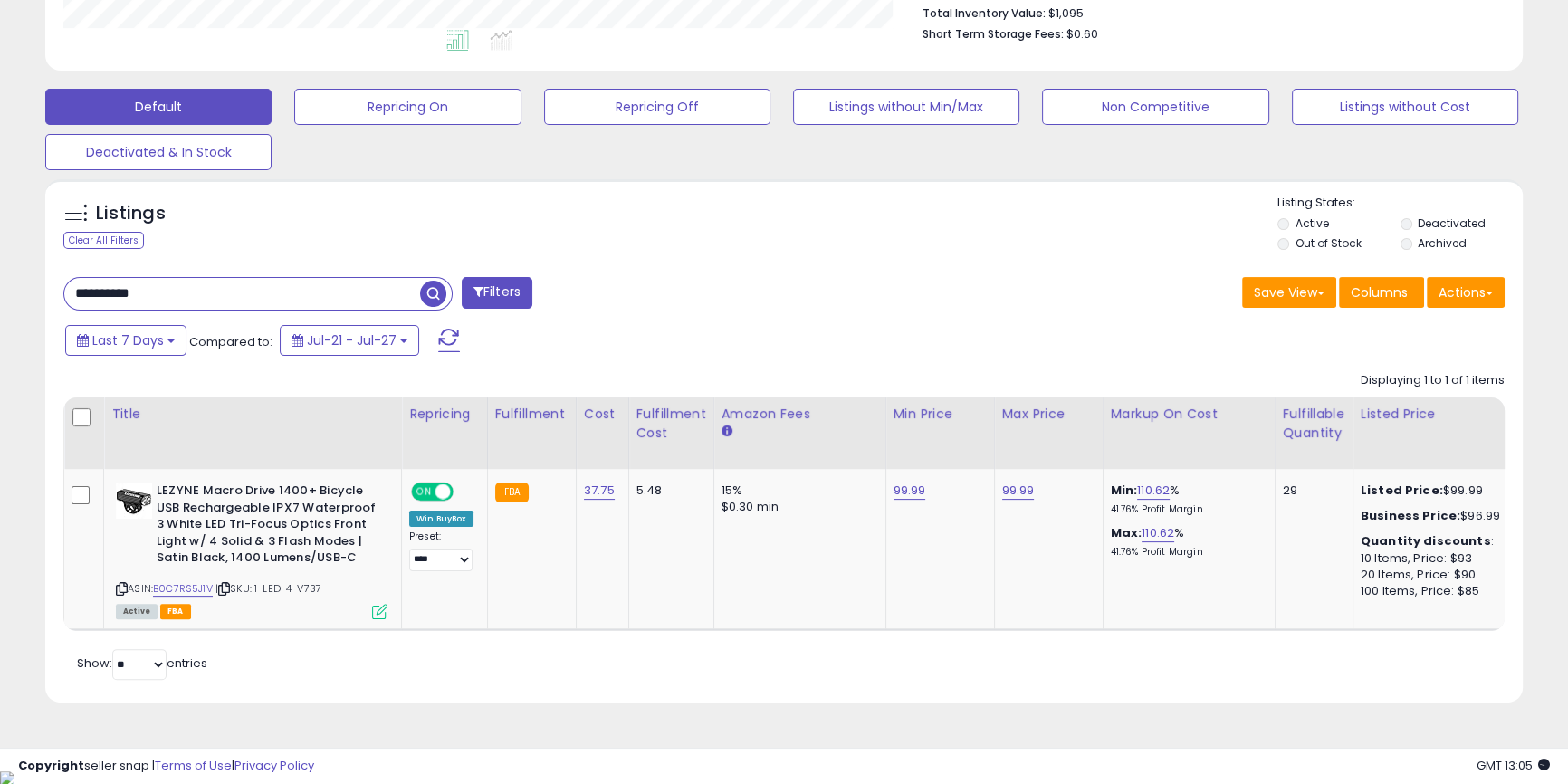 paste 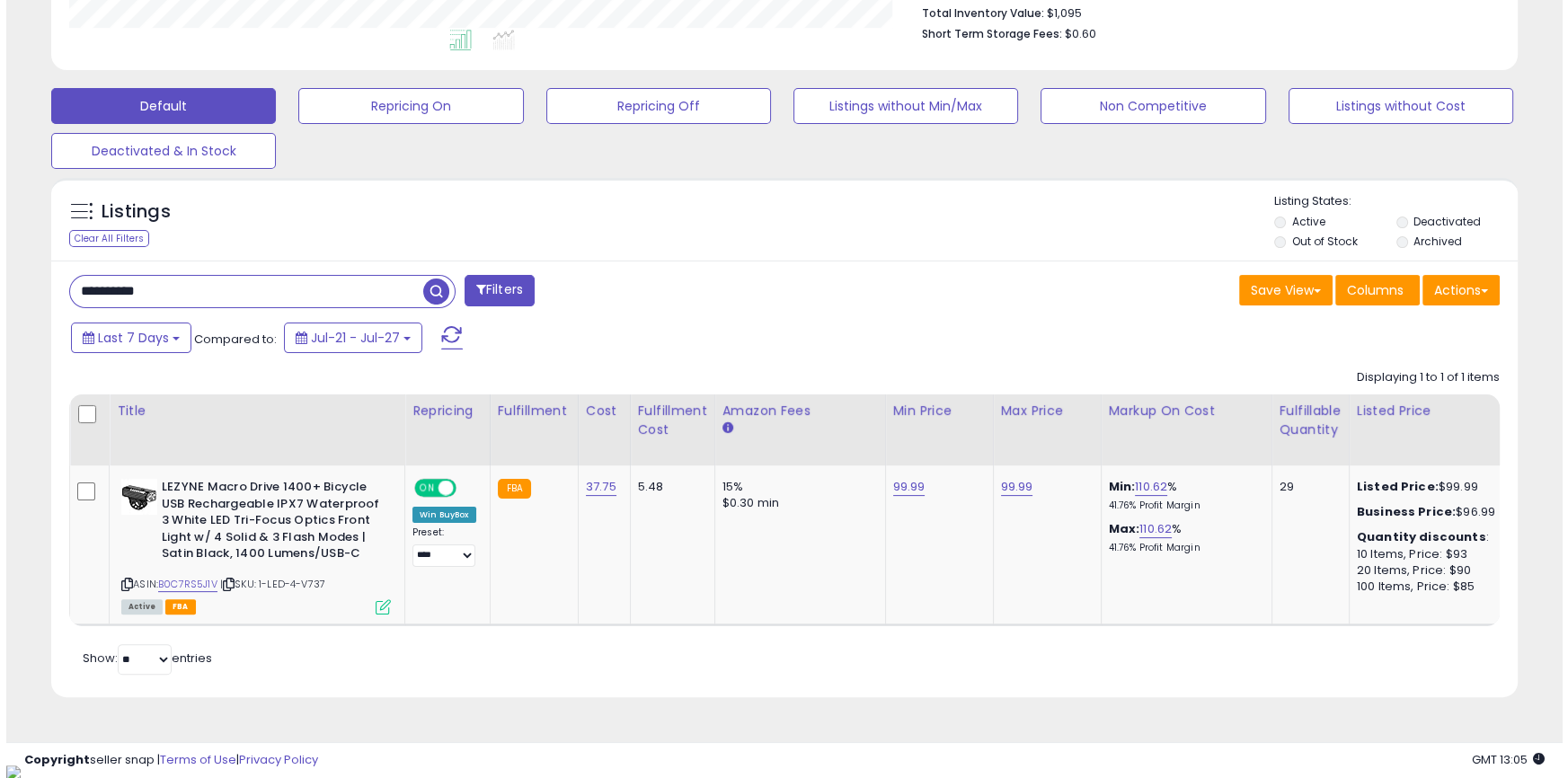 scroll, scrollTop: 319, scrollLeft: 0, axis: vertical 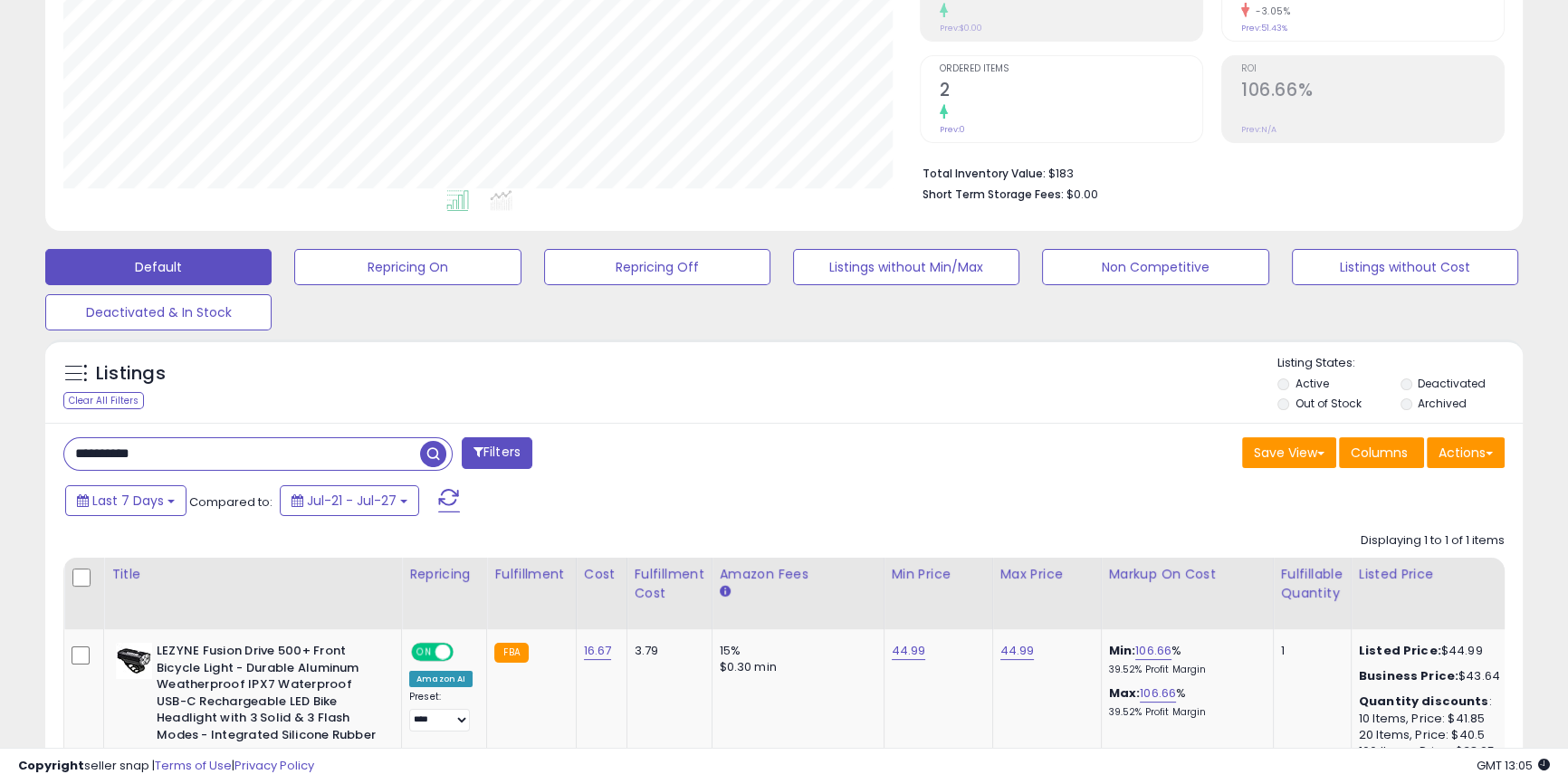 paste 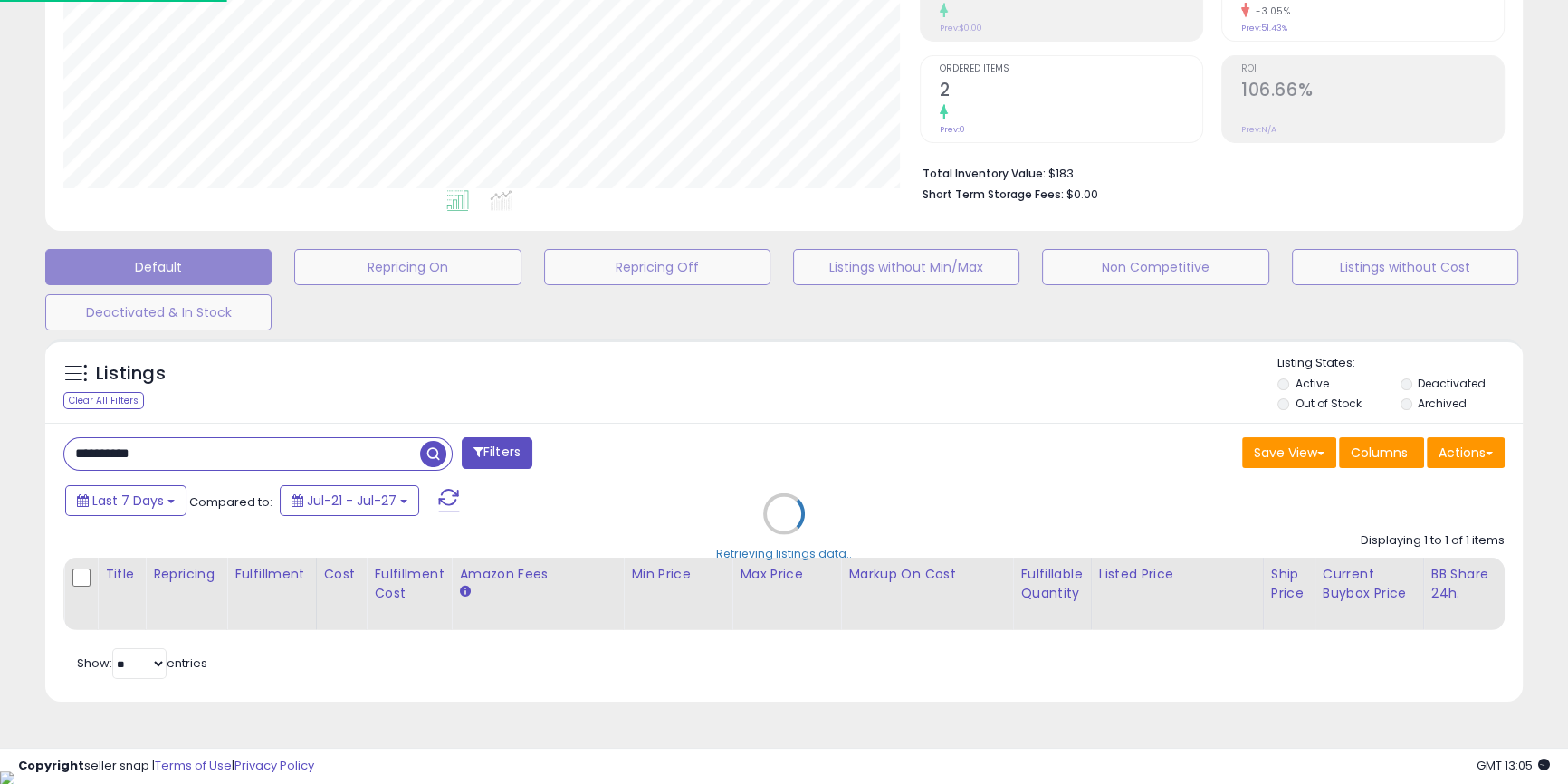 scroll, scrollTop: 904941, scrollLeft: 904448, axis: both 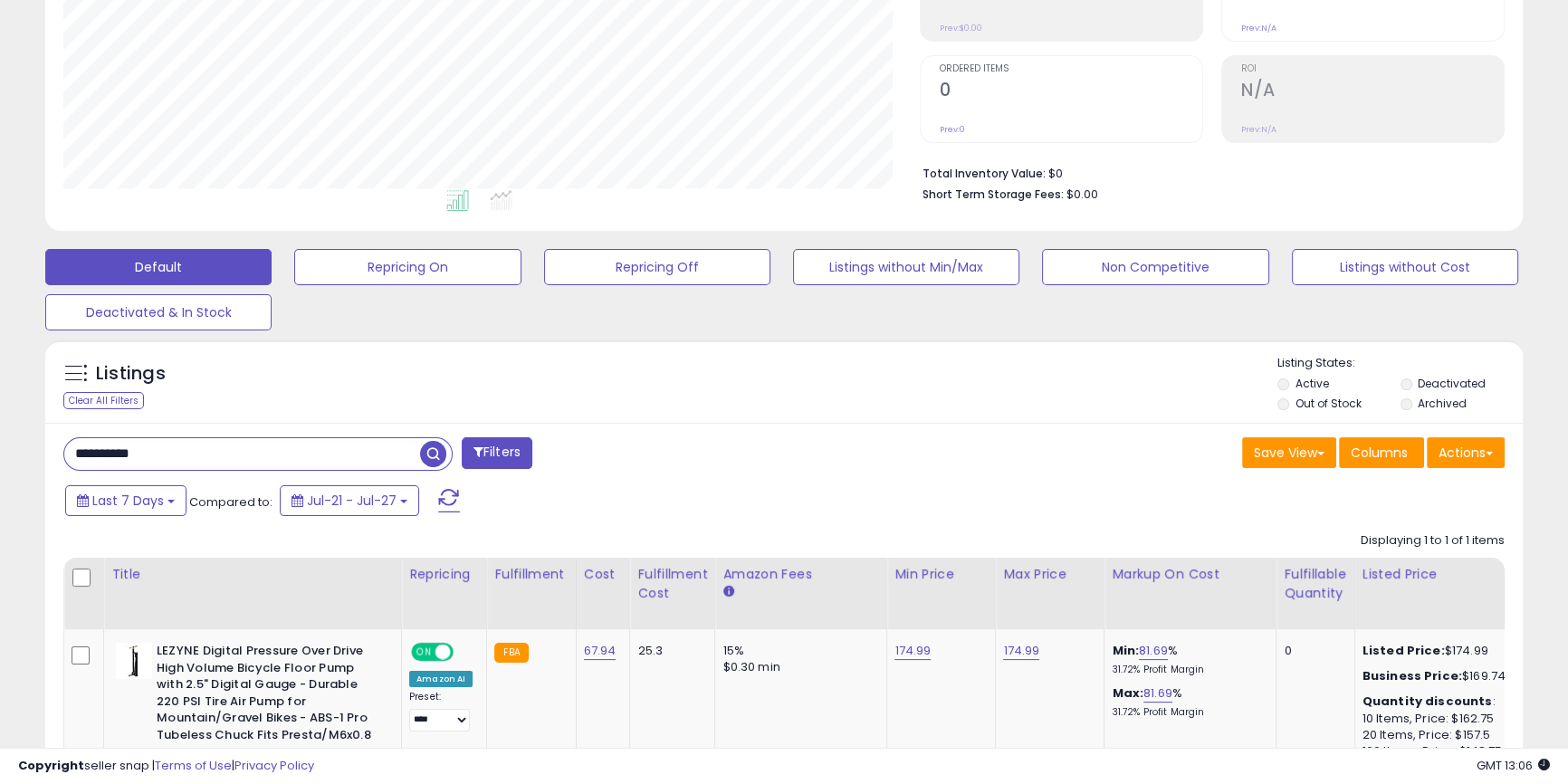paste 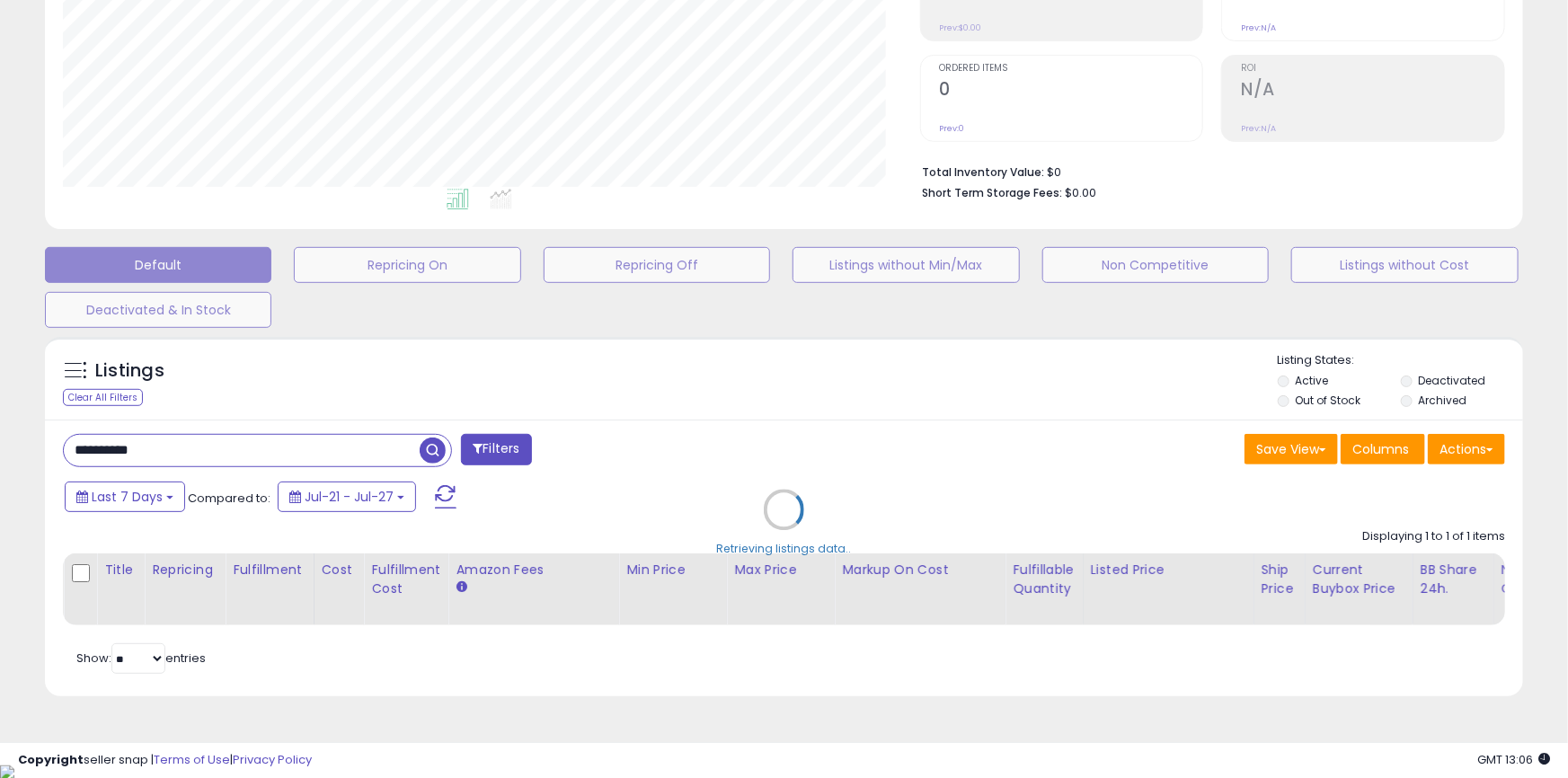 scroll, scrollTop: 898015, scrollLeft: 897710, axis: both 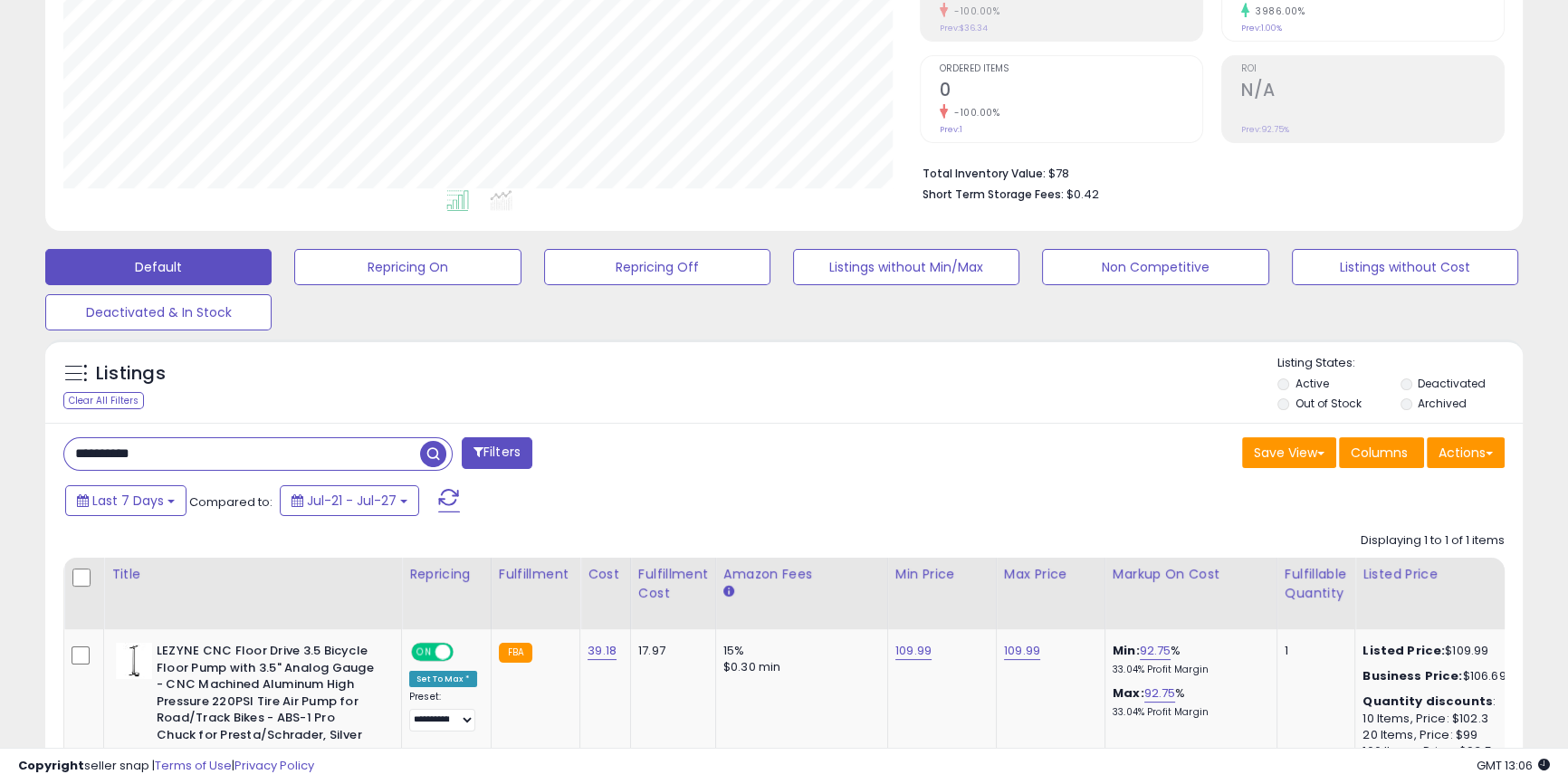paste 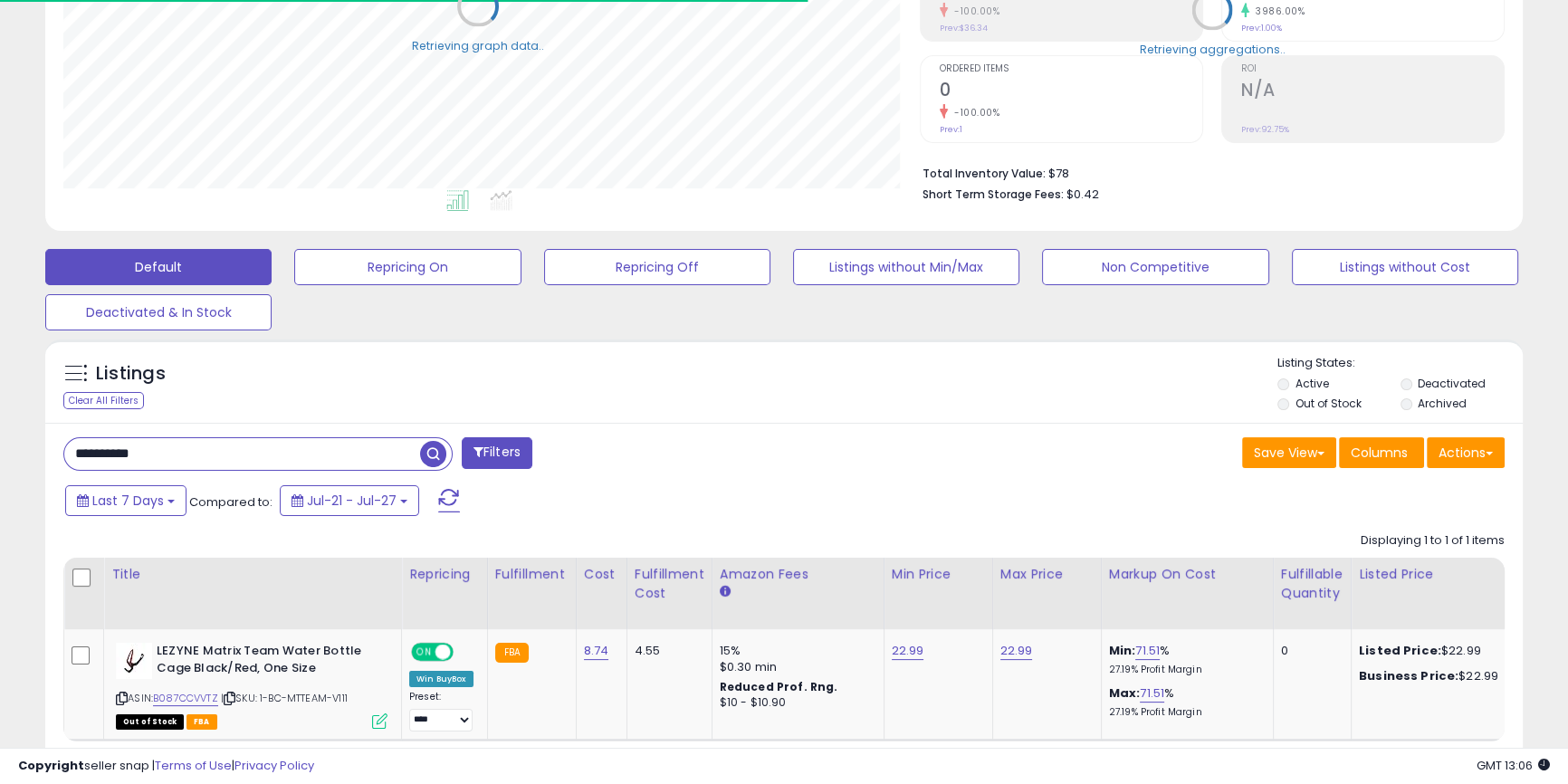 scroll, scrollTop: 371, scrollLeft: 856, axis: both 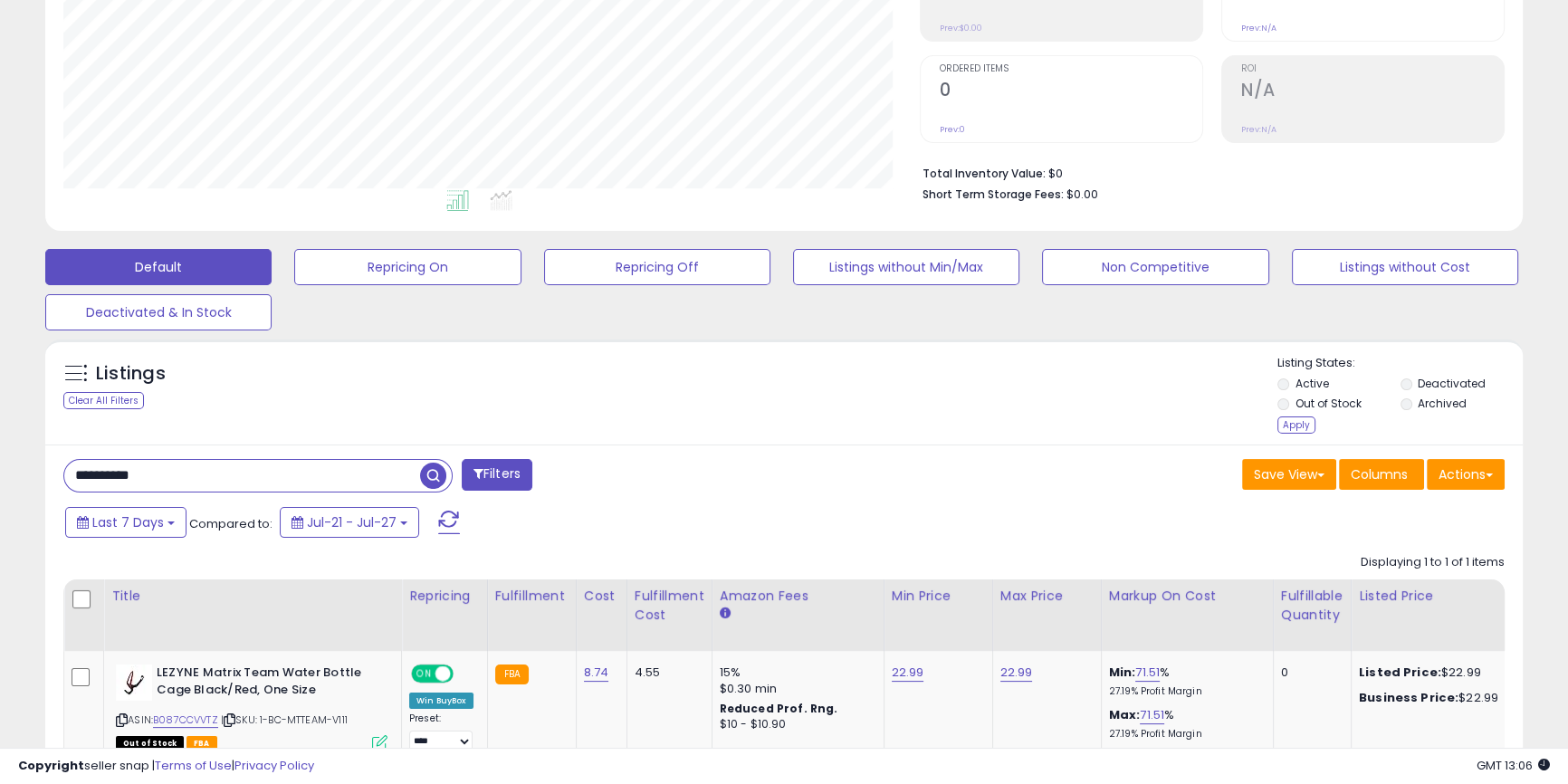 click on "Apply" at bounding box center [1296, 425] 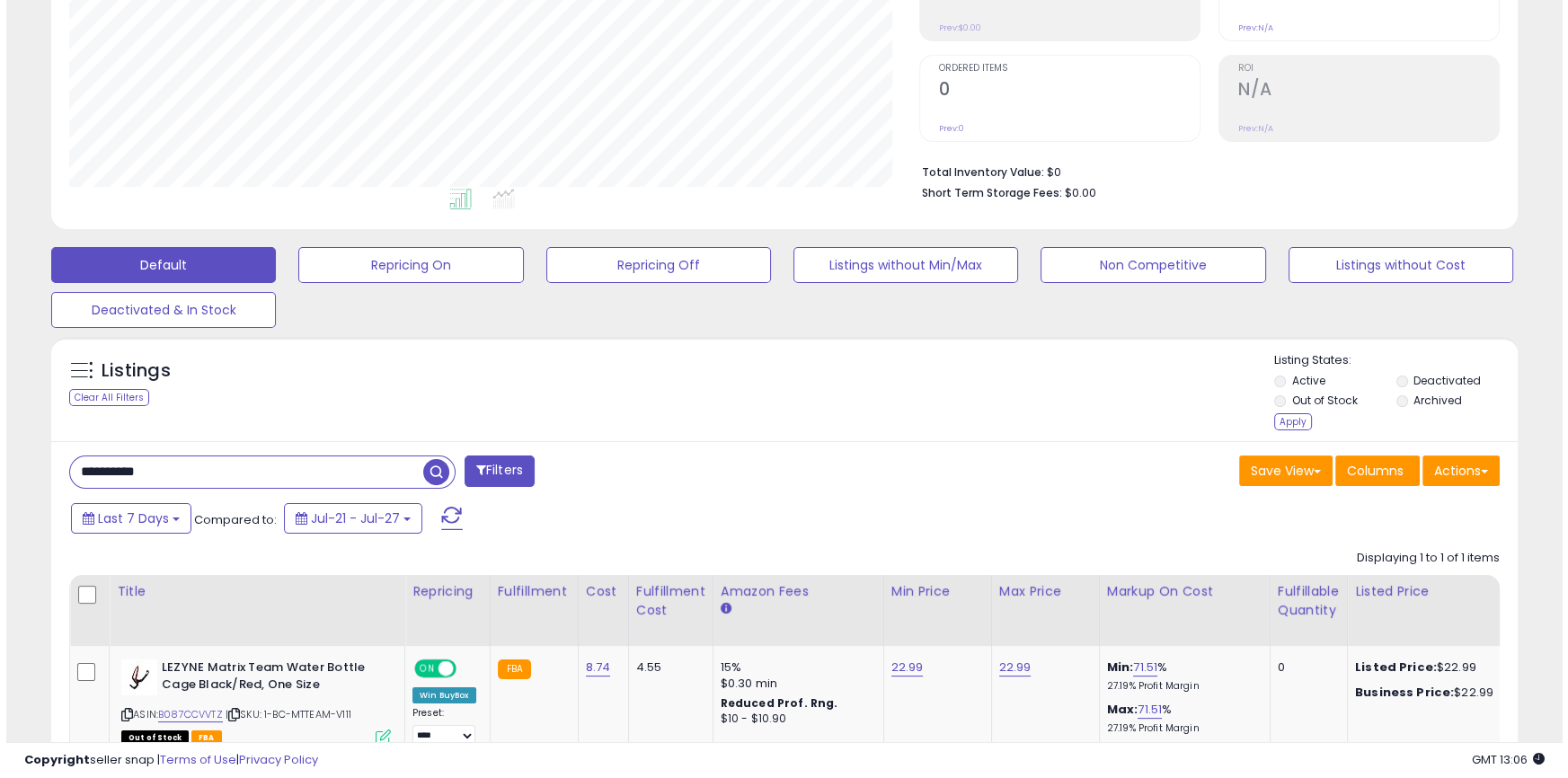 scroll, scrollTop: 898015, scrollLeft: 897710, axis: both 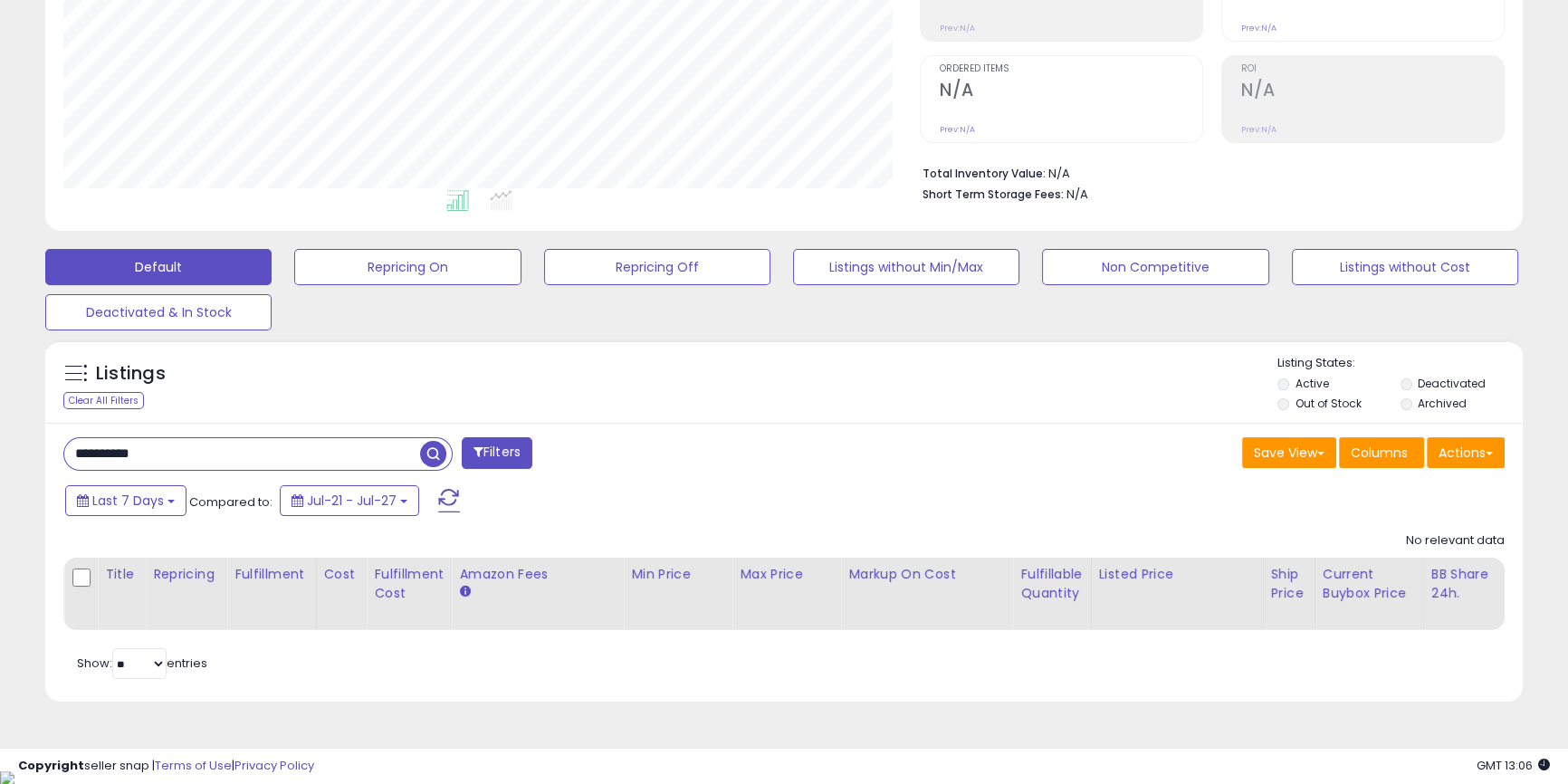 click on "**********" at bounding box center [242, 454] 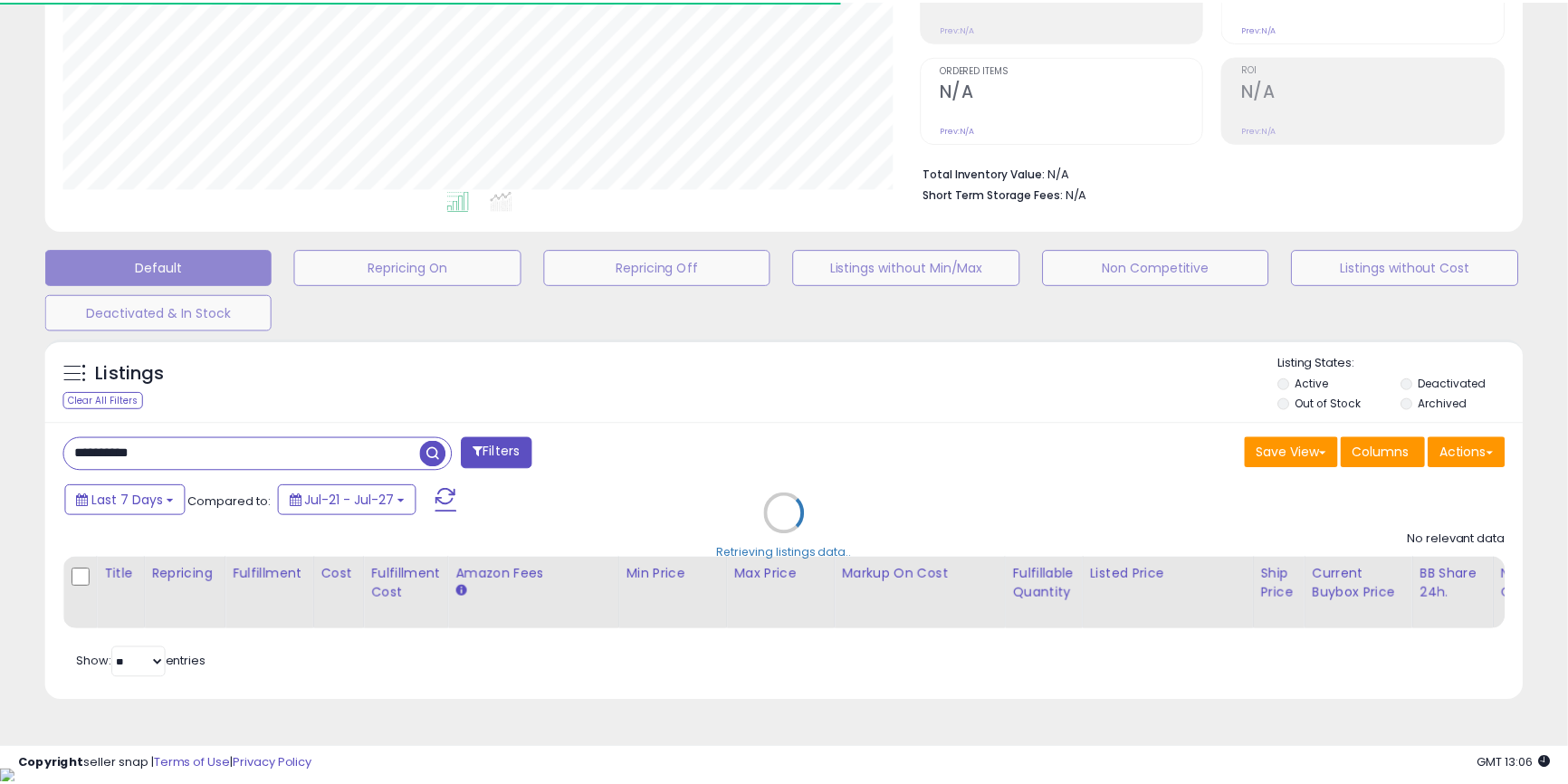 scroll, scrollTop: 371, scrollLeft: 856, axis: both 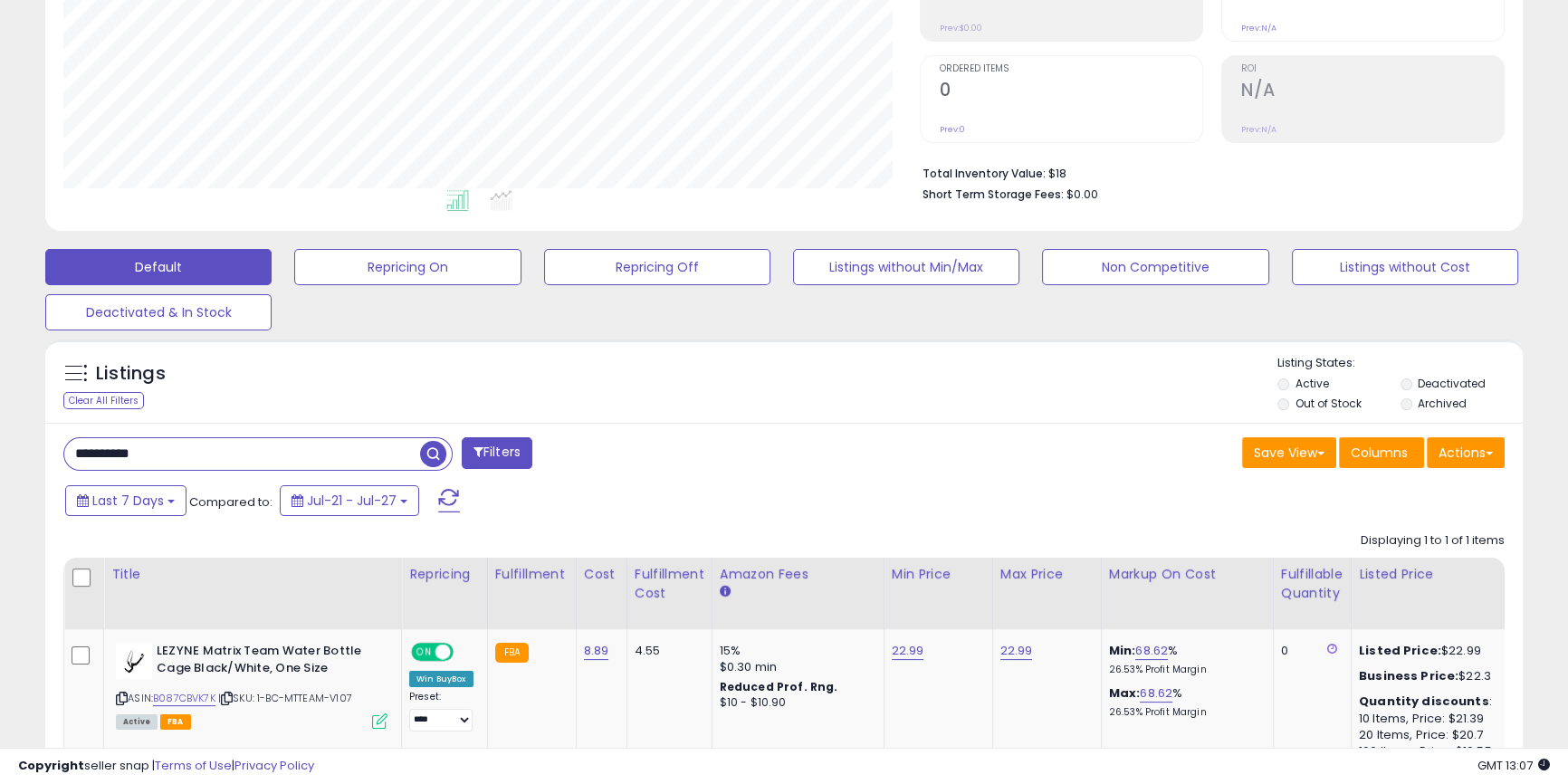 paste 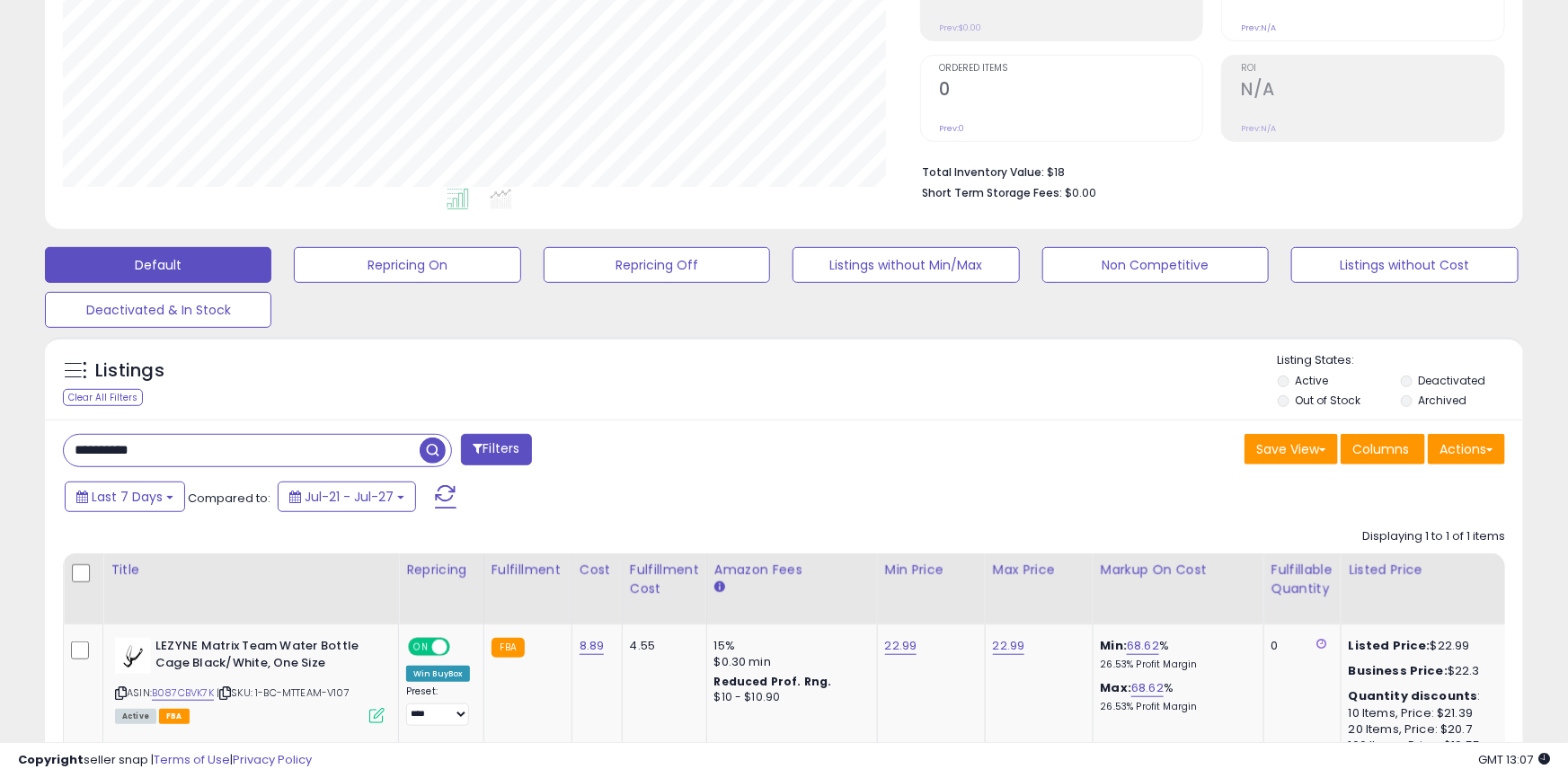 scroll, scrollTop: 898015, scrollLeft: 897710, axis: both 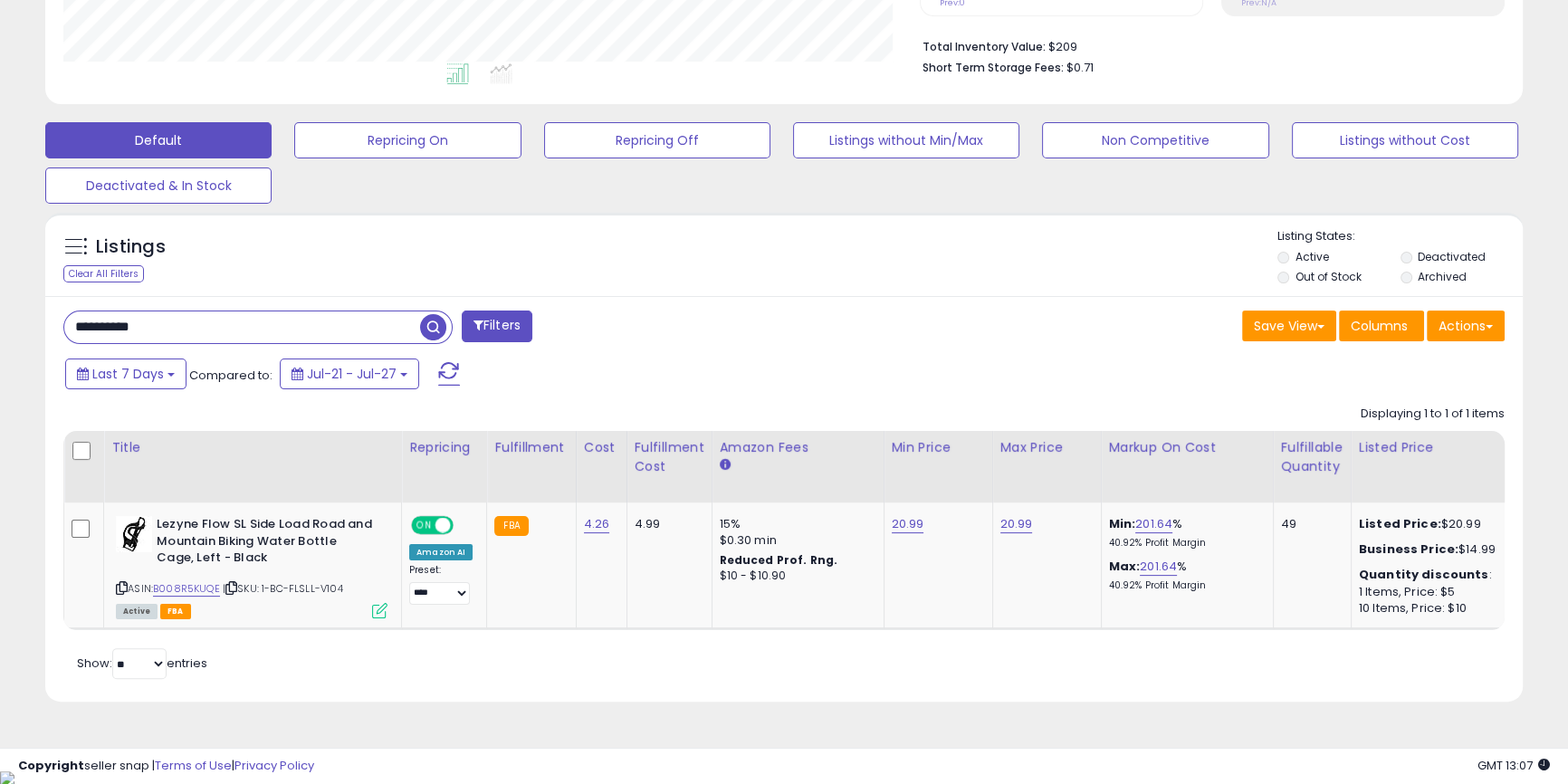 paste 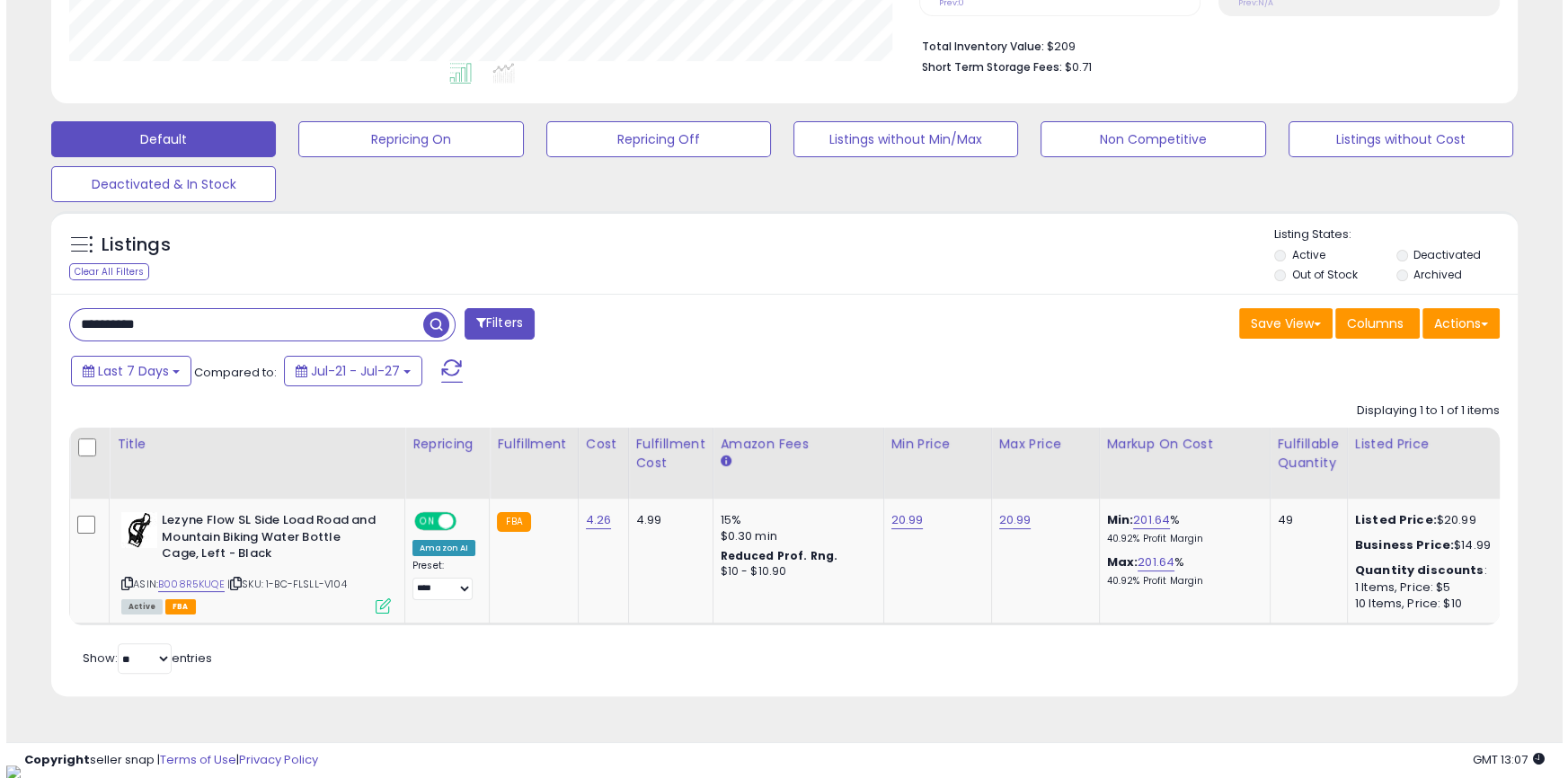 scroll, scrollTop: 319, scrollLeft: 0, axis: vertical 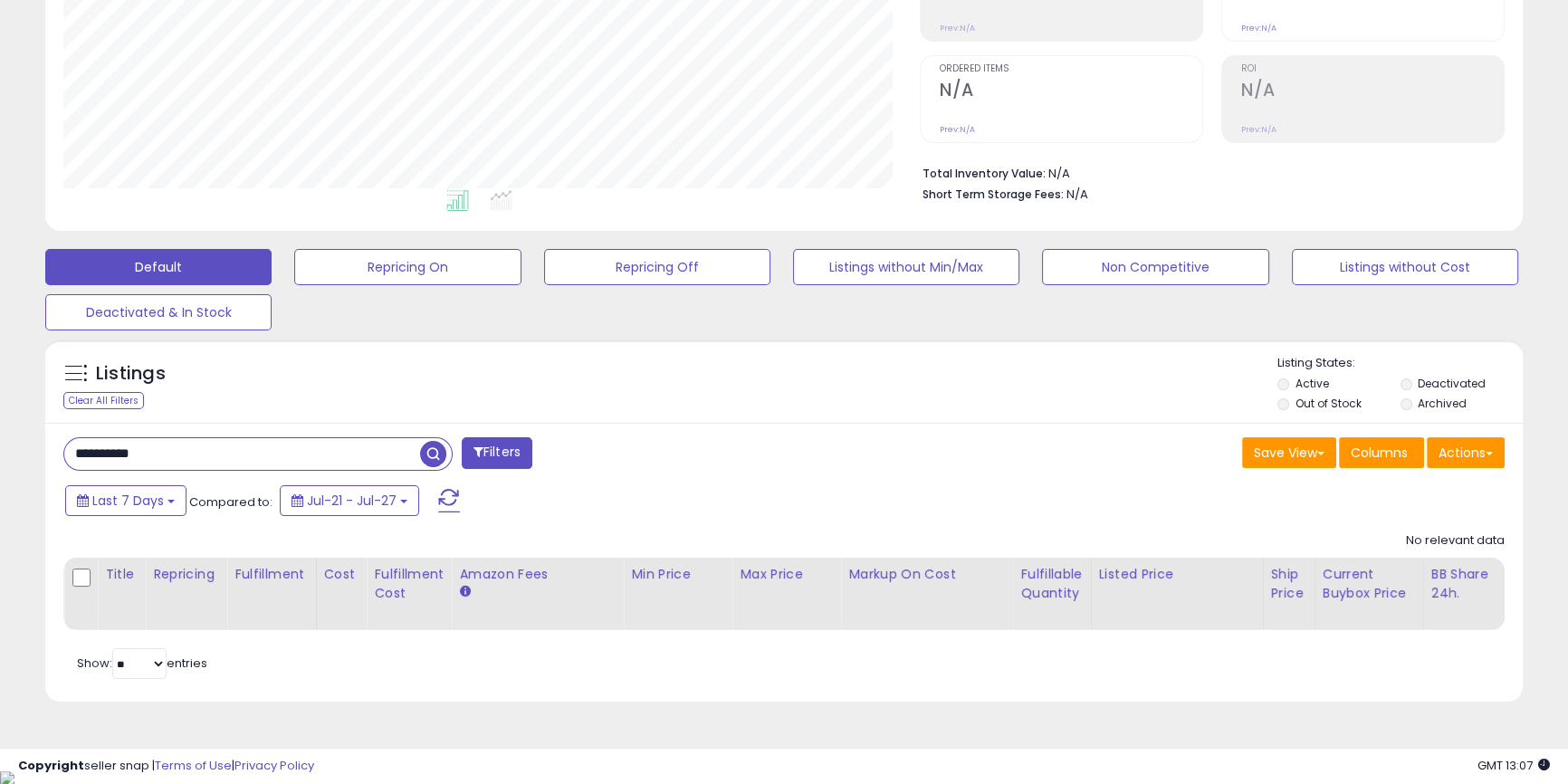 click on "Out of Stock" at bounding box center (1327, 403) 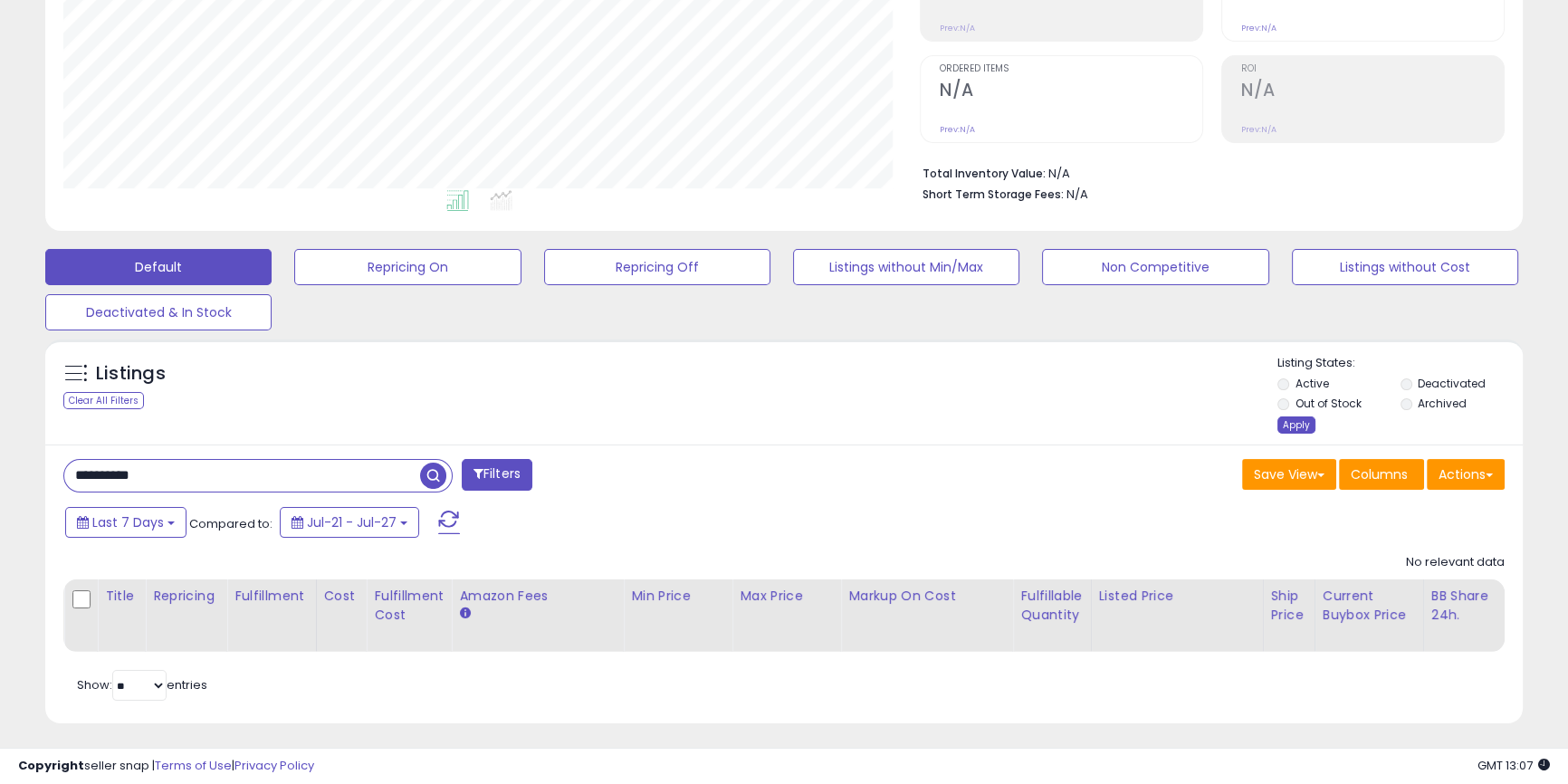 click on "Apply" at bounding box center (1296, 425) 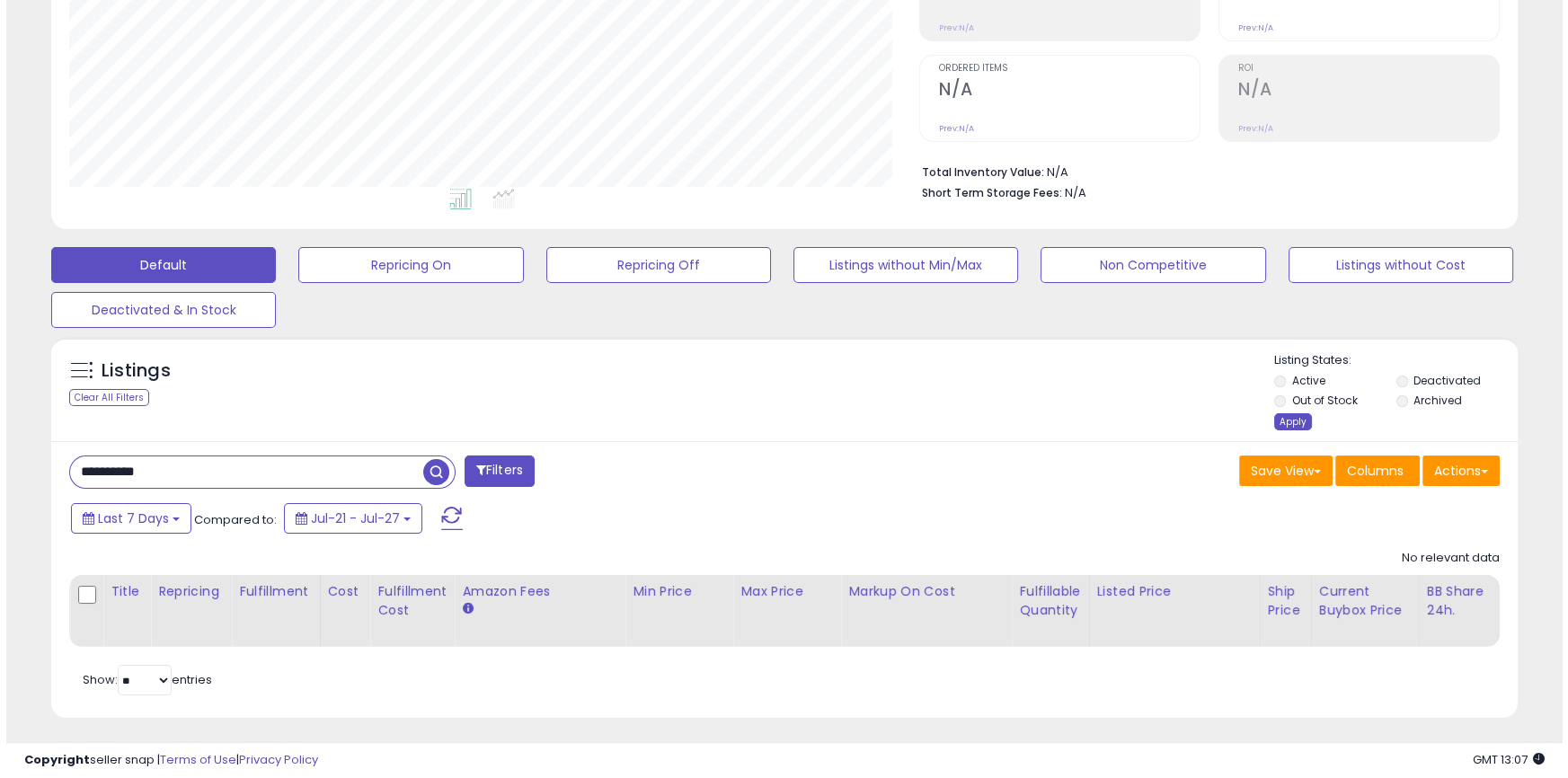 scroll, scrollTop: 898015, scrollLeft: 897710, axis: both 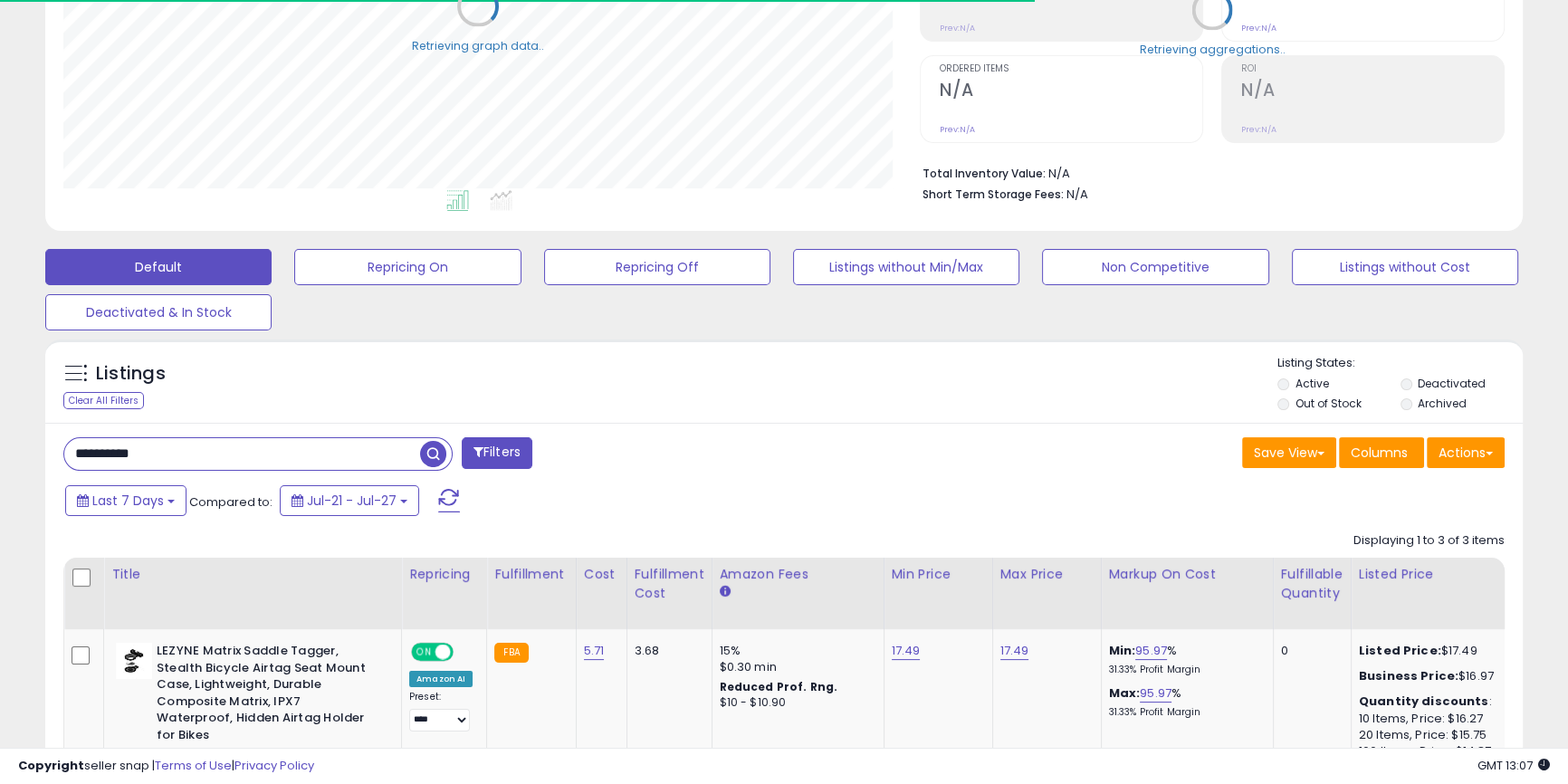click on "**********" at bounding box center [242, 454] 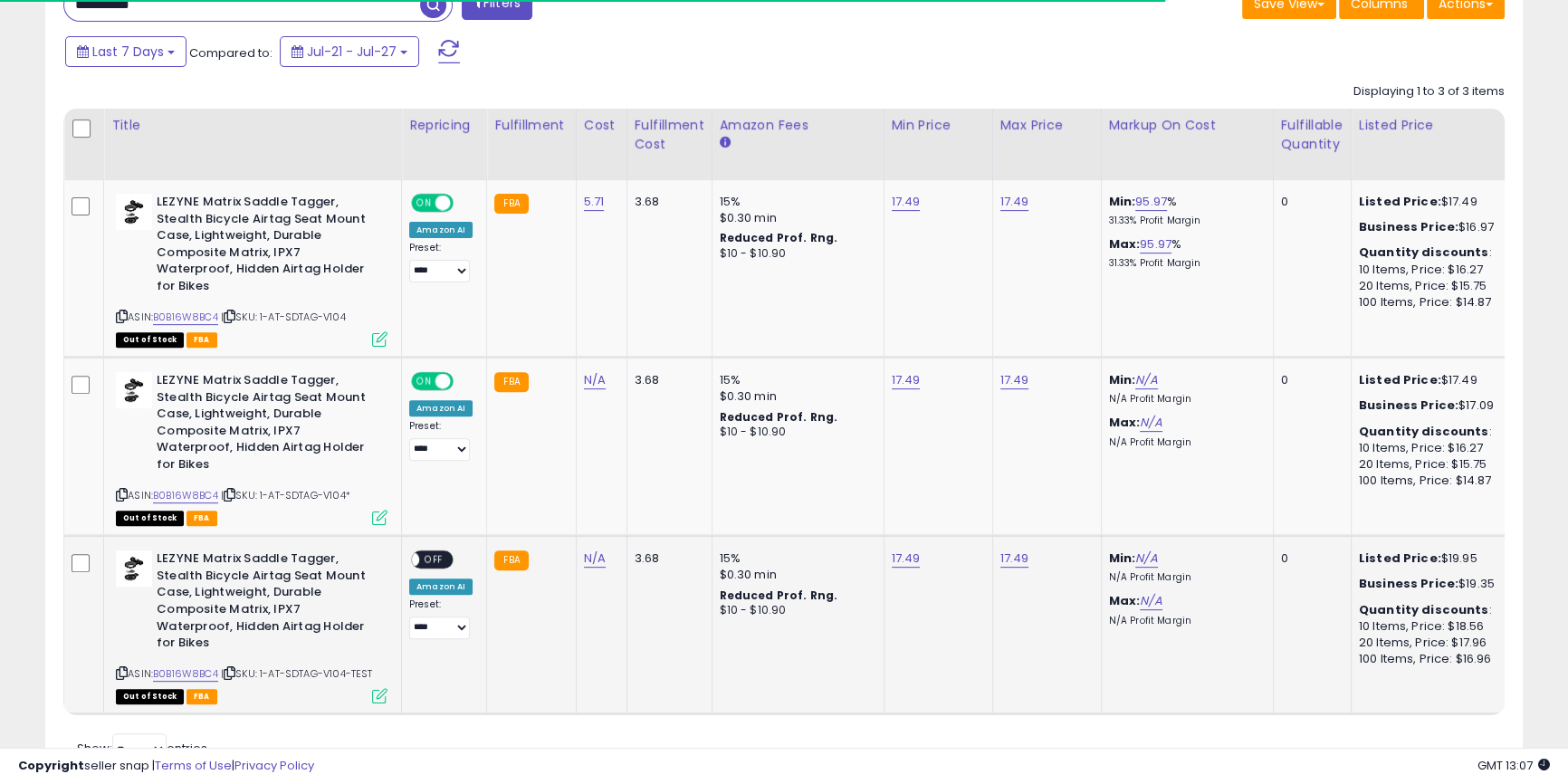 scroll, scrollTop: 805, scrollLeft: 0, axis: vertical 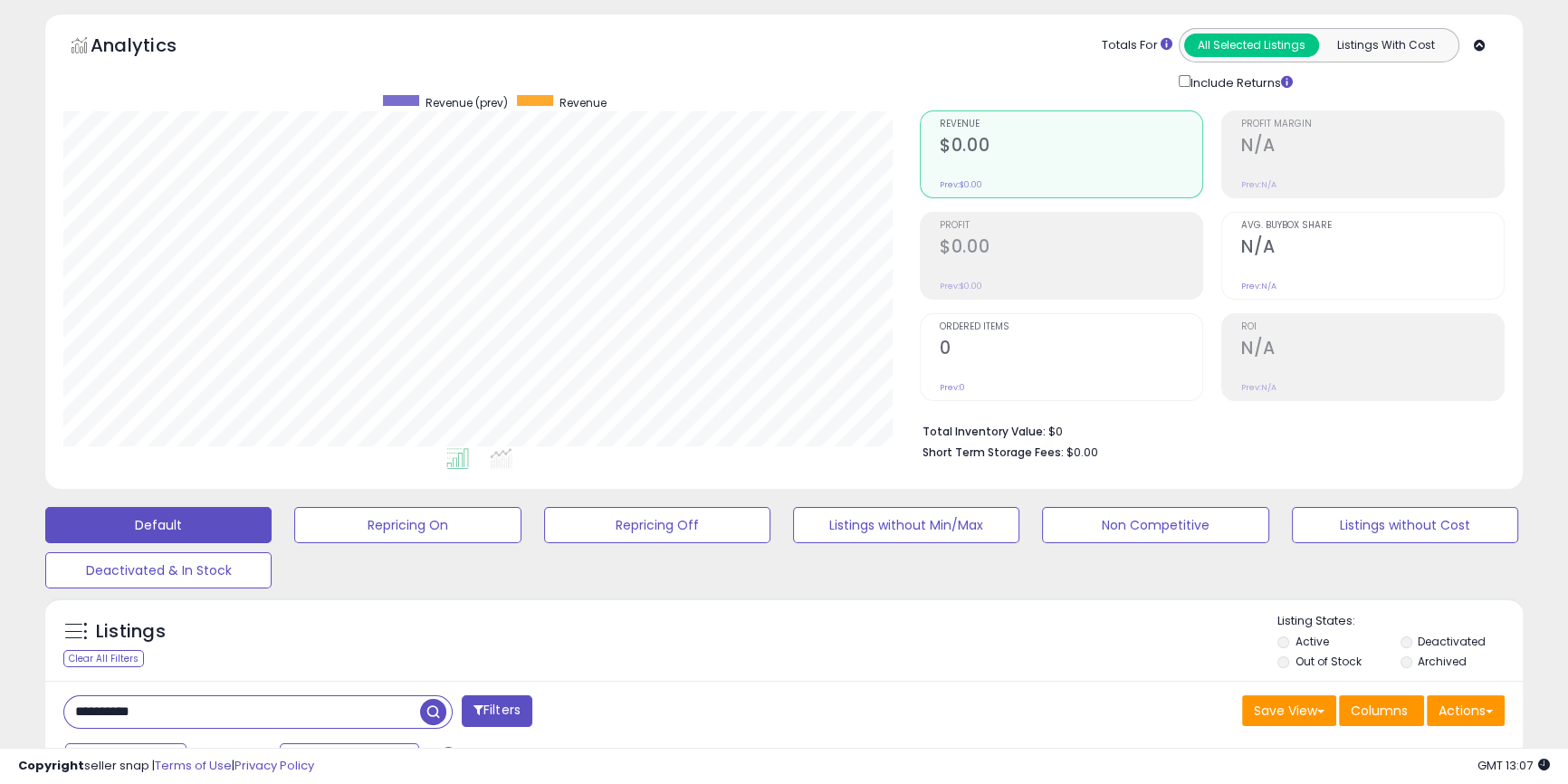 paste on "******" 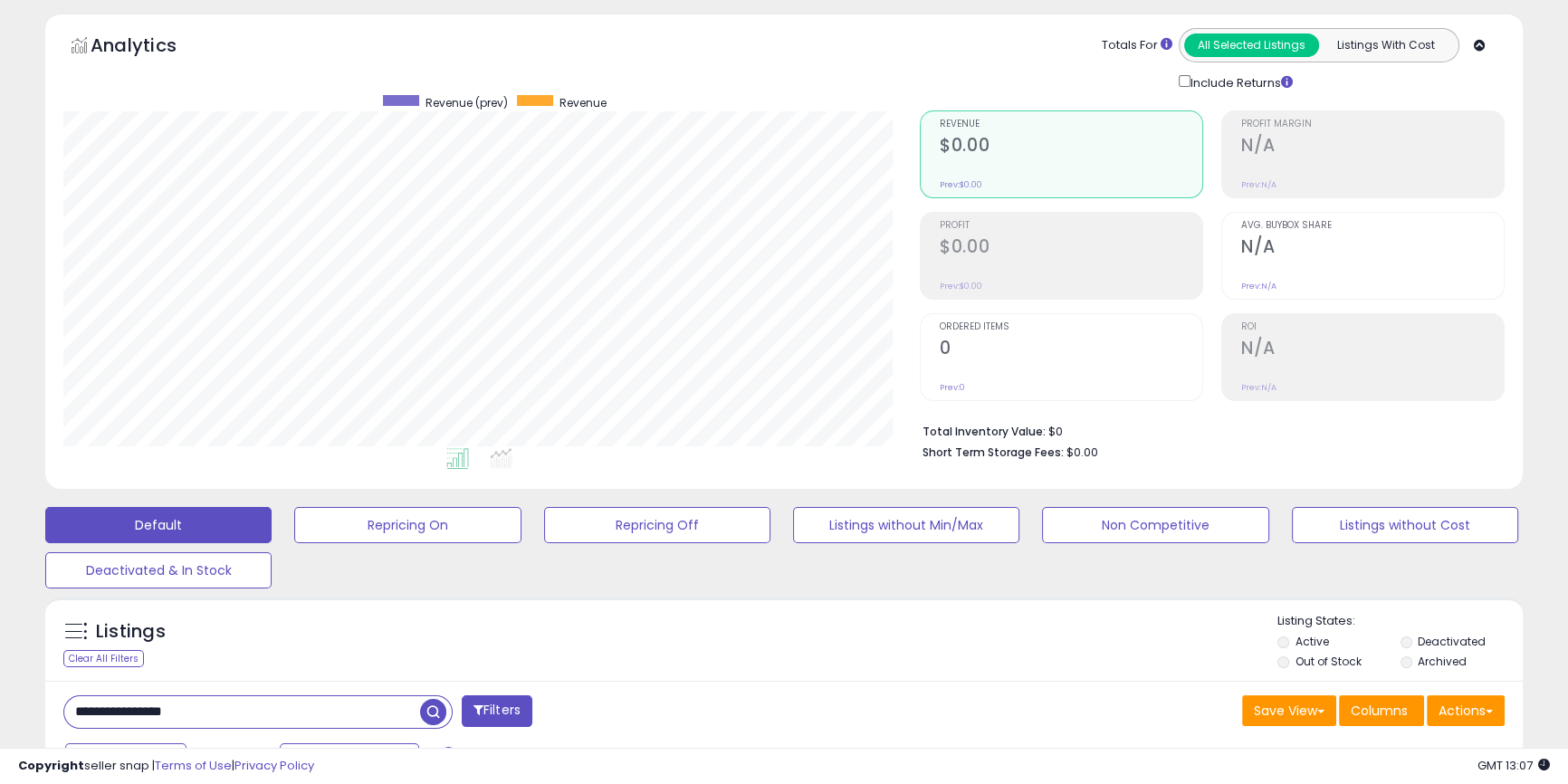scroll, scrollTop: 904941, scrollLeft: 904448, axis: both 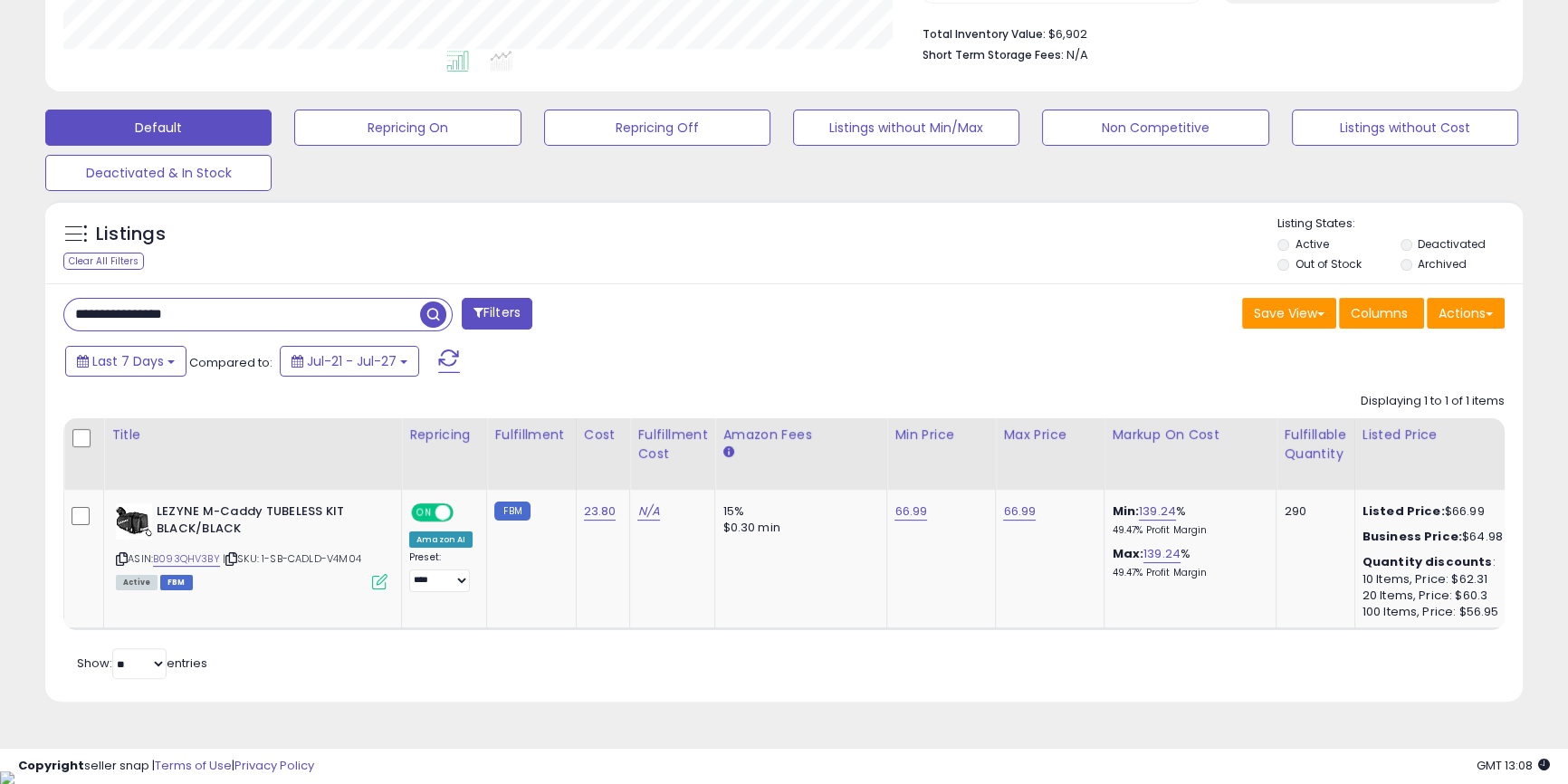 click on "Active
Deactivated
Out of Stock
Archived" at bounding box center (1400, 256) 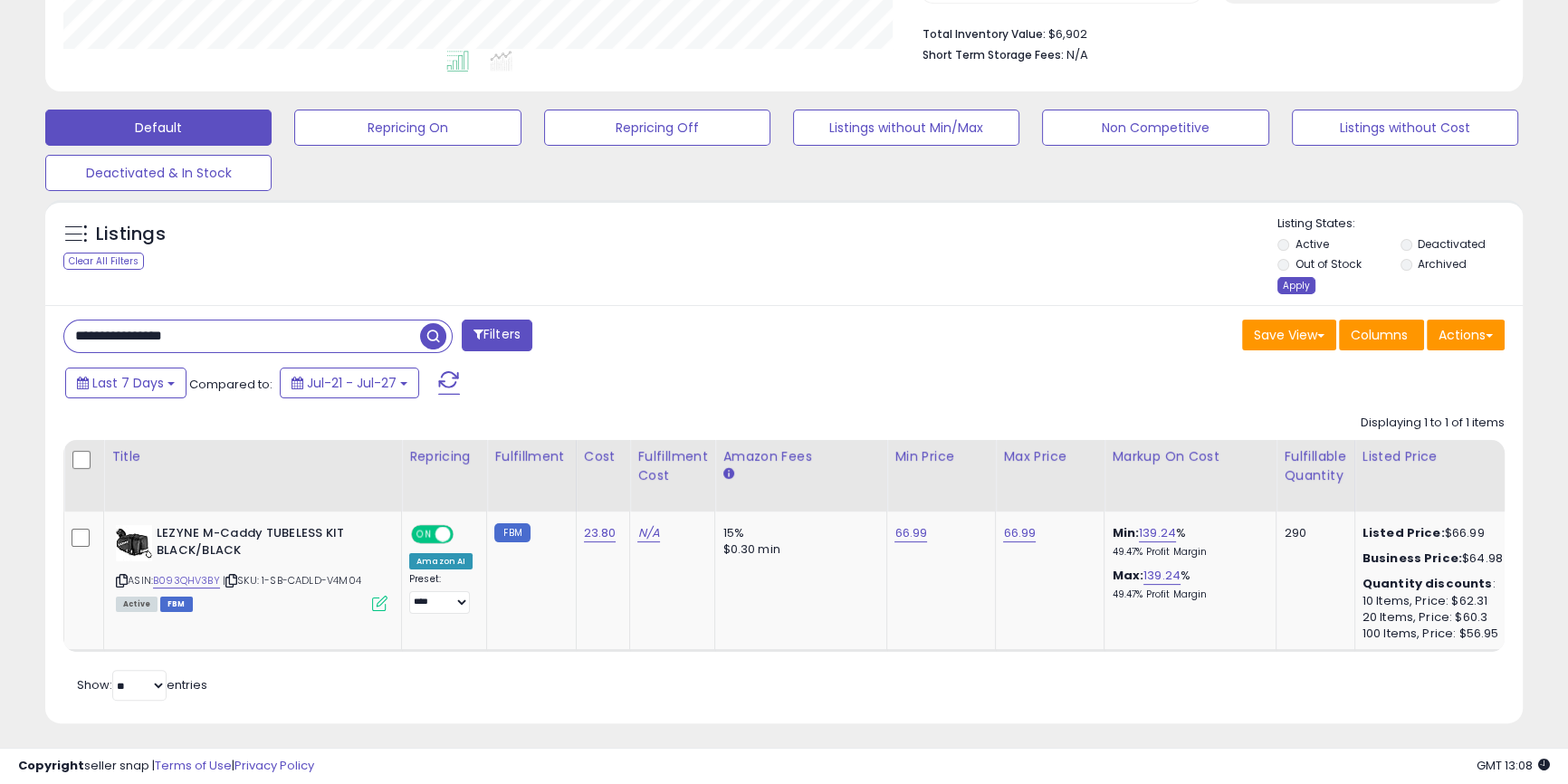 click on "Apply" at bounding box center (1296, 285) 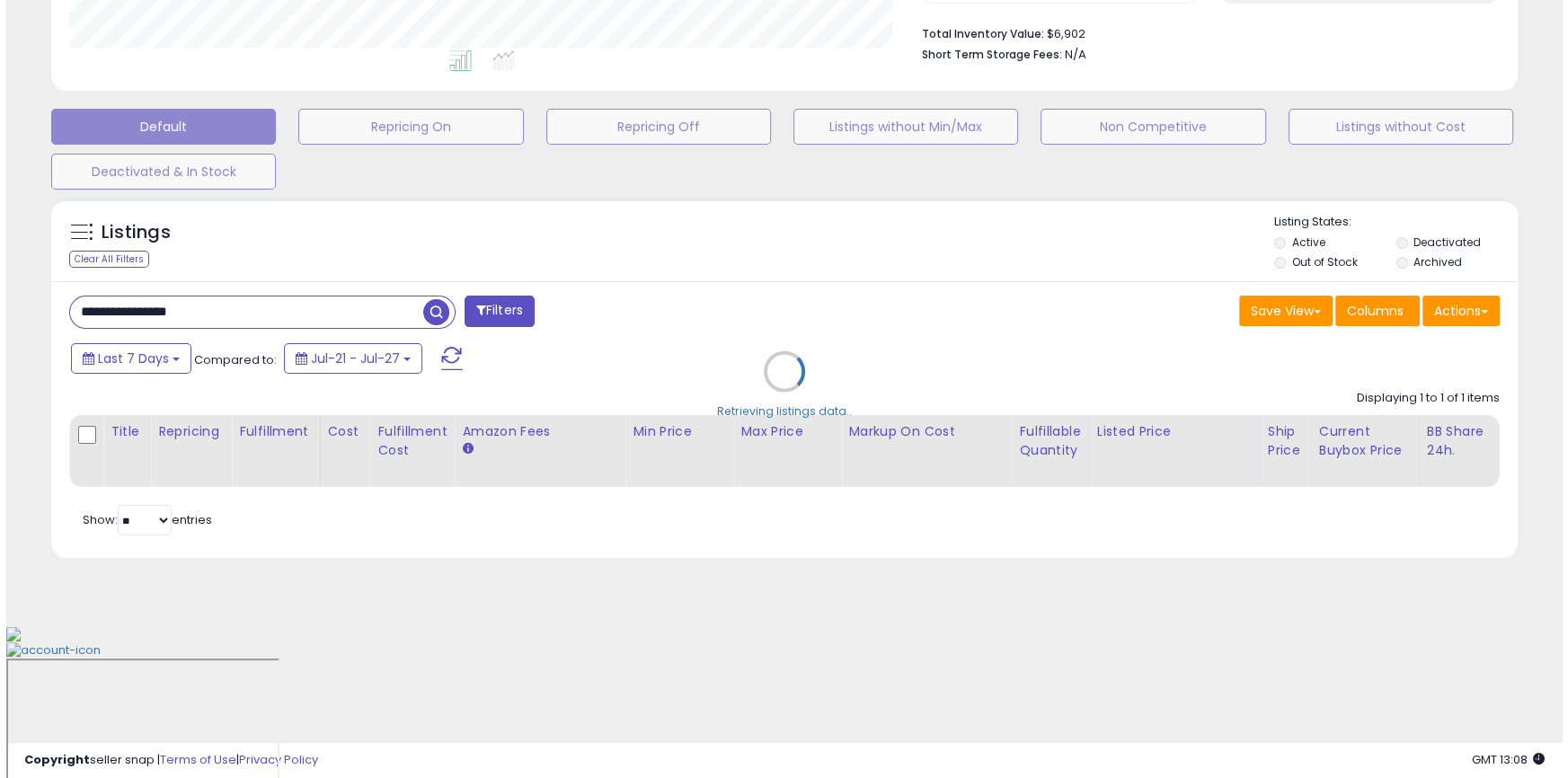scroll, scrollTop: 319, scrollLeft: 0, axis: vertical 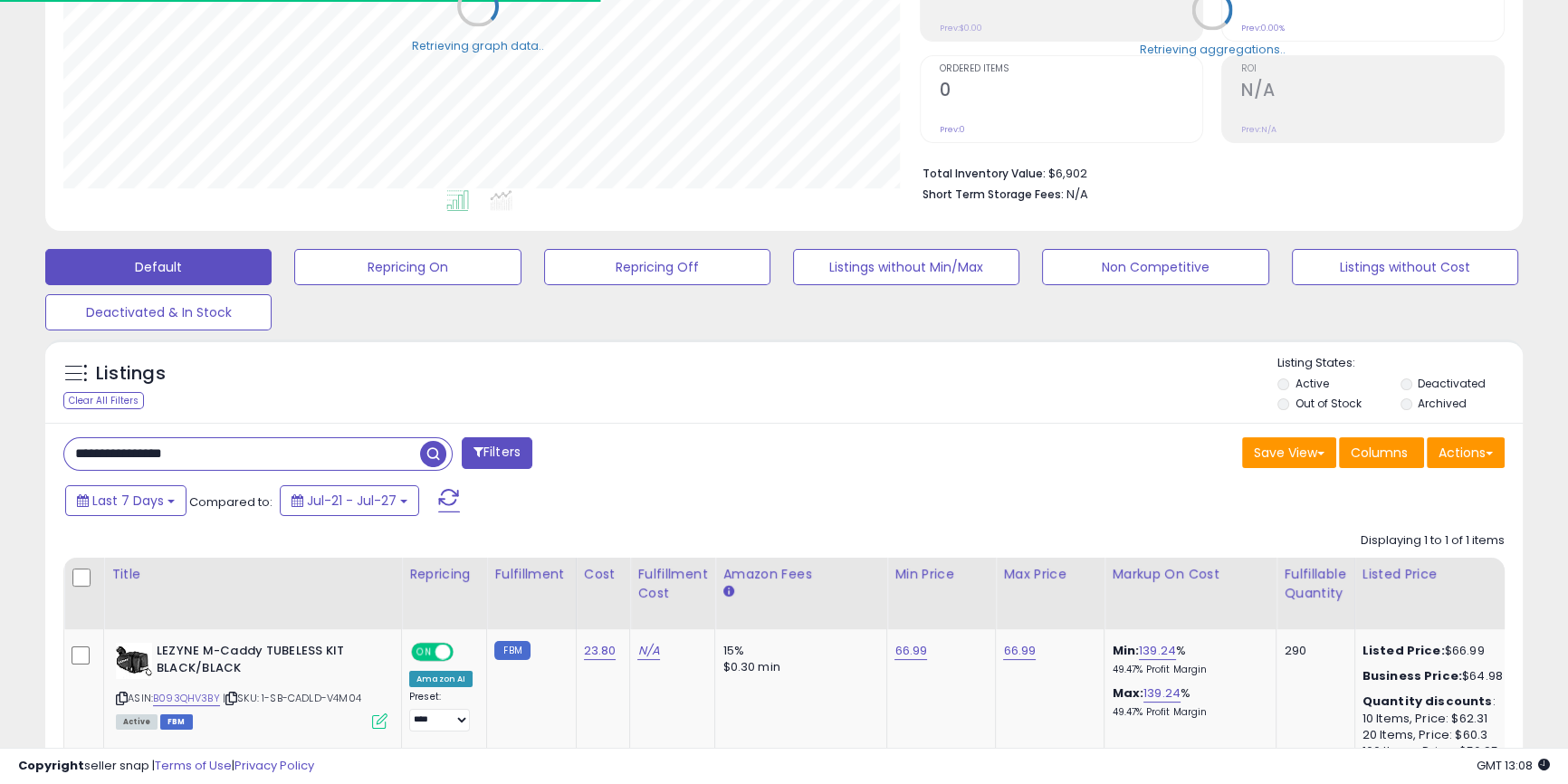 click on "**********" at bounding box center (242, 454) 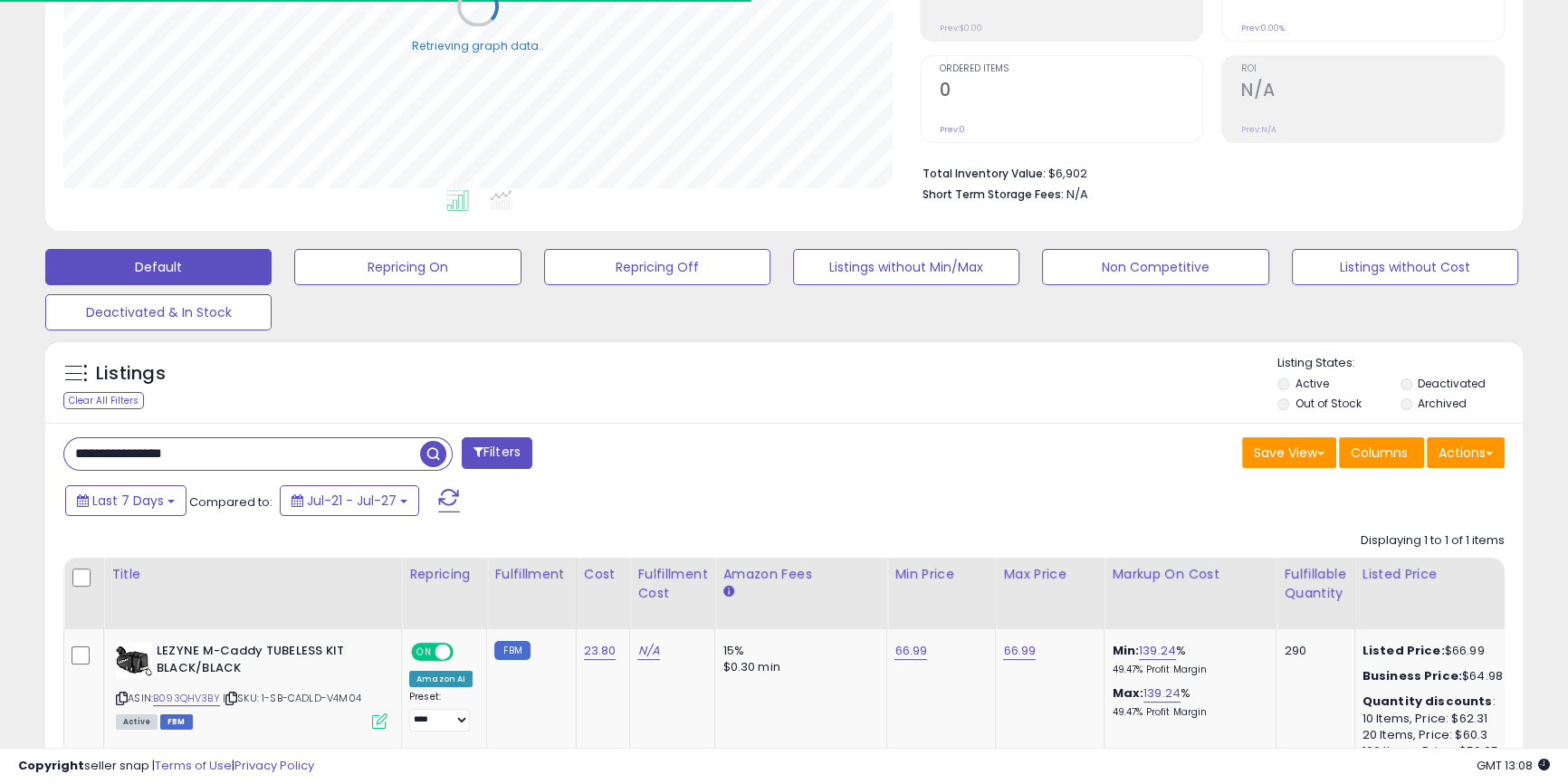 scroll 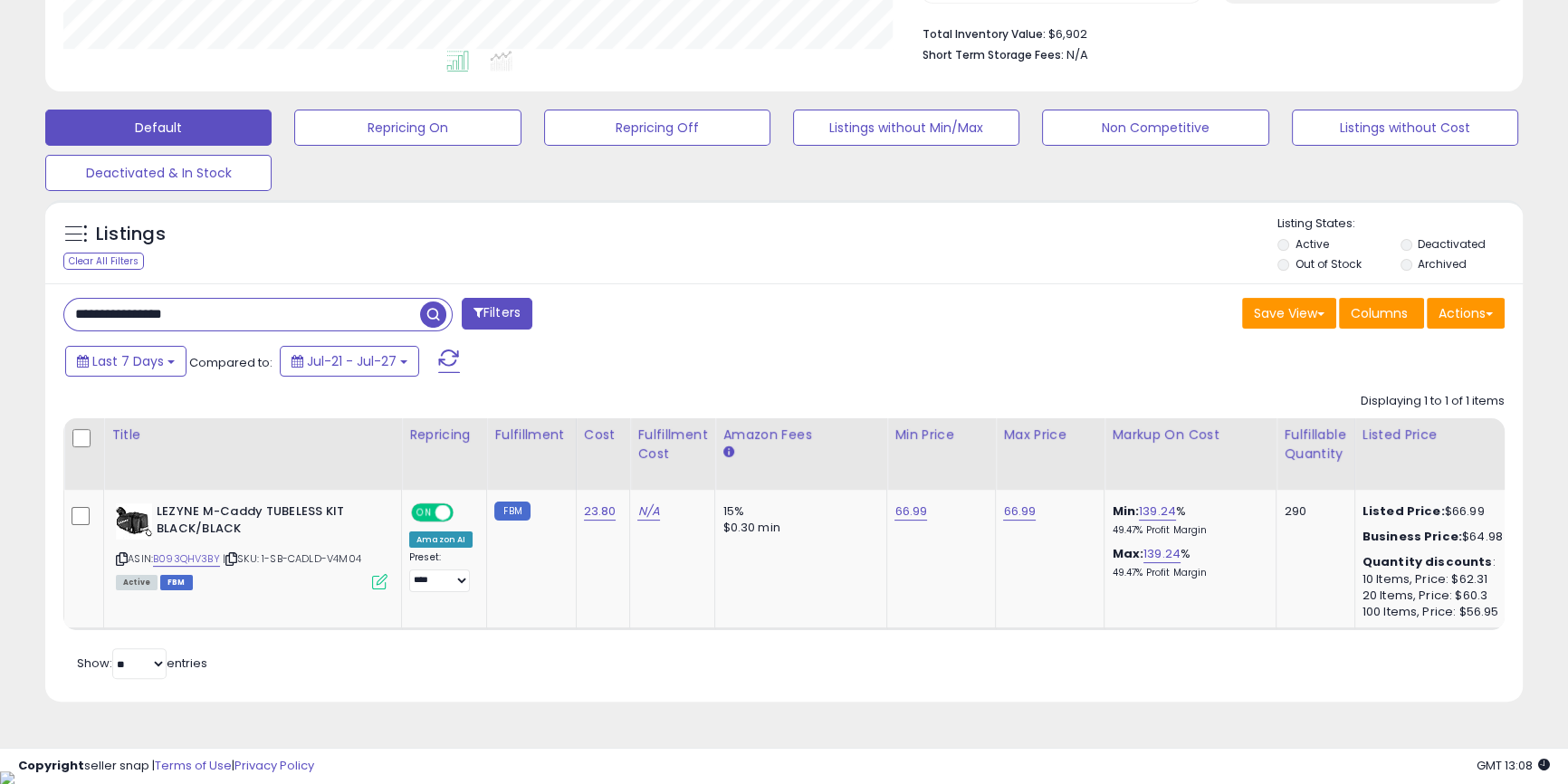 paste on "*" 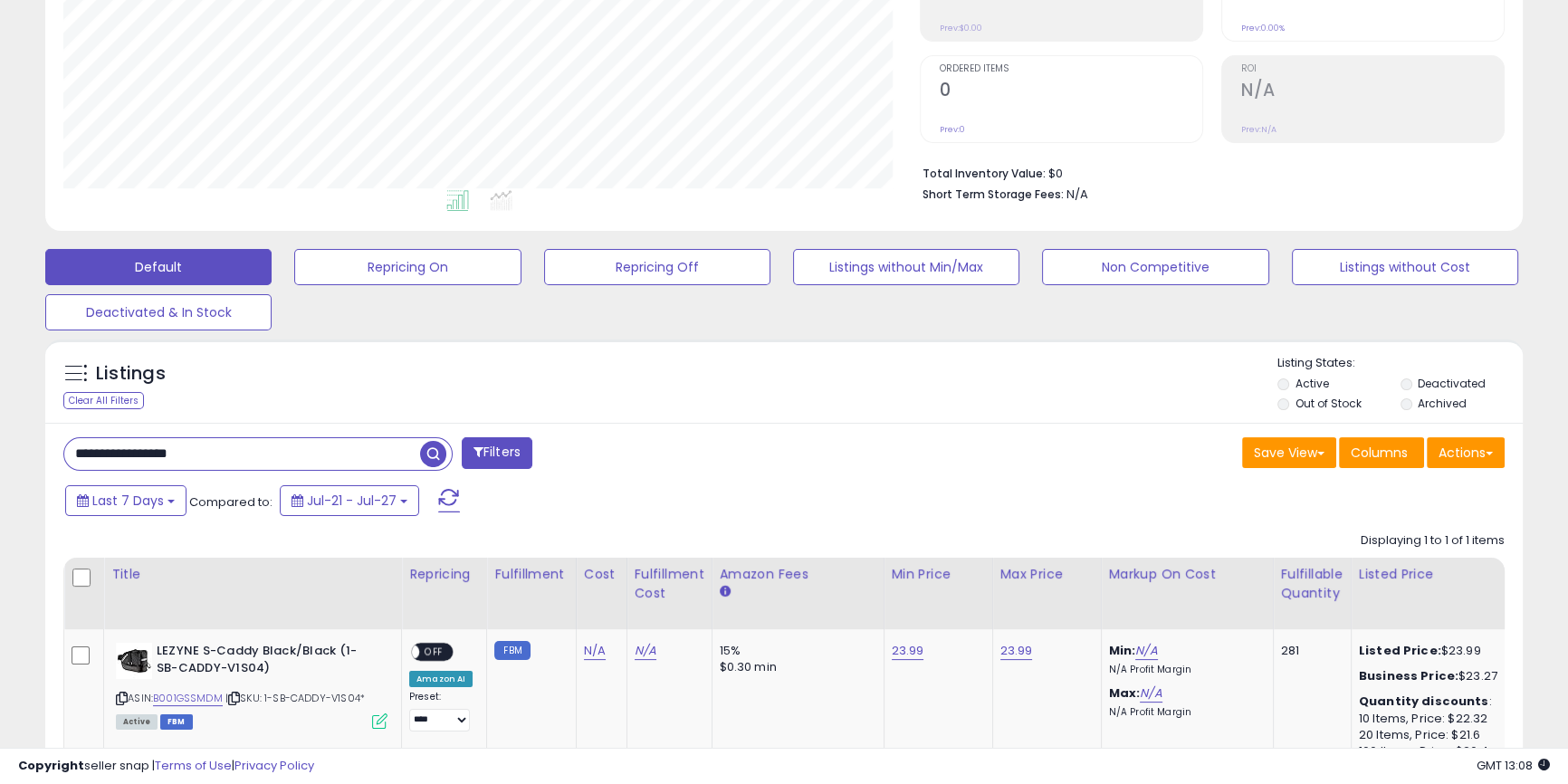 paste on "*" 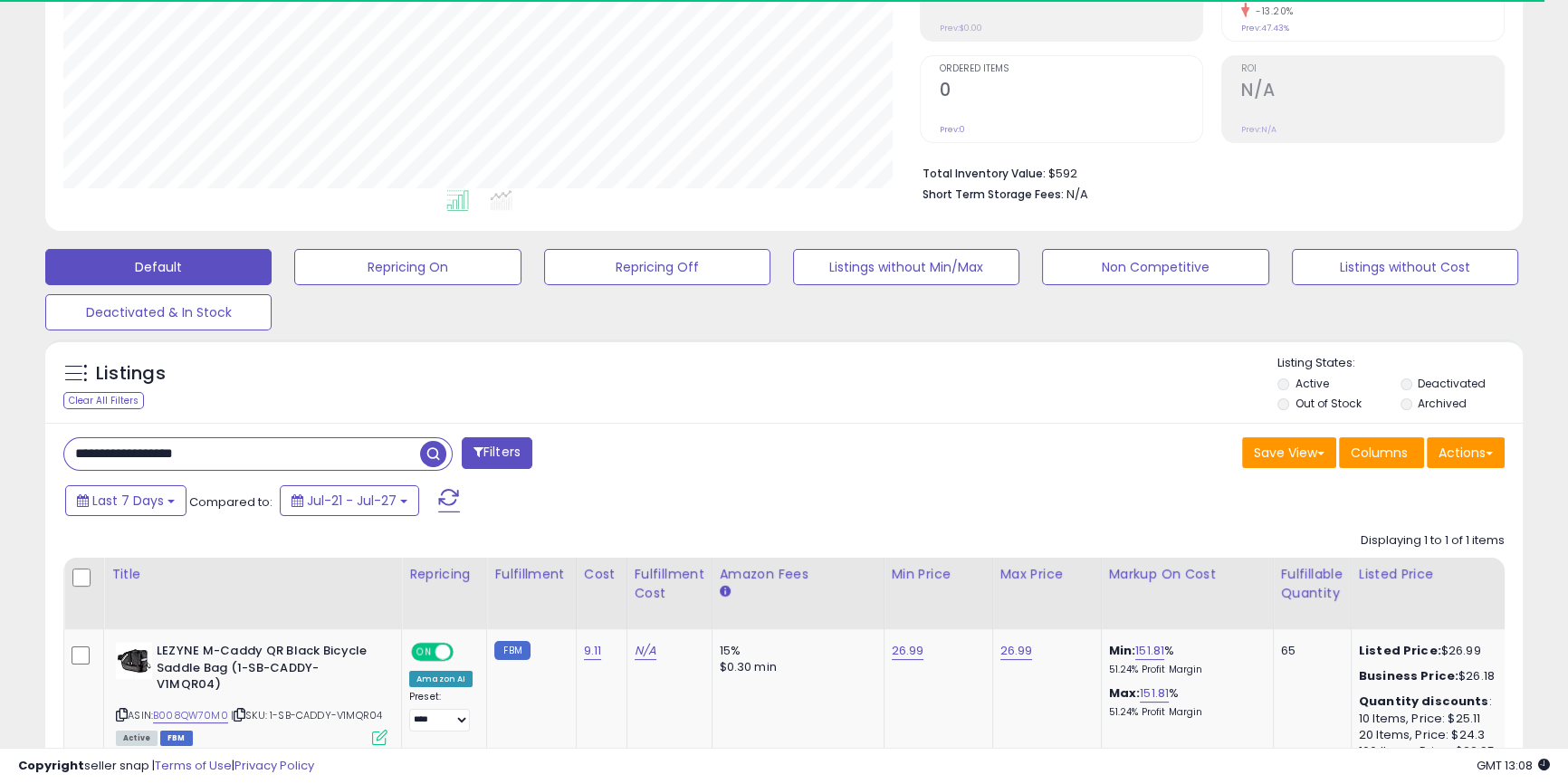 paste 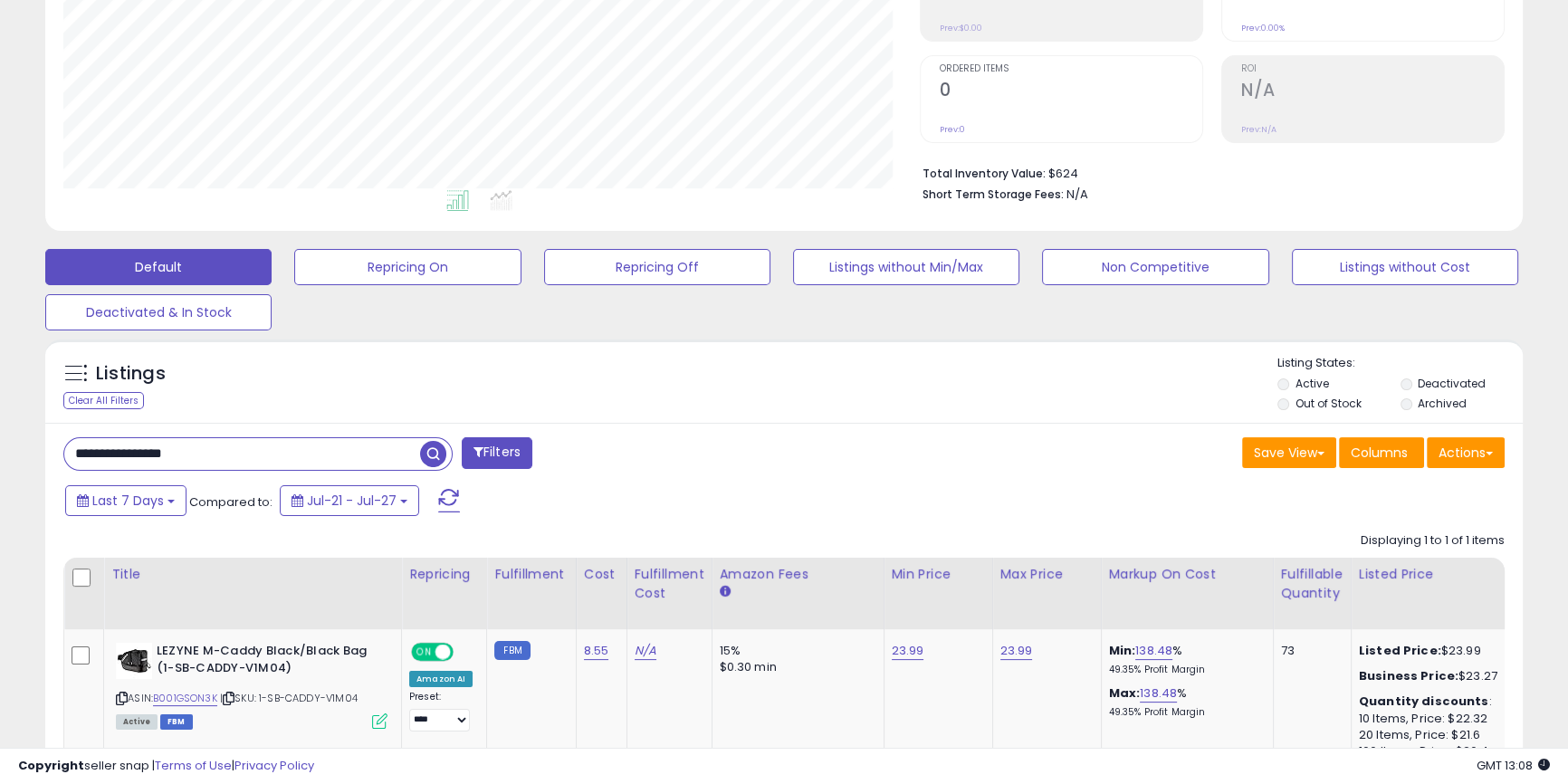 scroll, scrollTop: 904941, scrollLeft: 904454, axis: both 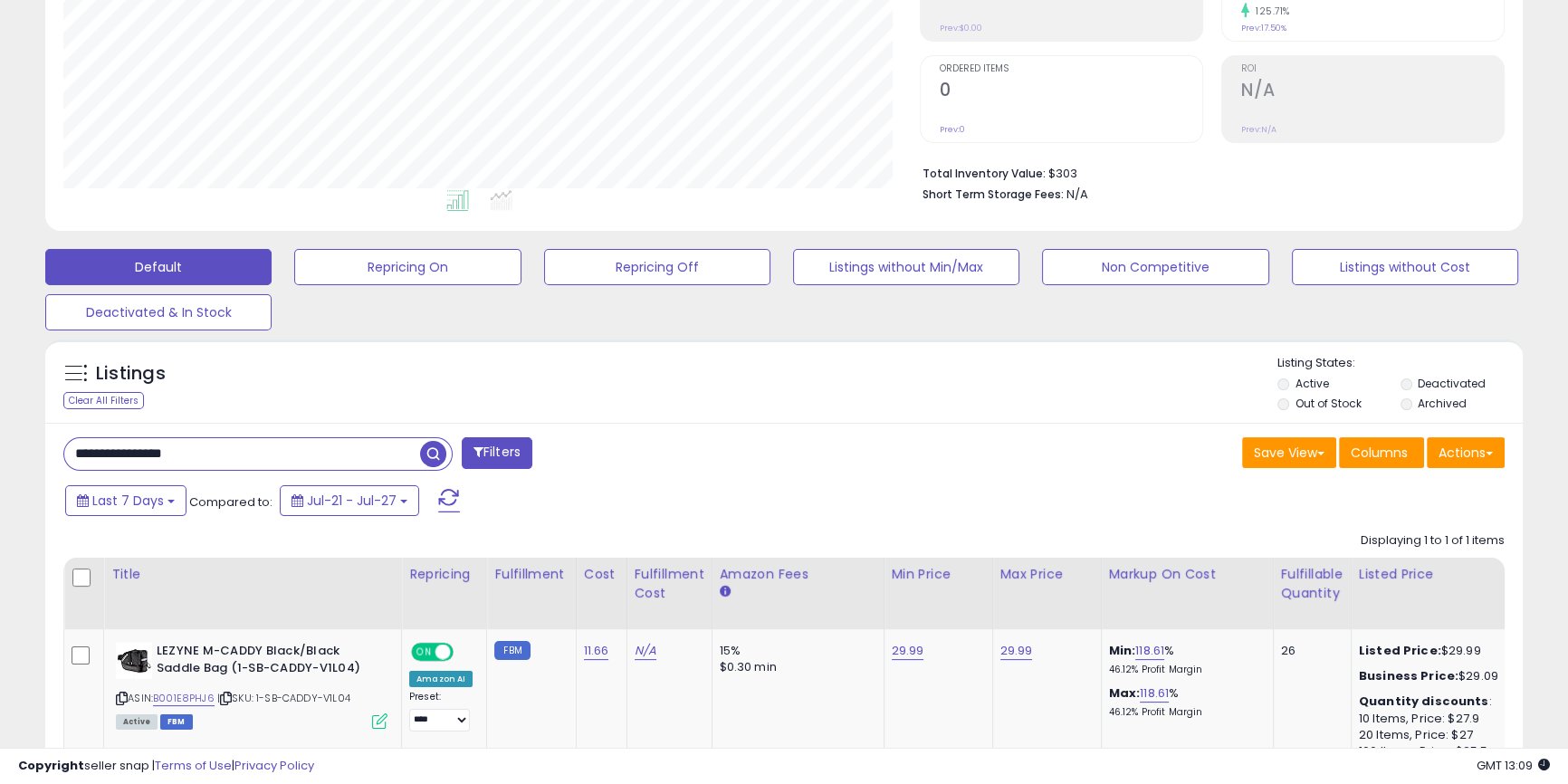 paste on "*" 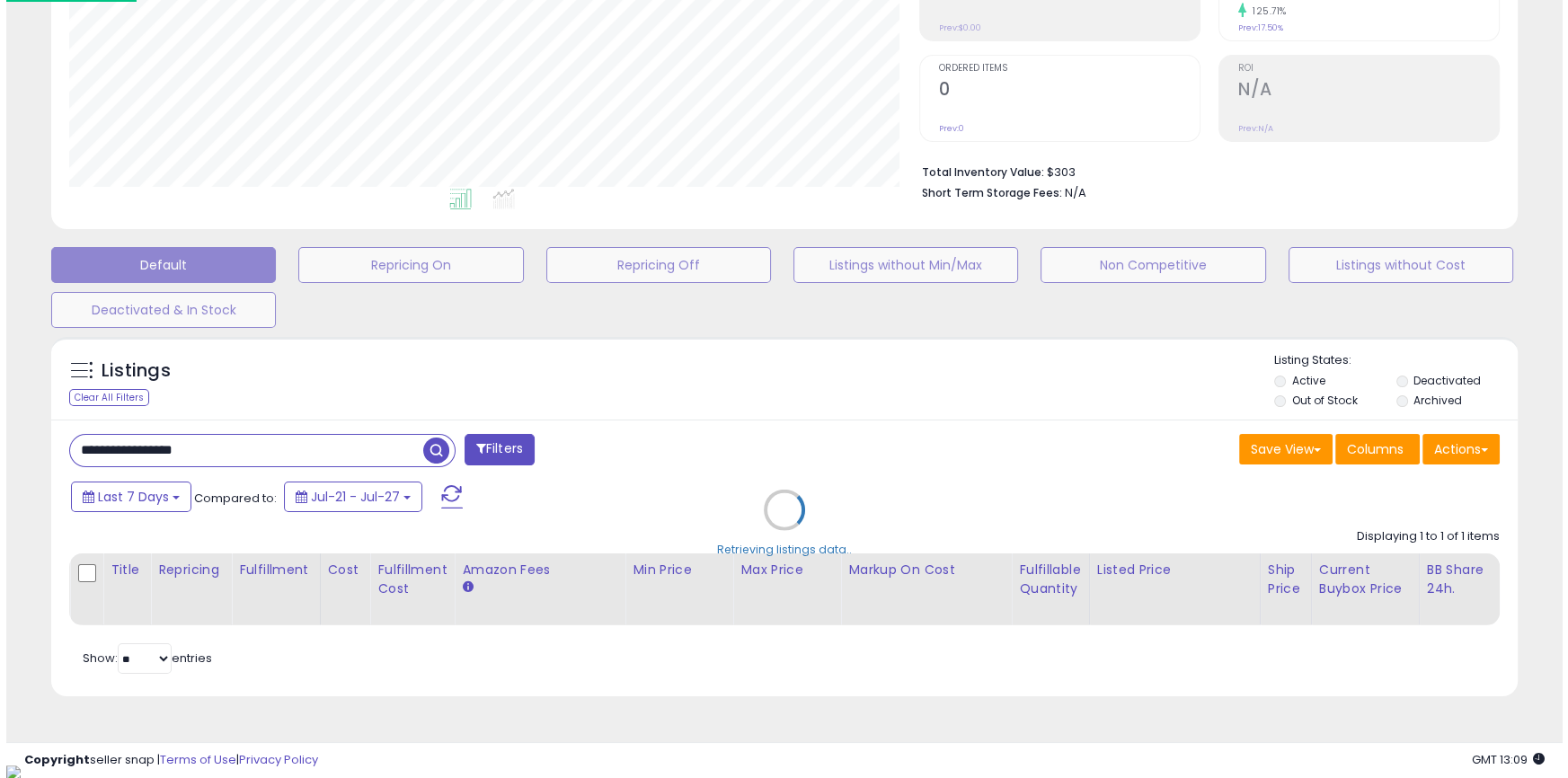 scroll, scrollTop: 898015, scrollLeft: 897710, axis: both 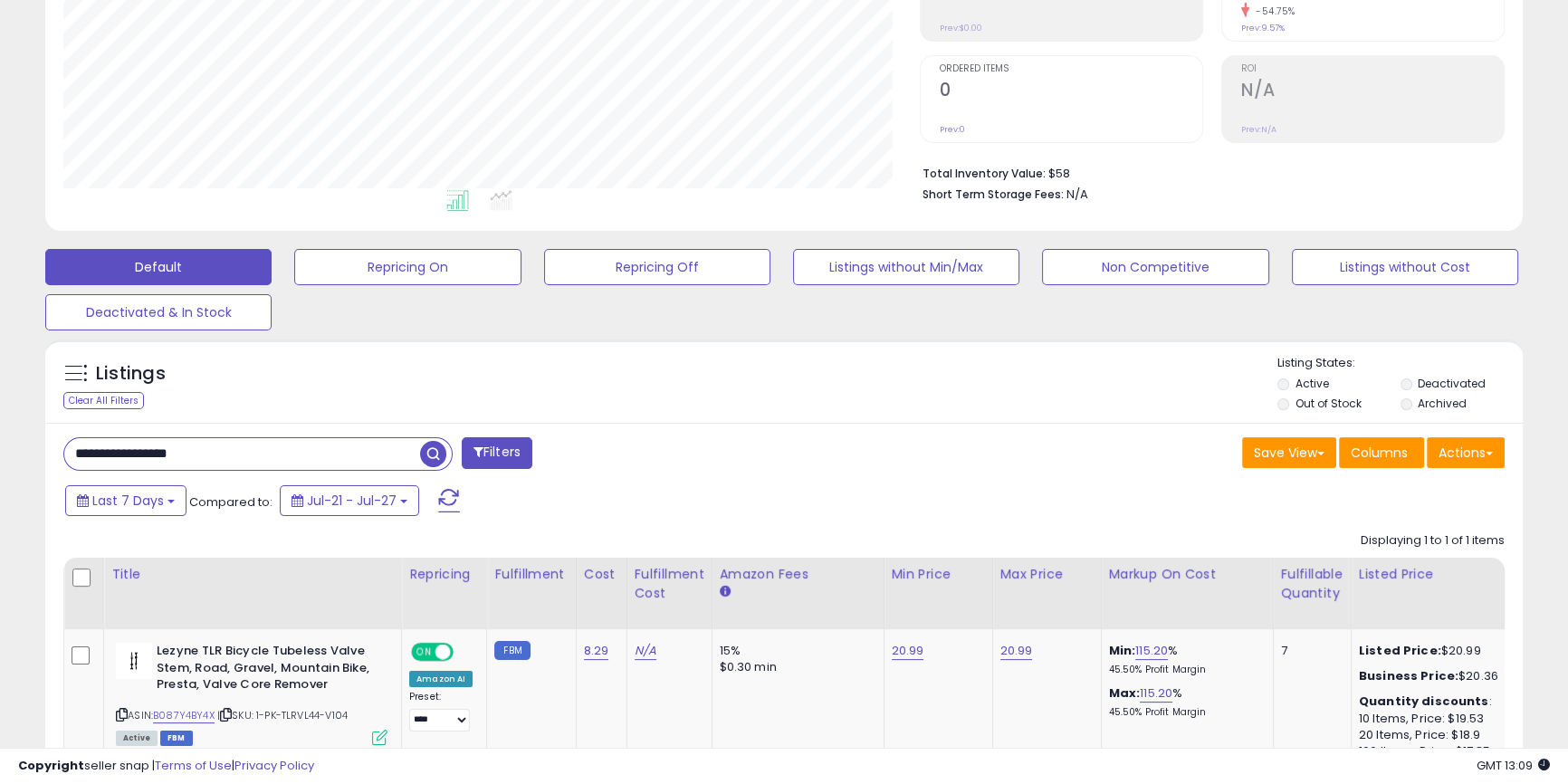 paste 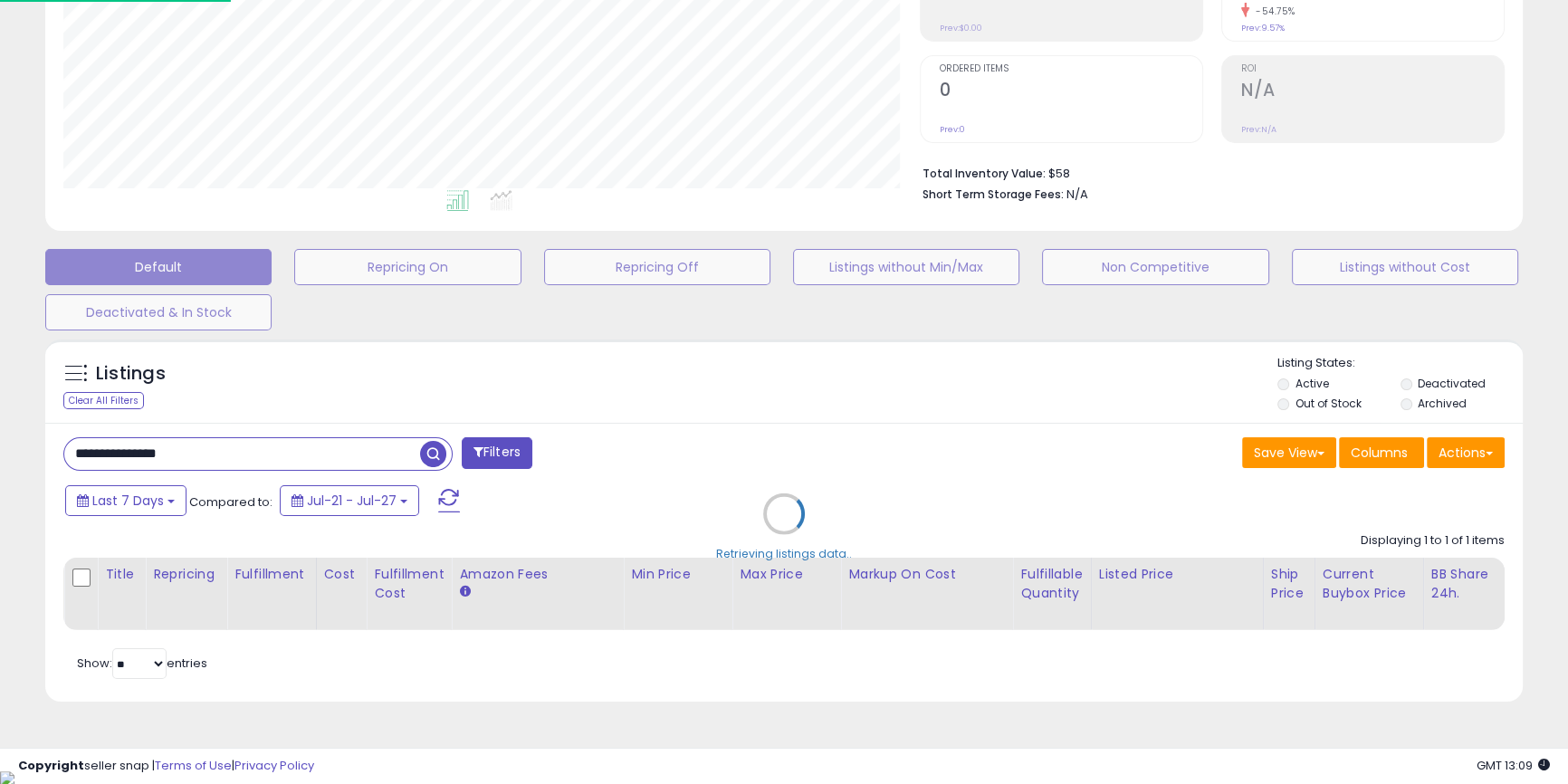 scroll, scrollTop: 904941, scrollLeft: 904448, axis: both 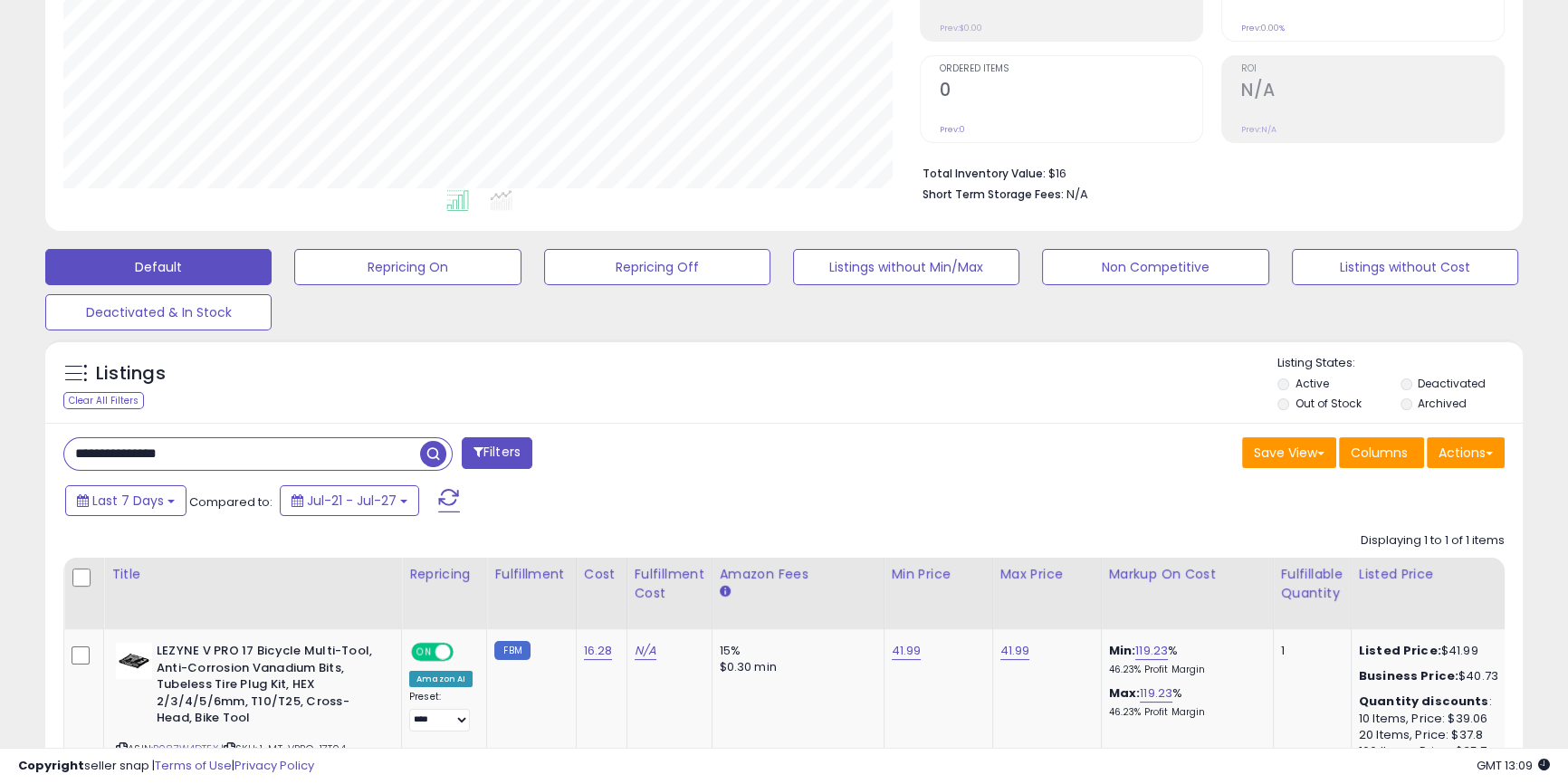 paste 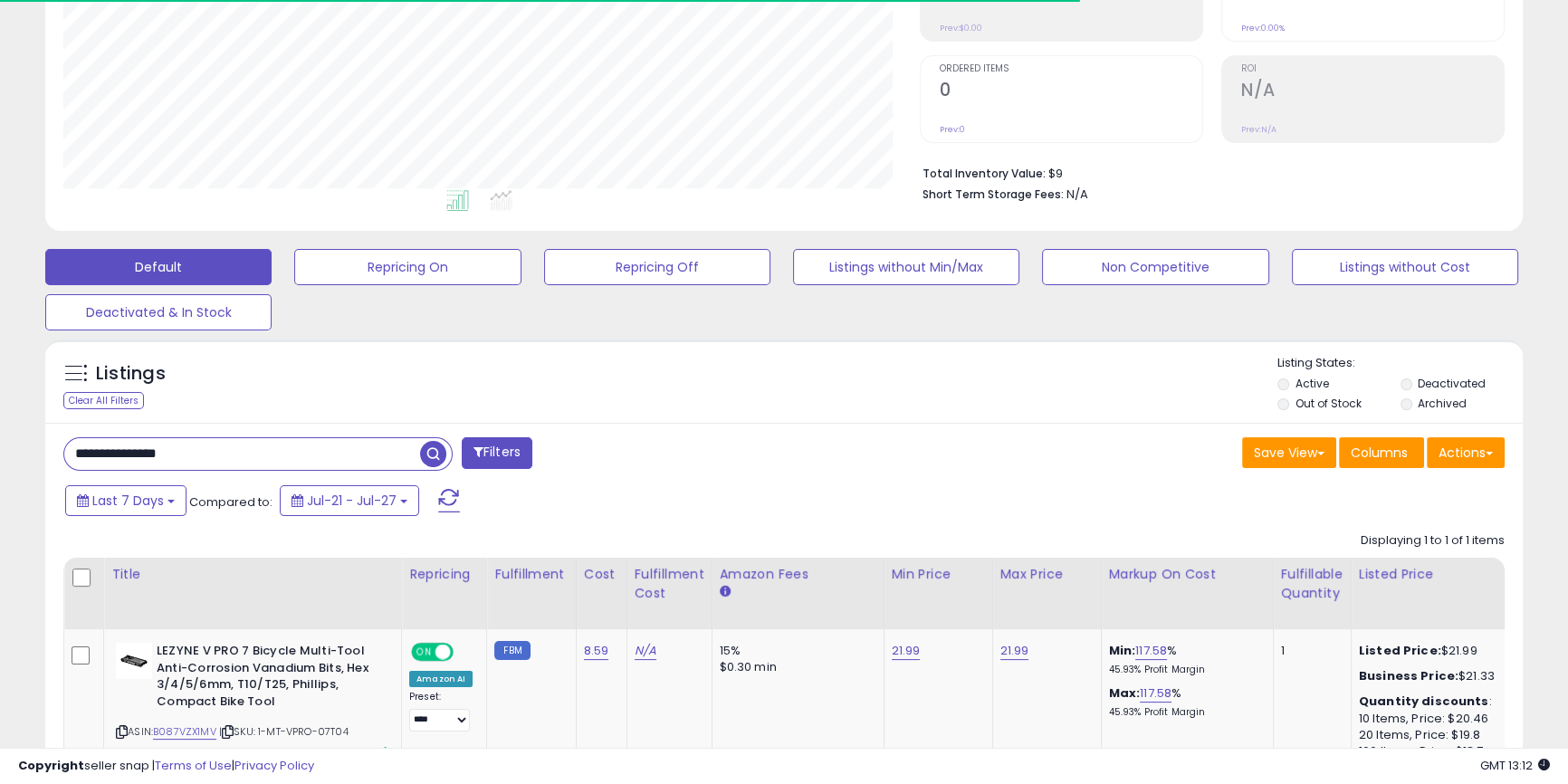 scroll, scrollTop: 904941, scrollLeft: 904454, axis: both 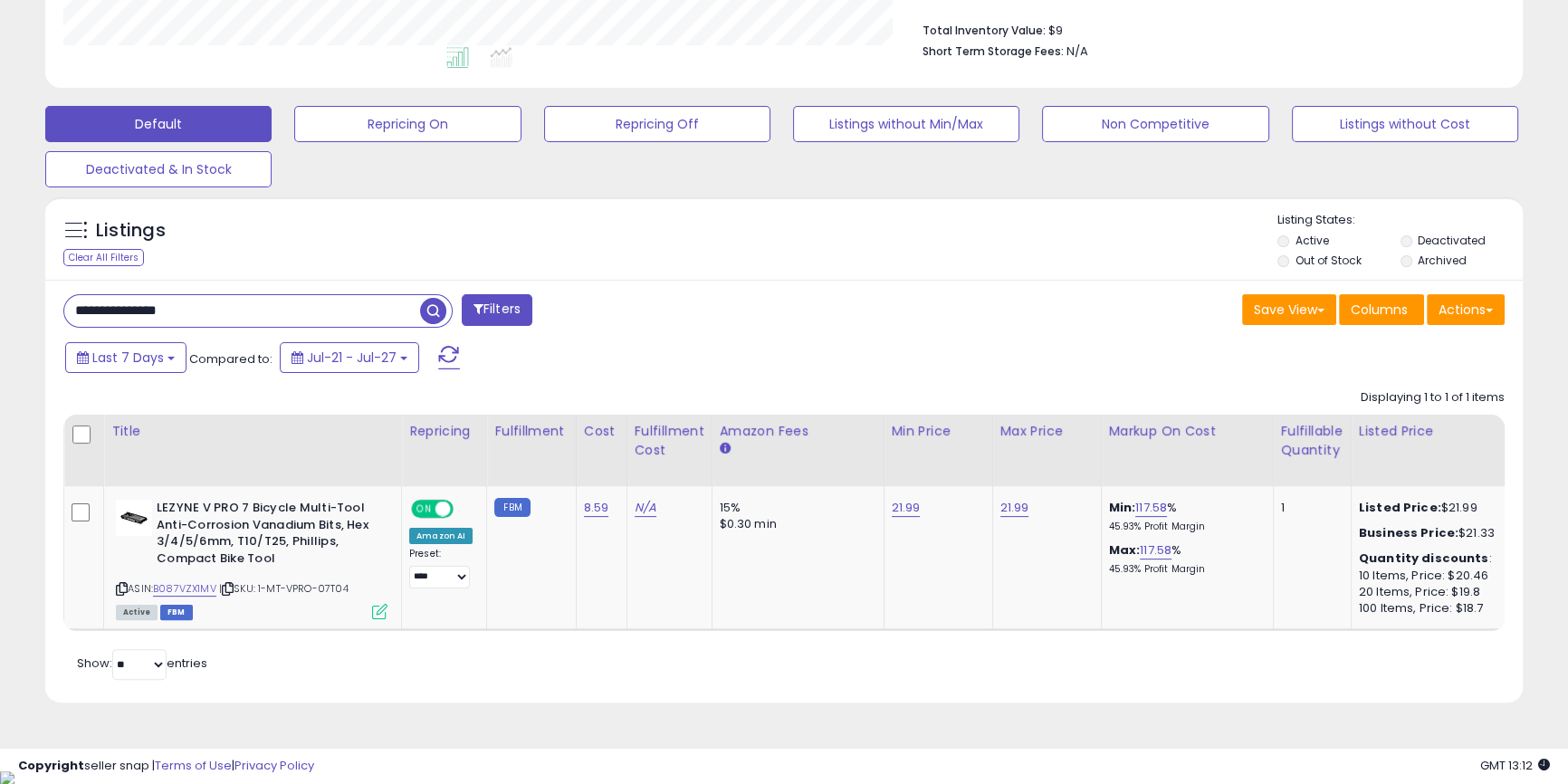 paste on "*" 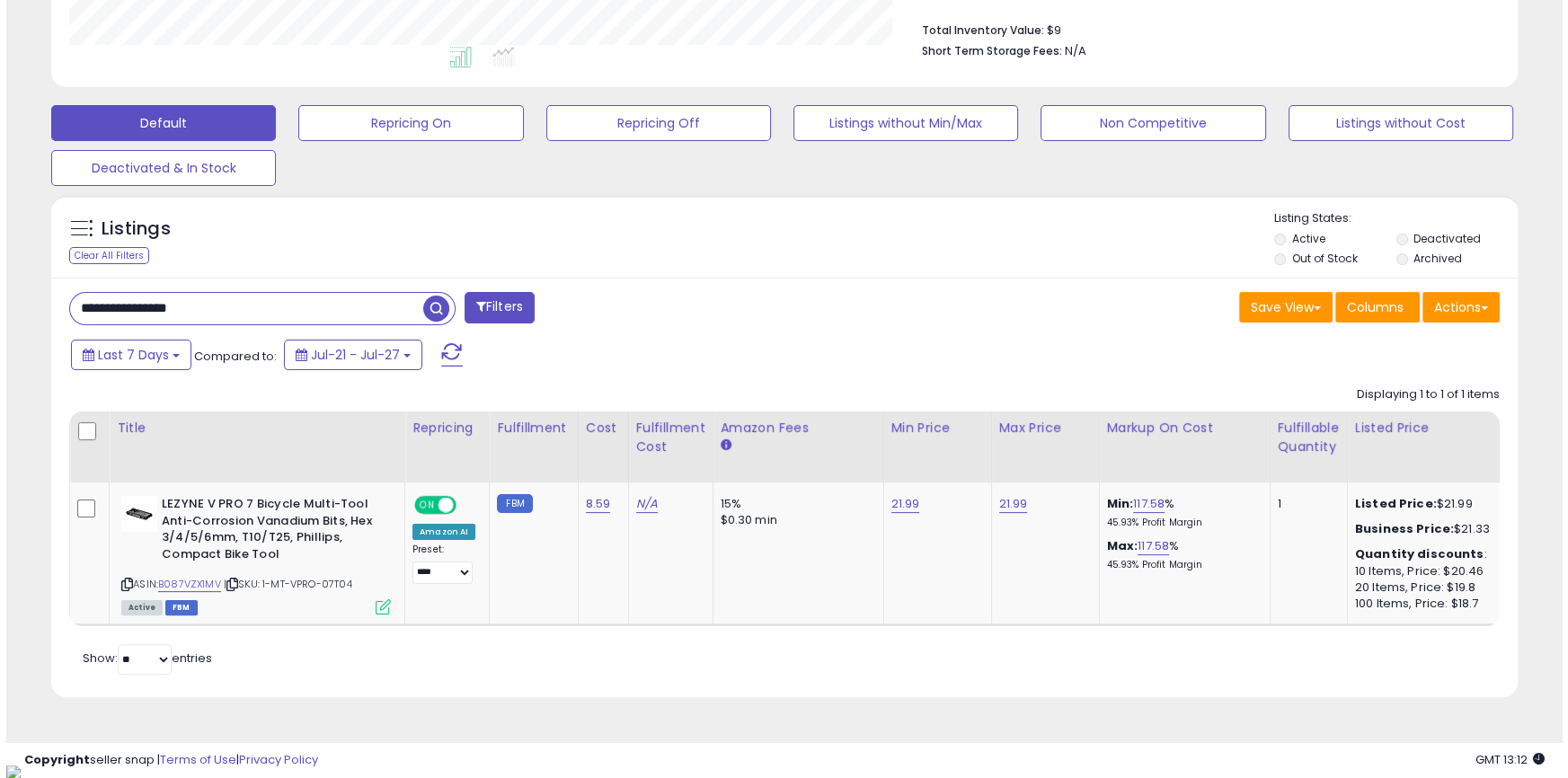 scroll, scrollTop: 319, scrollLeft: 0, axis: vertical 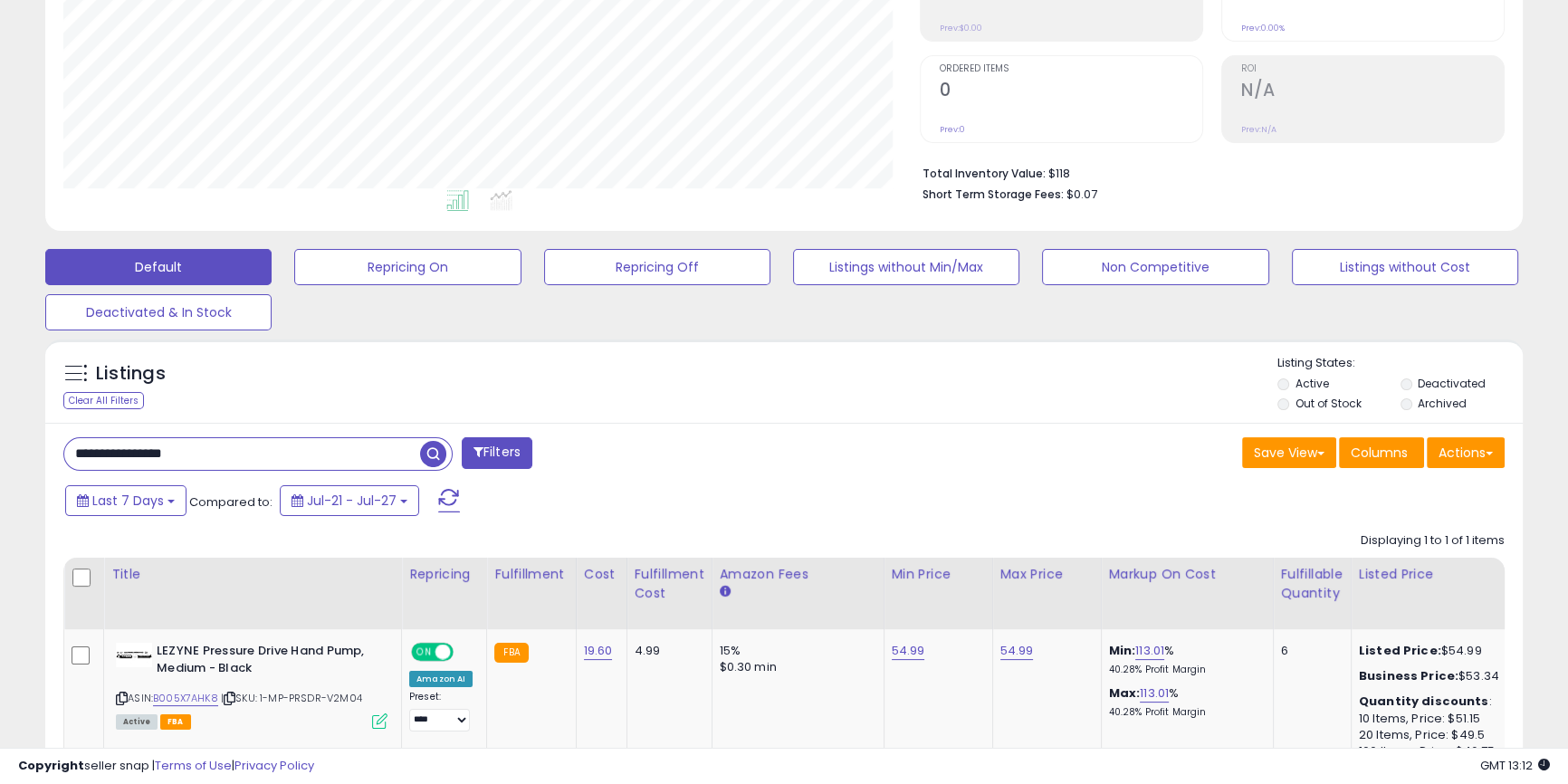 paste 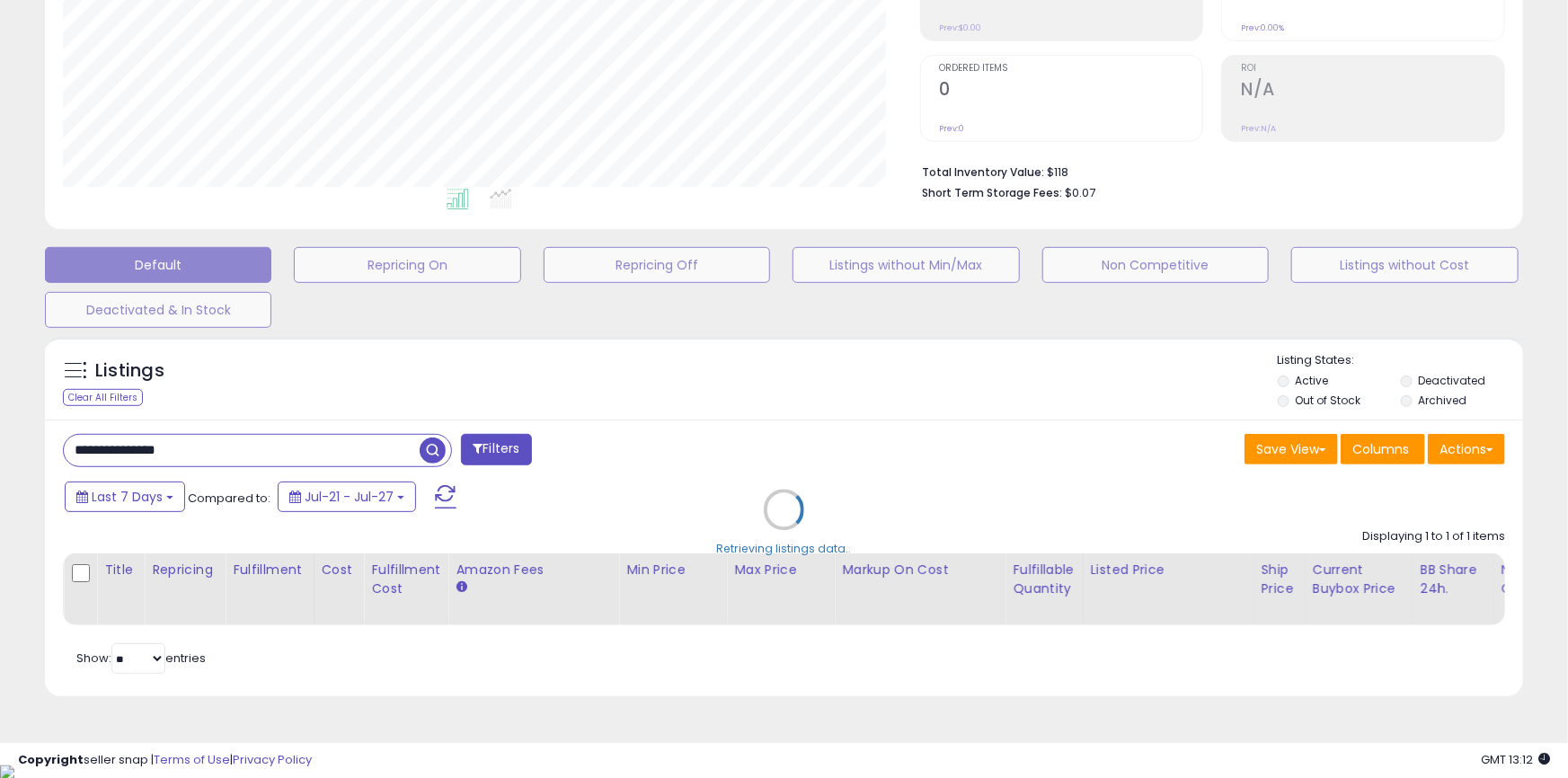 scroll, scrollTop: 898015, scrollLeft: 897710, axis: both 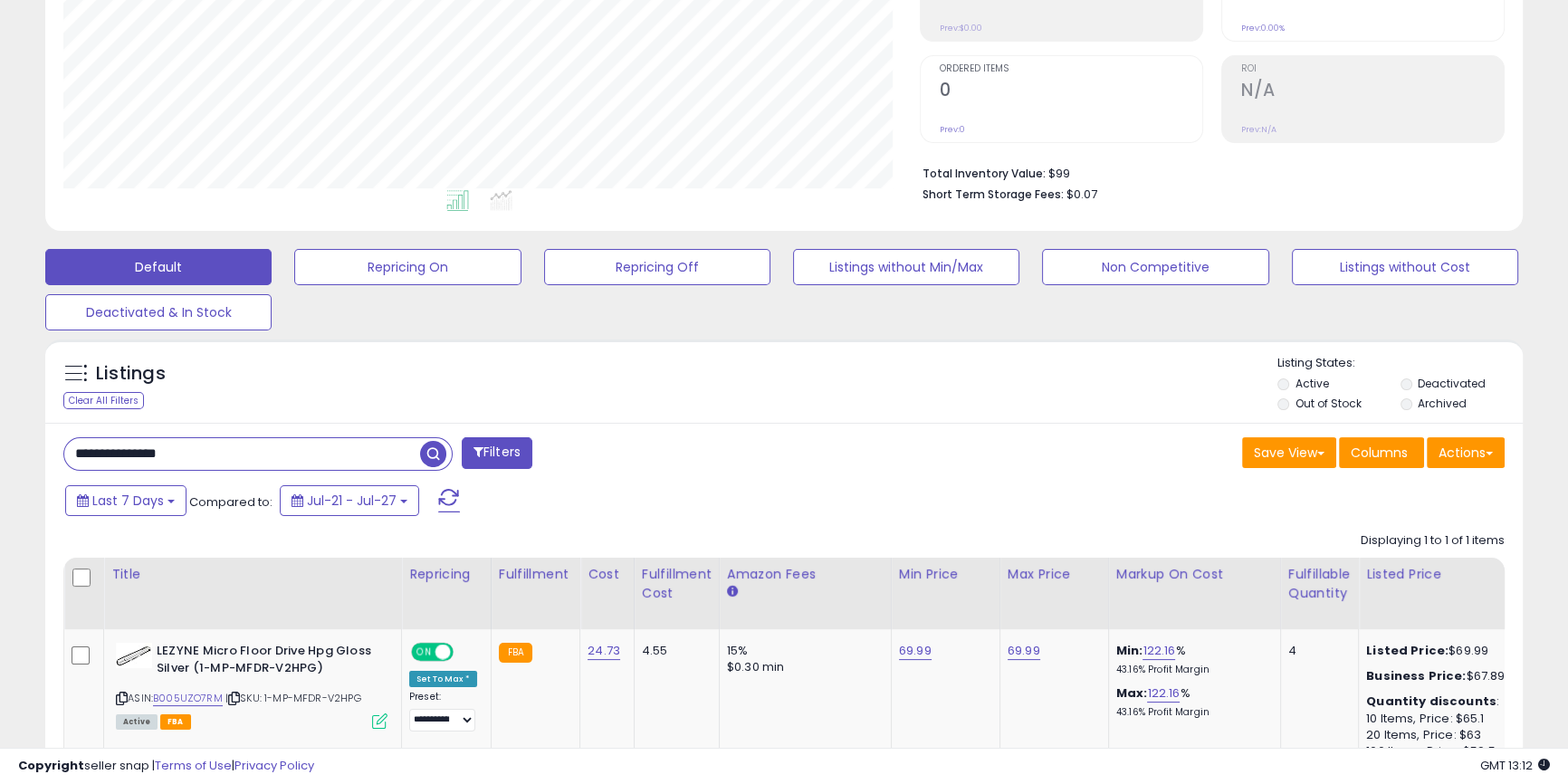 paste on "***" 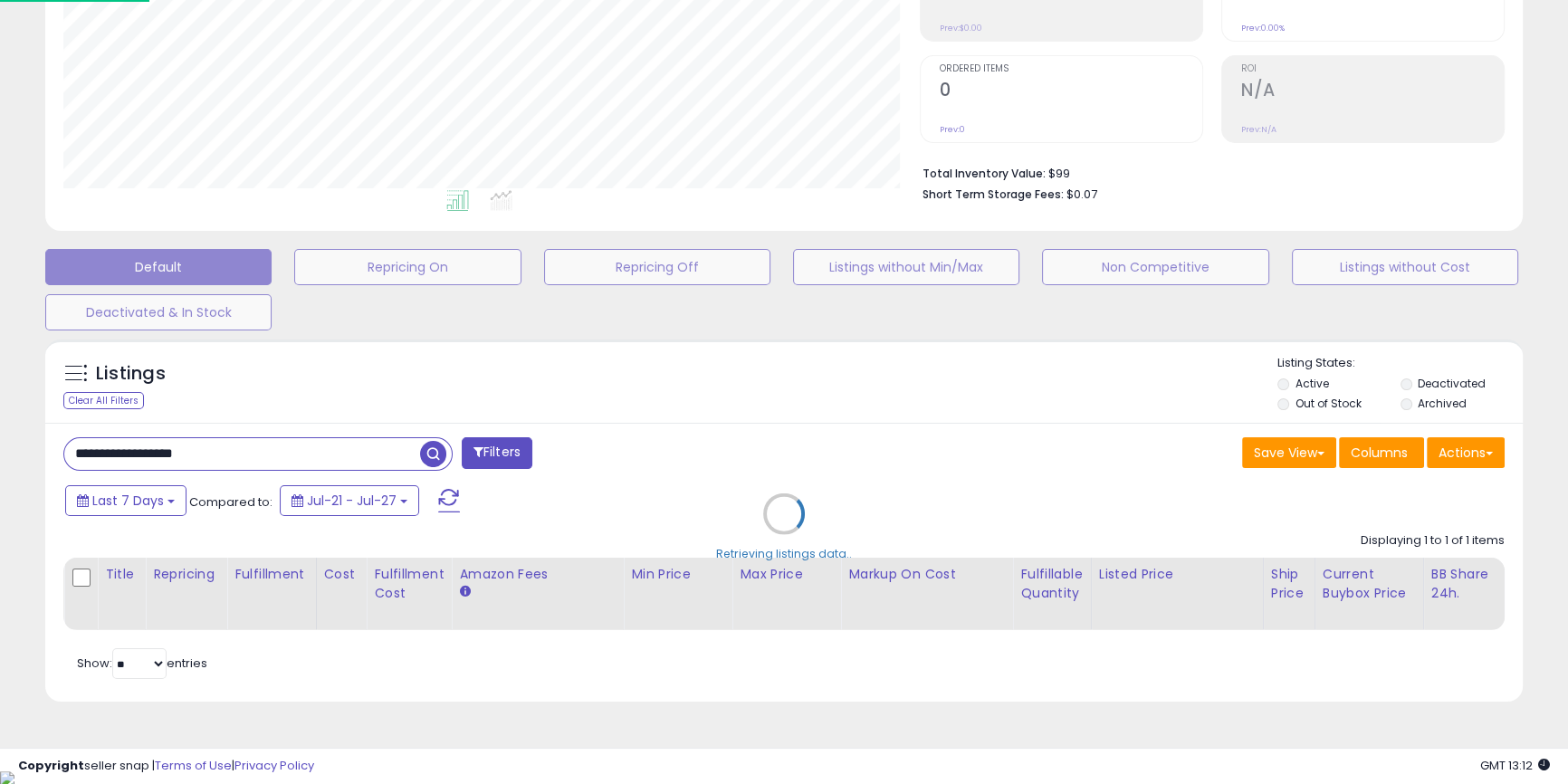 scroll, scrollTop: 904941, scrollLeft: 904448, axis: both 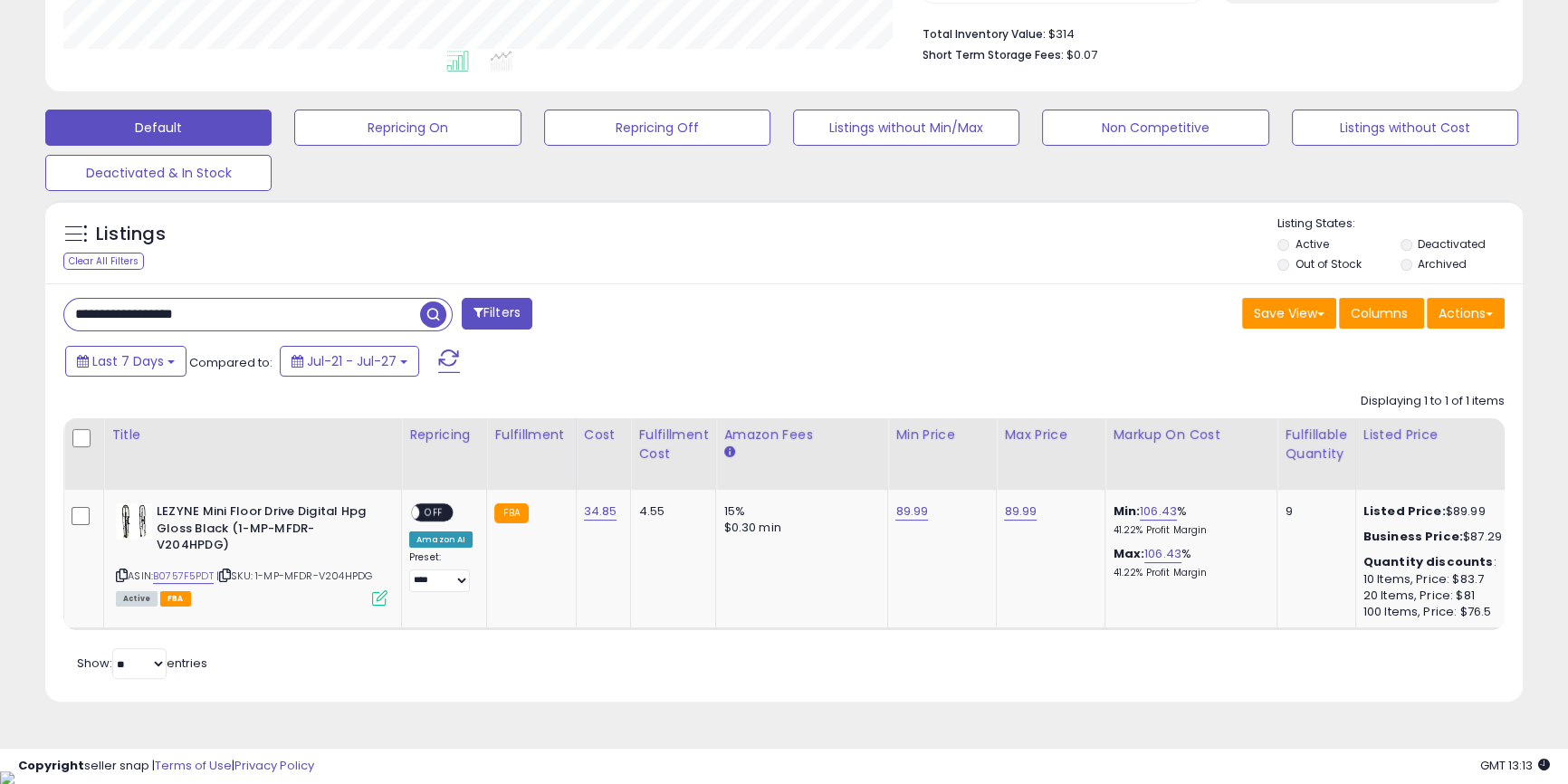 paste 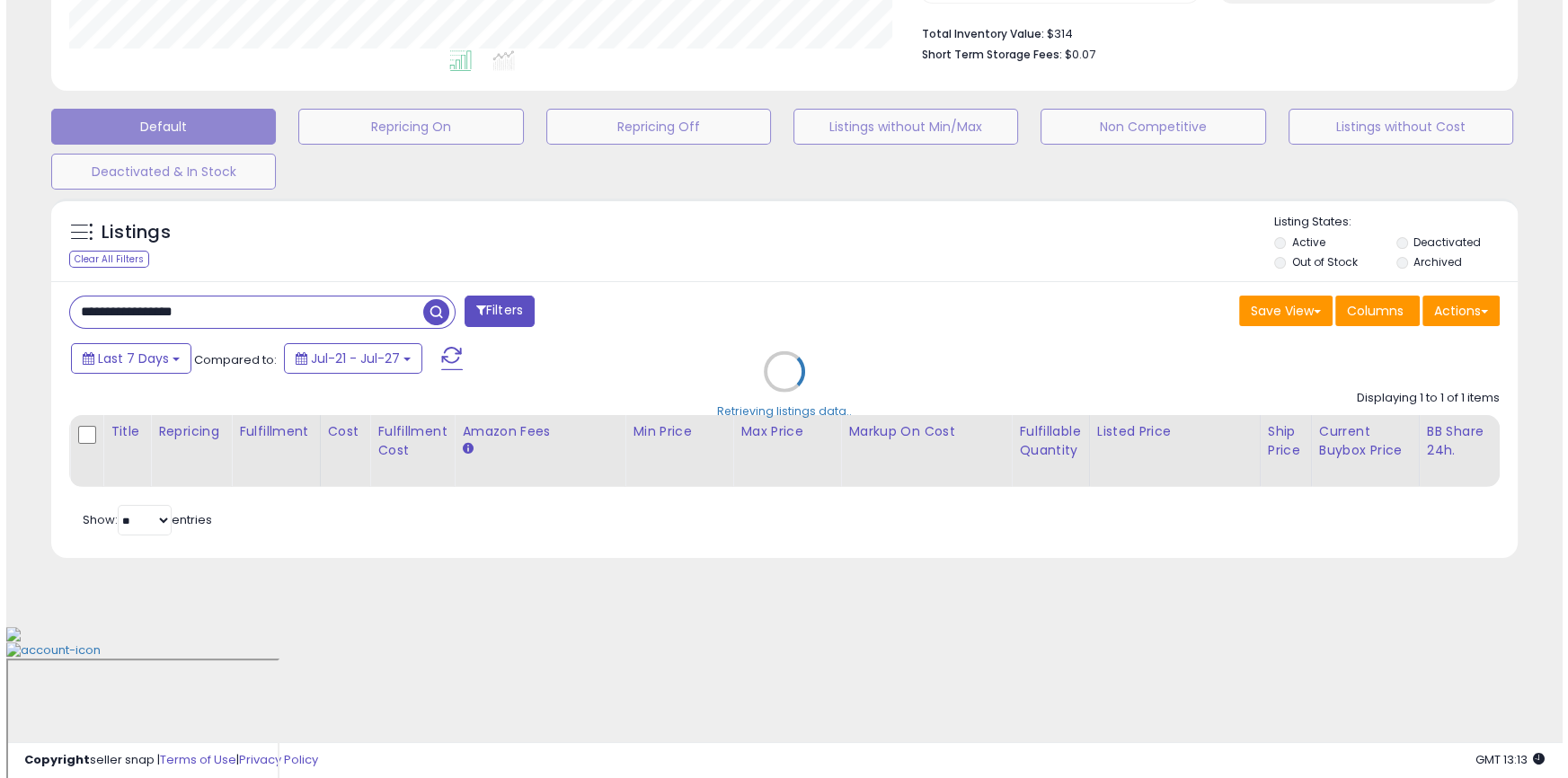 scroll, scrollTop: 319, scrollLeft: 0, axis: vertical 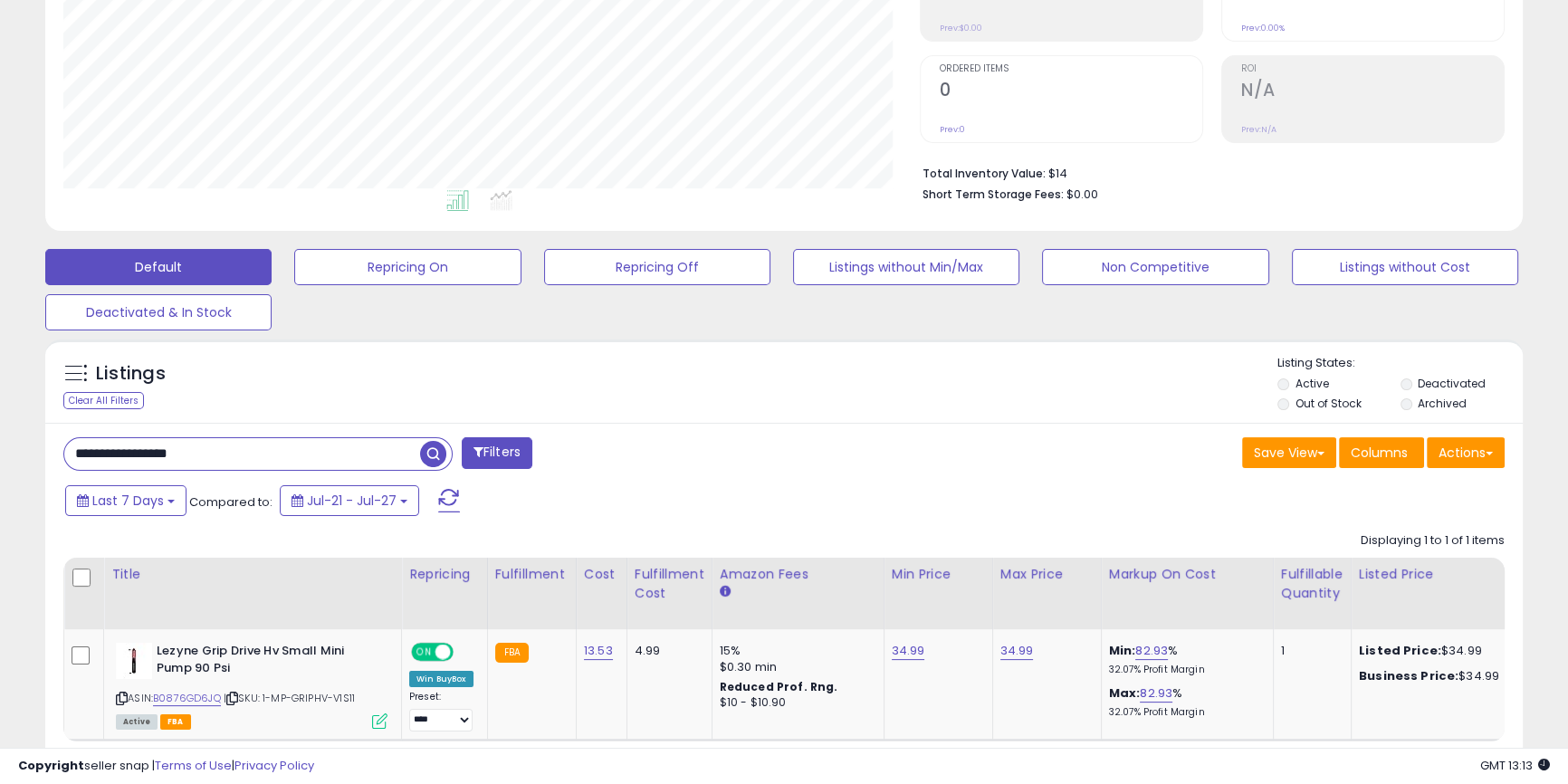 paste 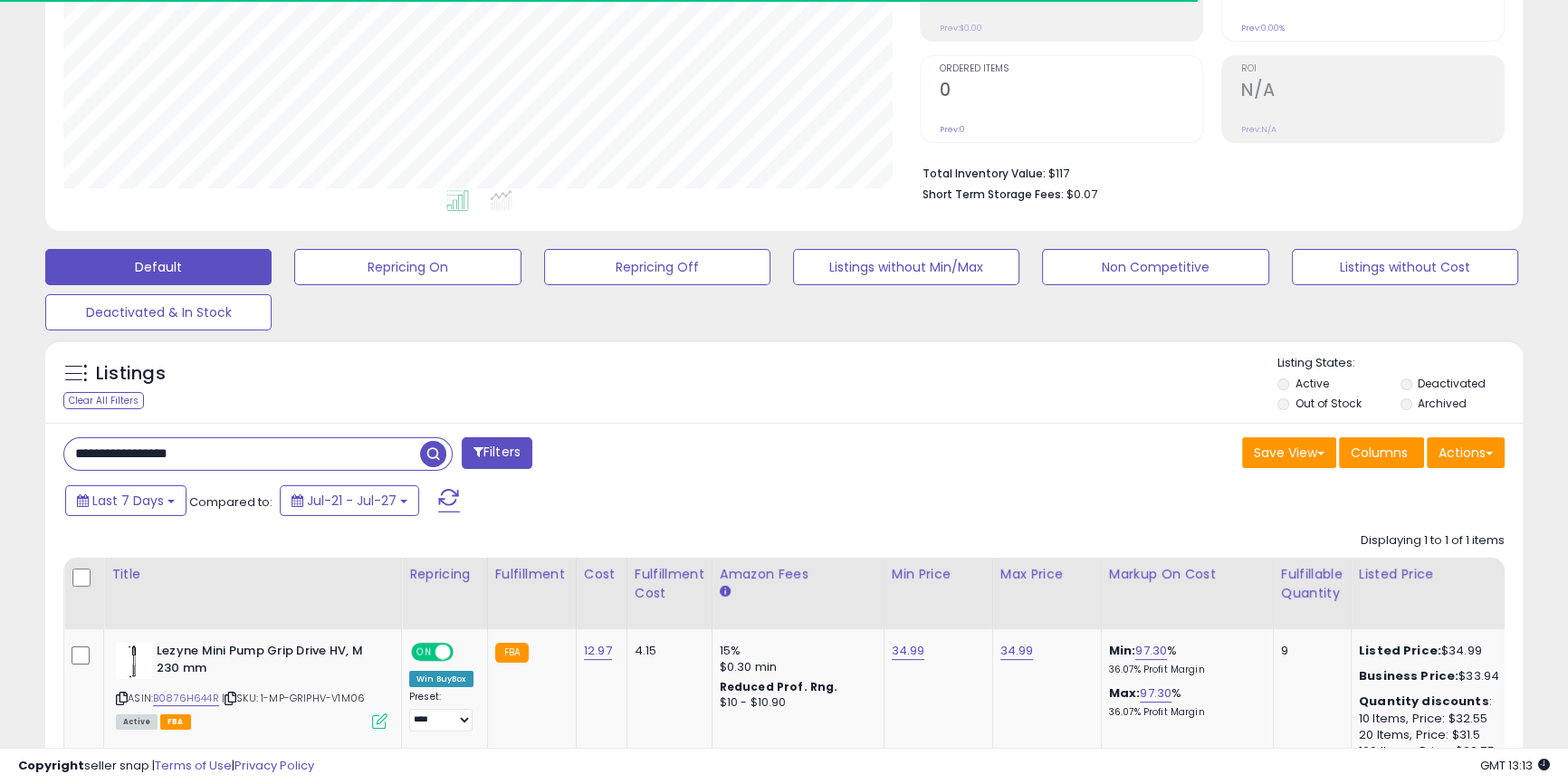 scroll, scrollTop: 904941, scrollLeft: 904454, axis: both 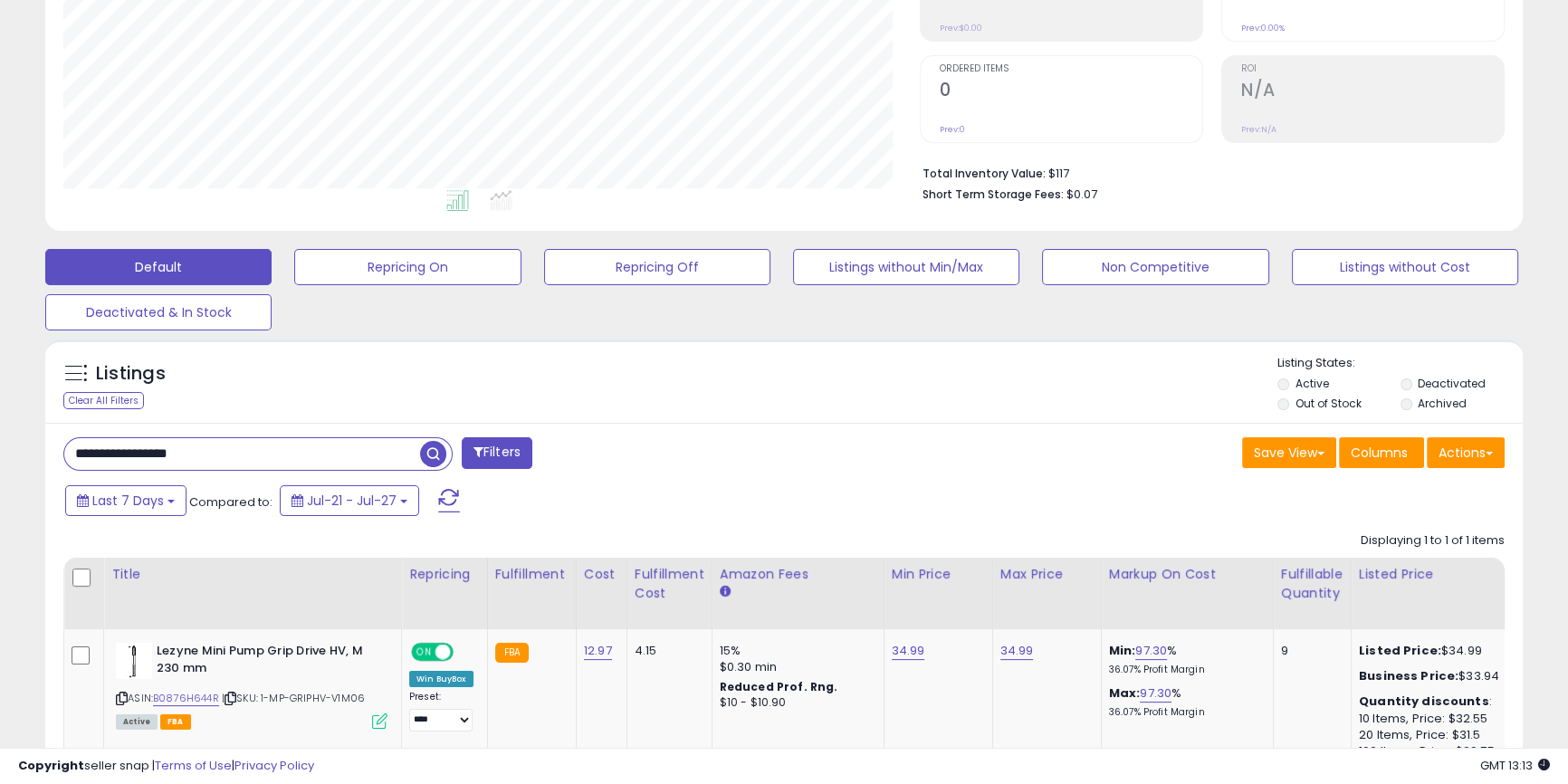 paste 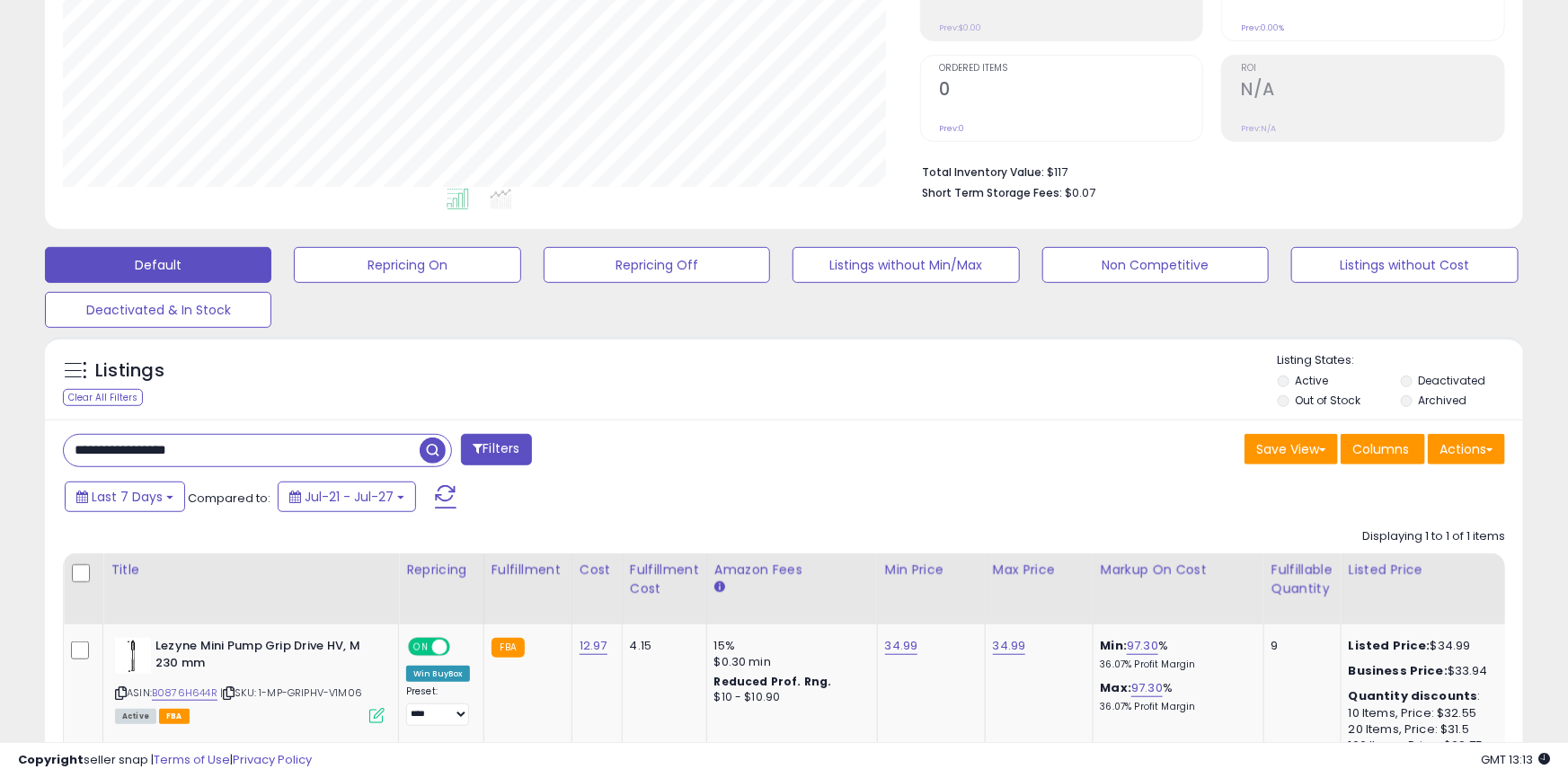 scroll, scrollTop: 898015, scrollLeft: 897710, axis: both 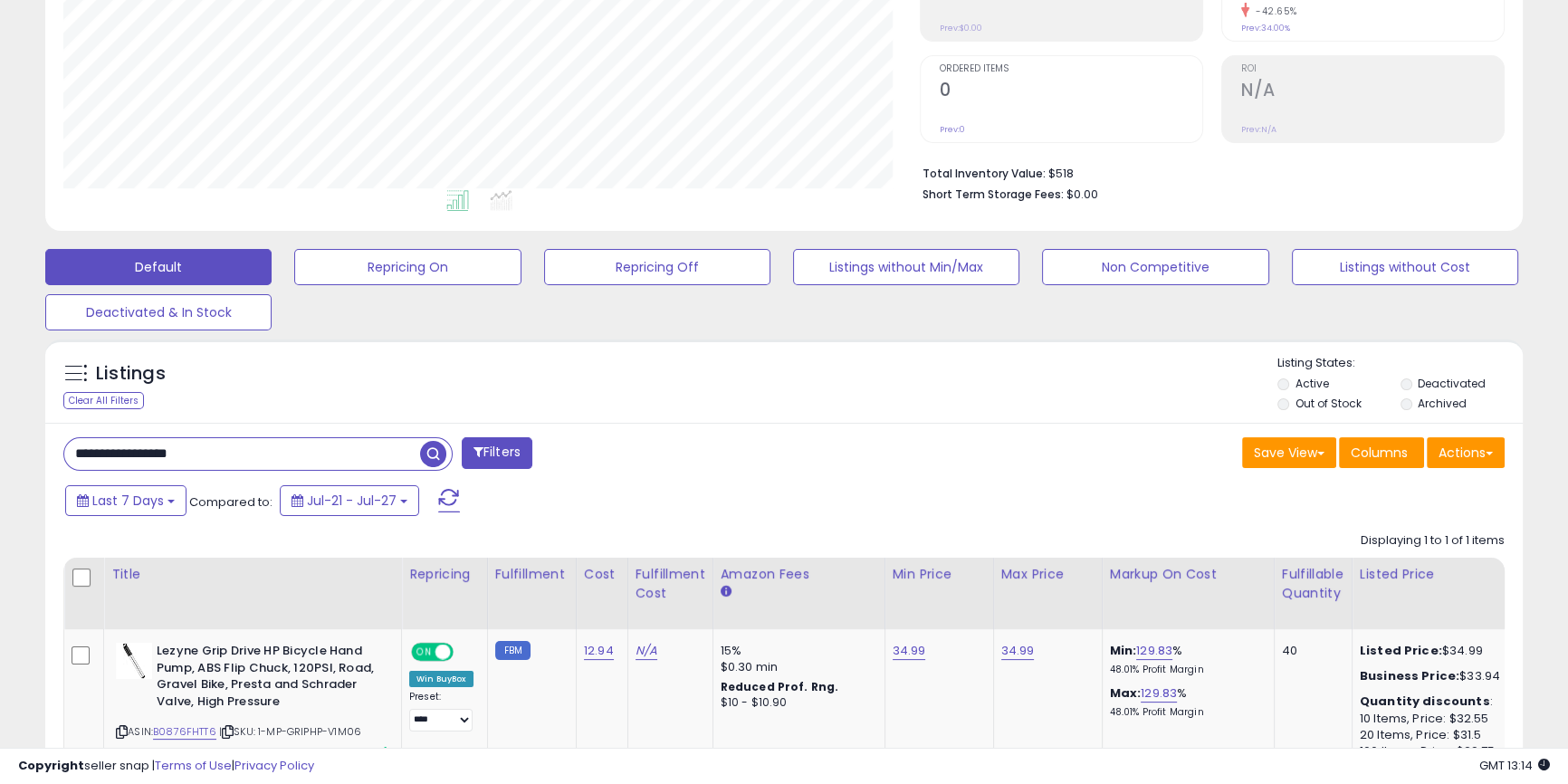 paste 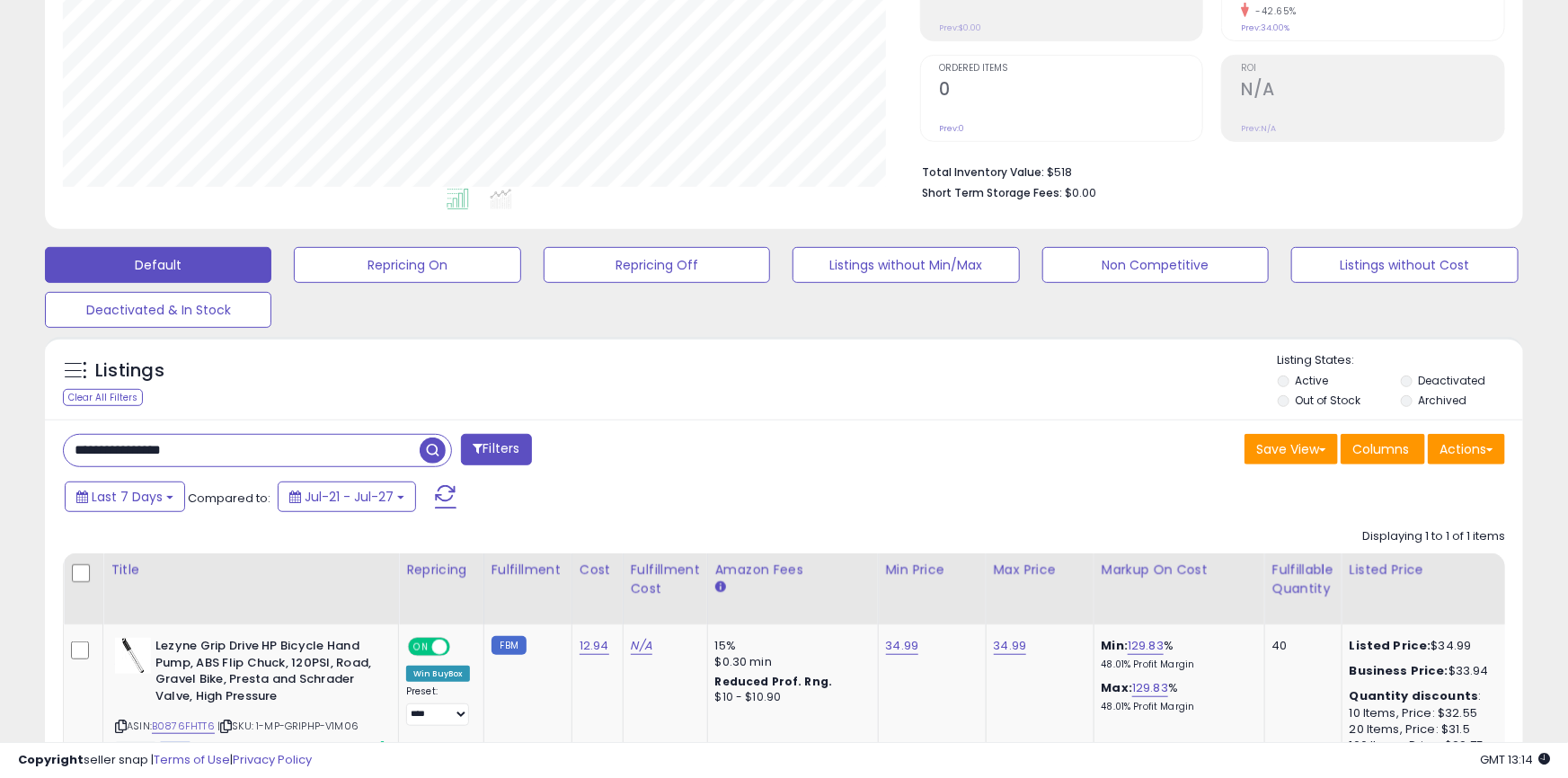 scroll, scrollTop: 898015, scrollLeft: 897710, axis: both 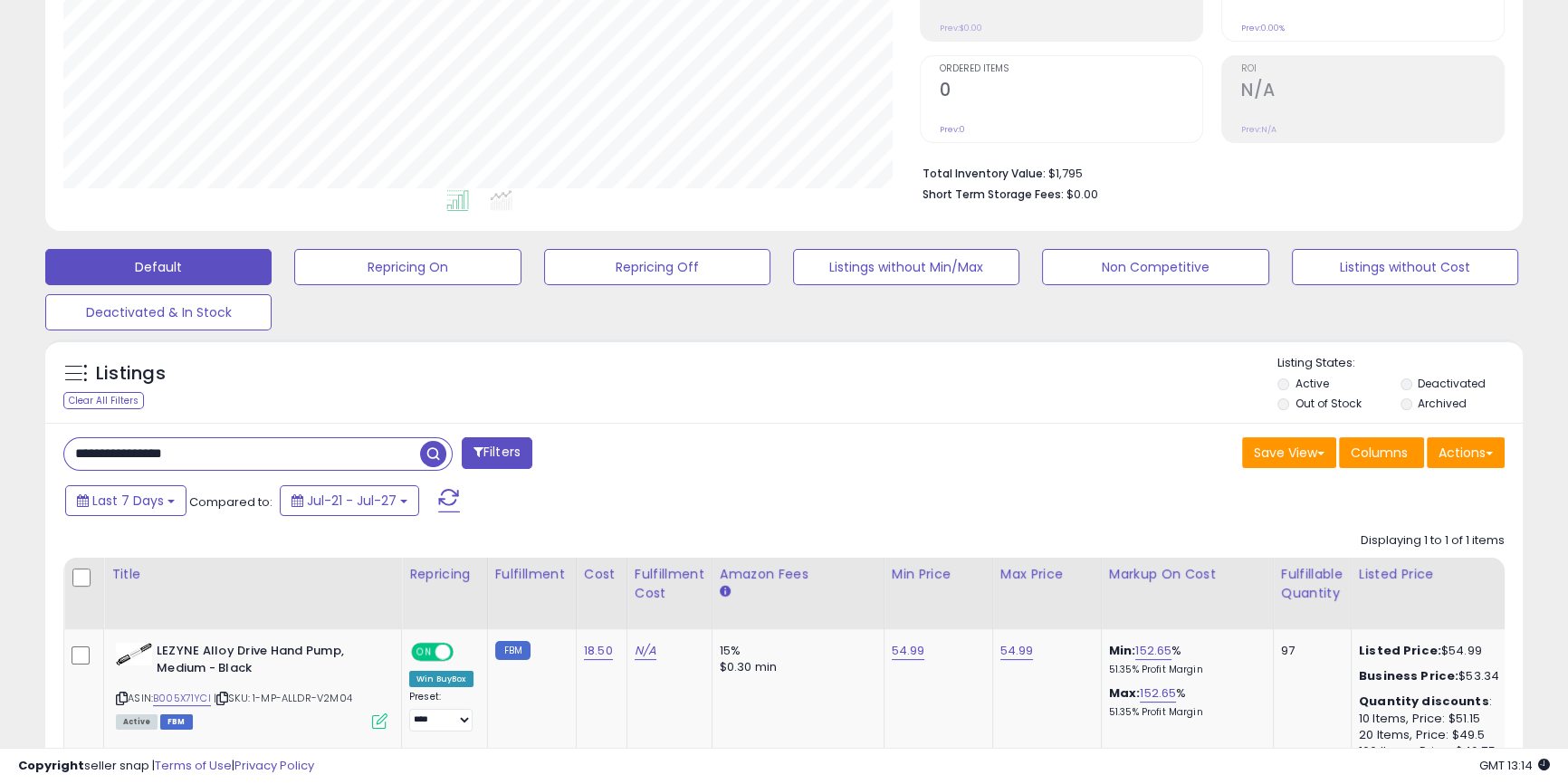 paste 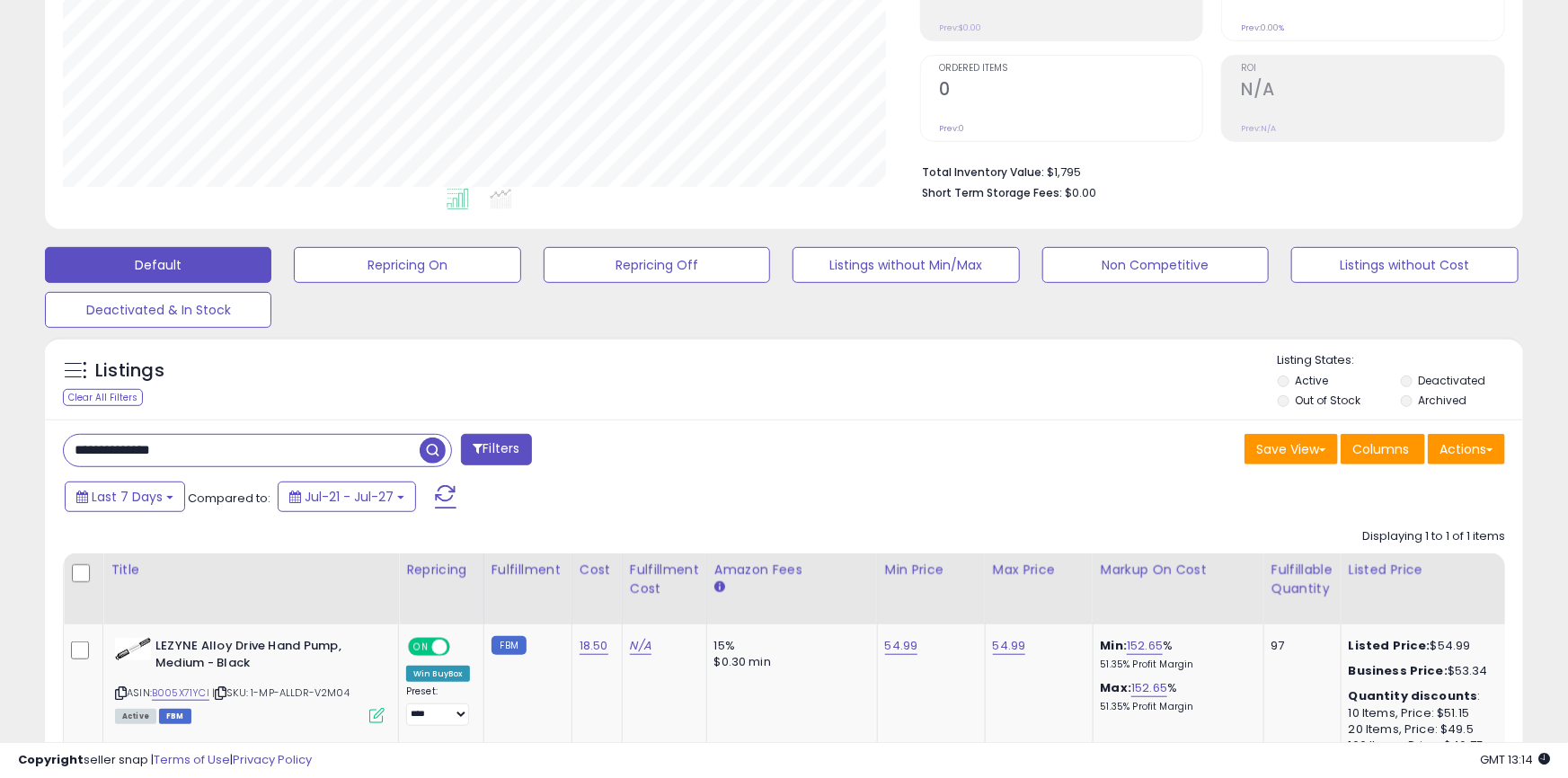 scroll, scrollTop: 898015, scrollLeft: 897710, axis: both 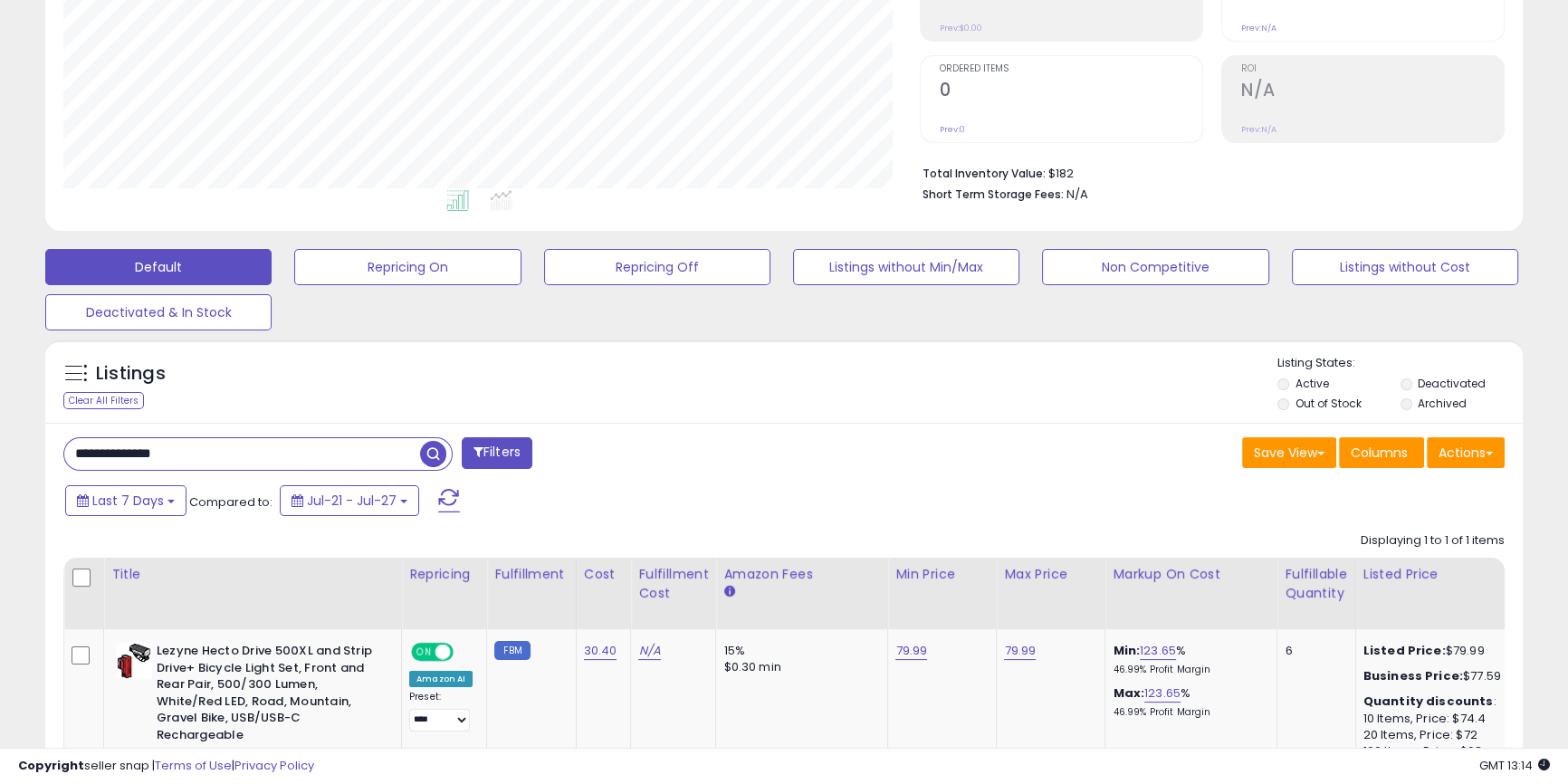 paste 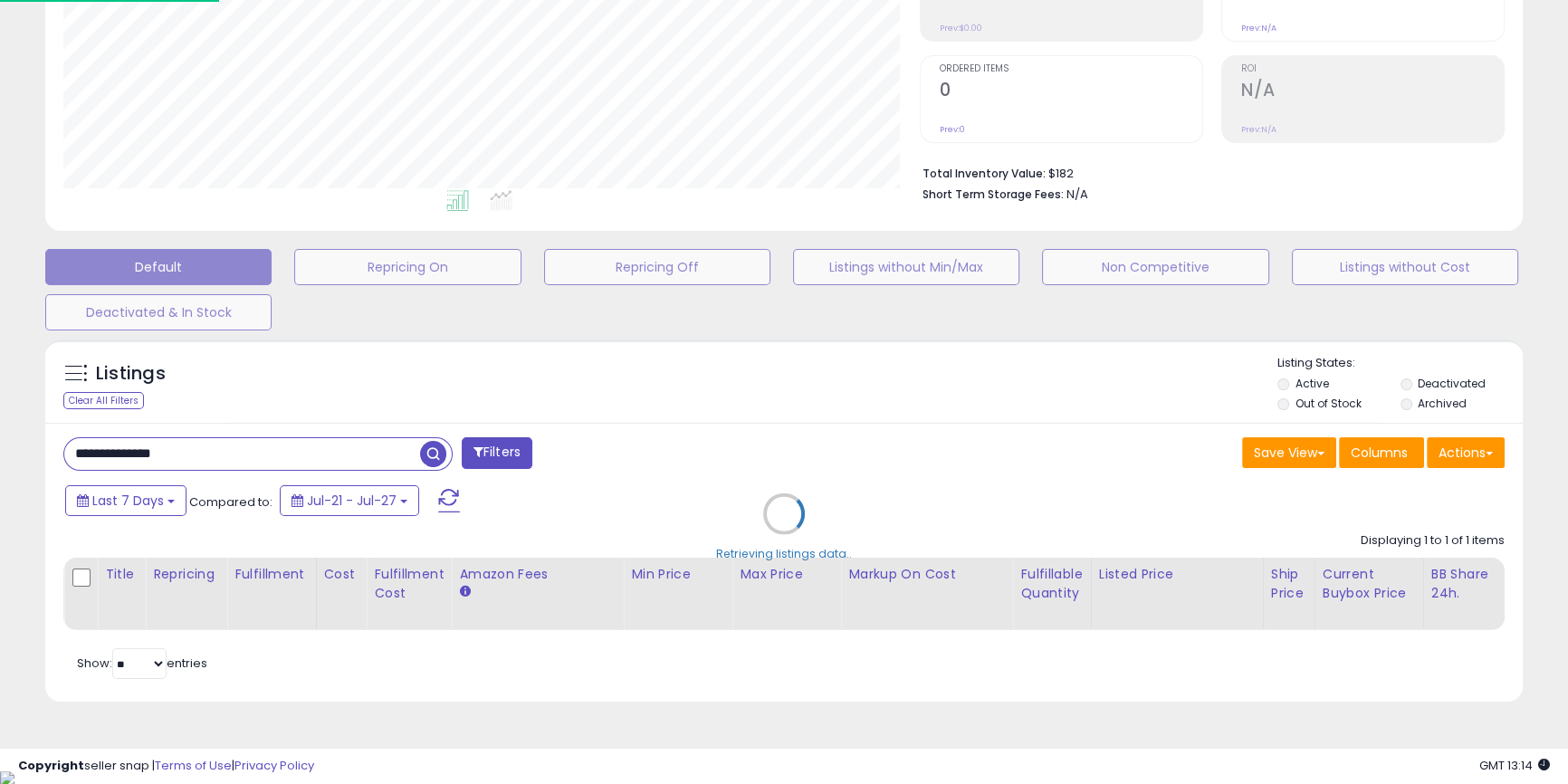 scroll, scrollTop: 904941, scrollLeft: 904448, axis: both 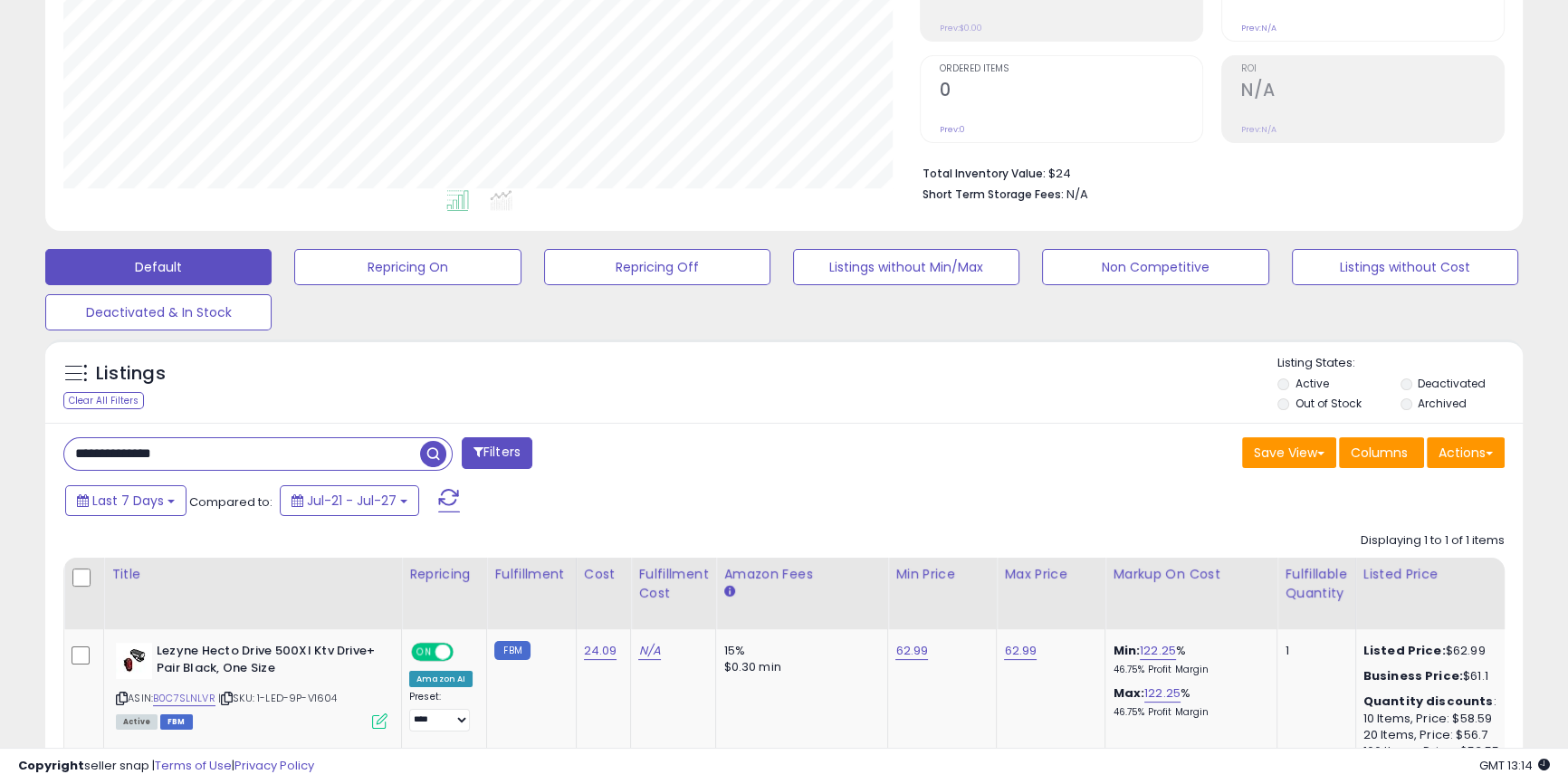 paste 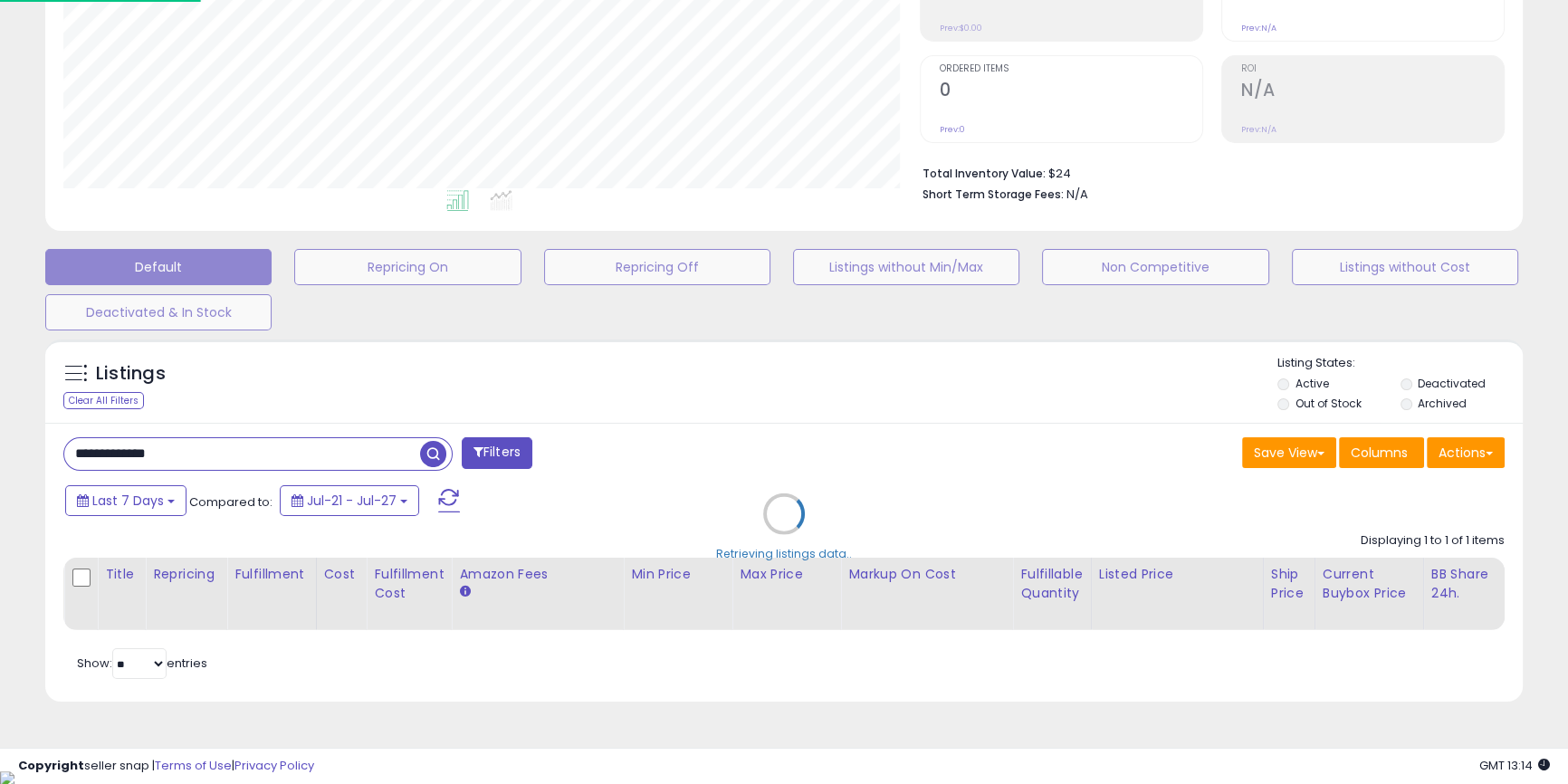 scroll, scrollTop: 904941, scrollLeft: 904448, axis: both 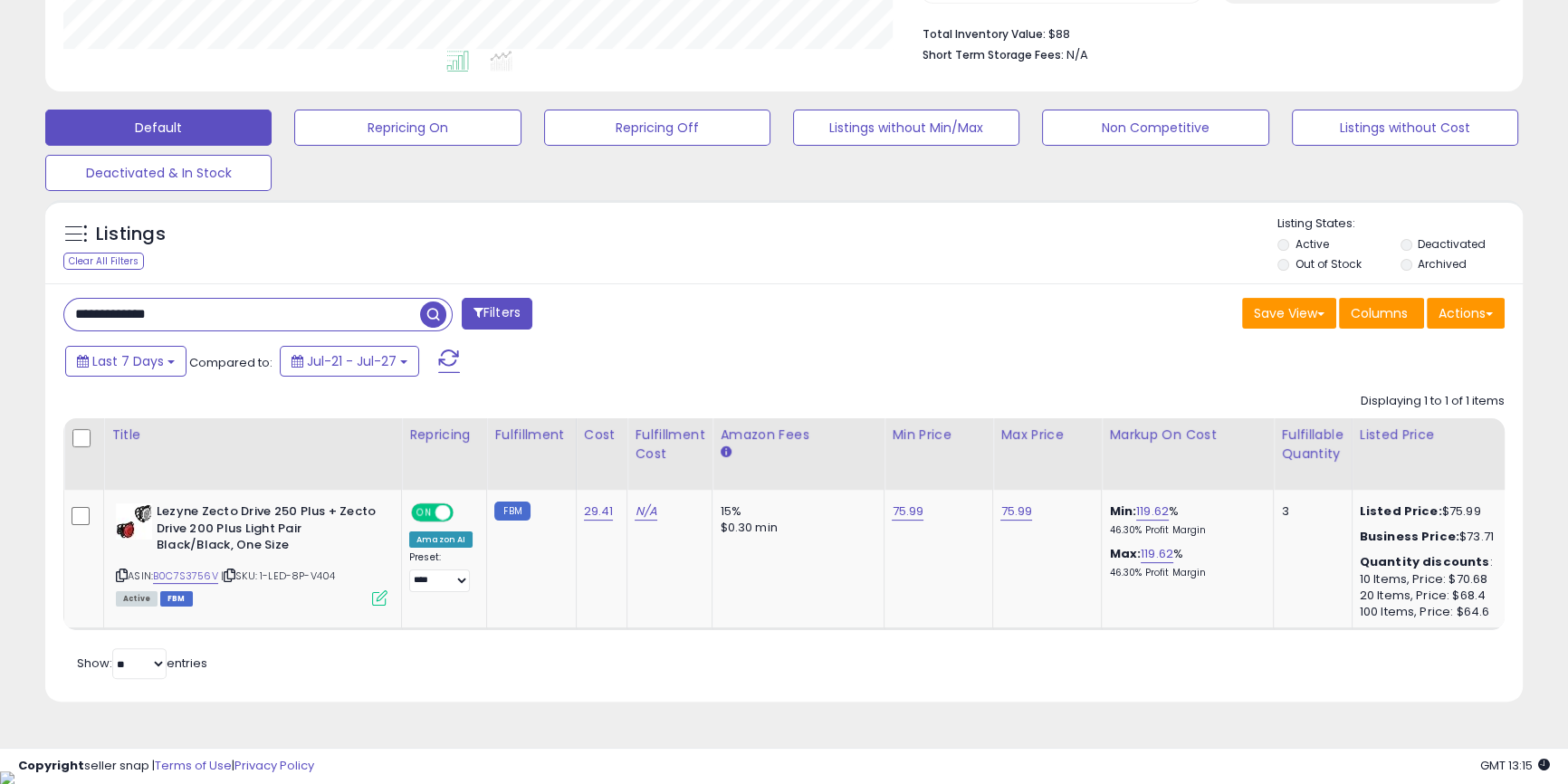 paste 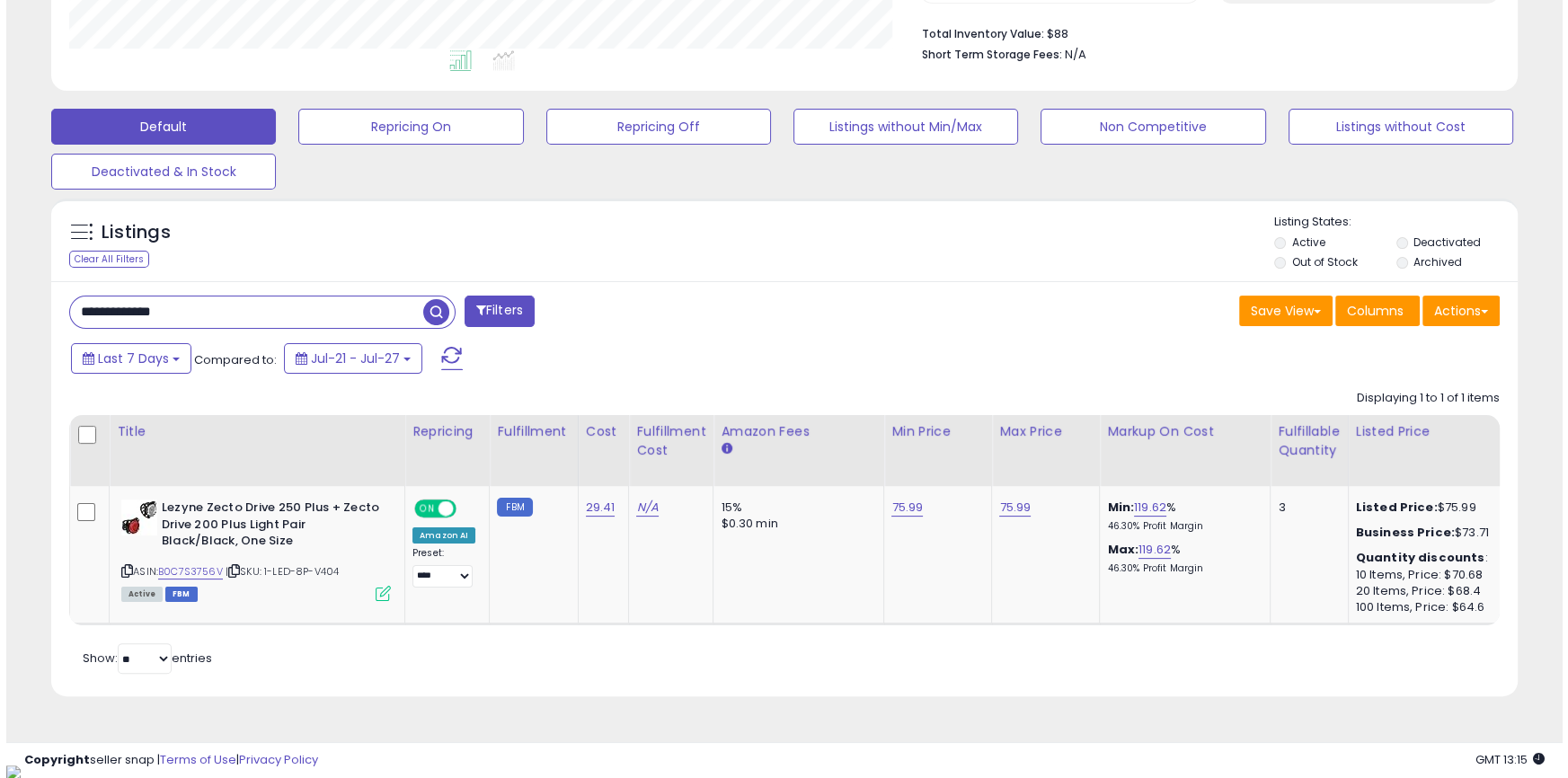 scroll, scrollTop: 319, scrollLeft: 0, axis: vertical 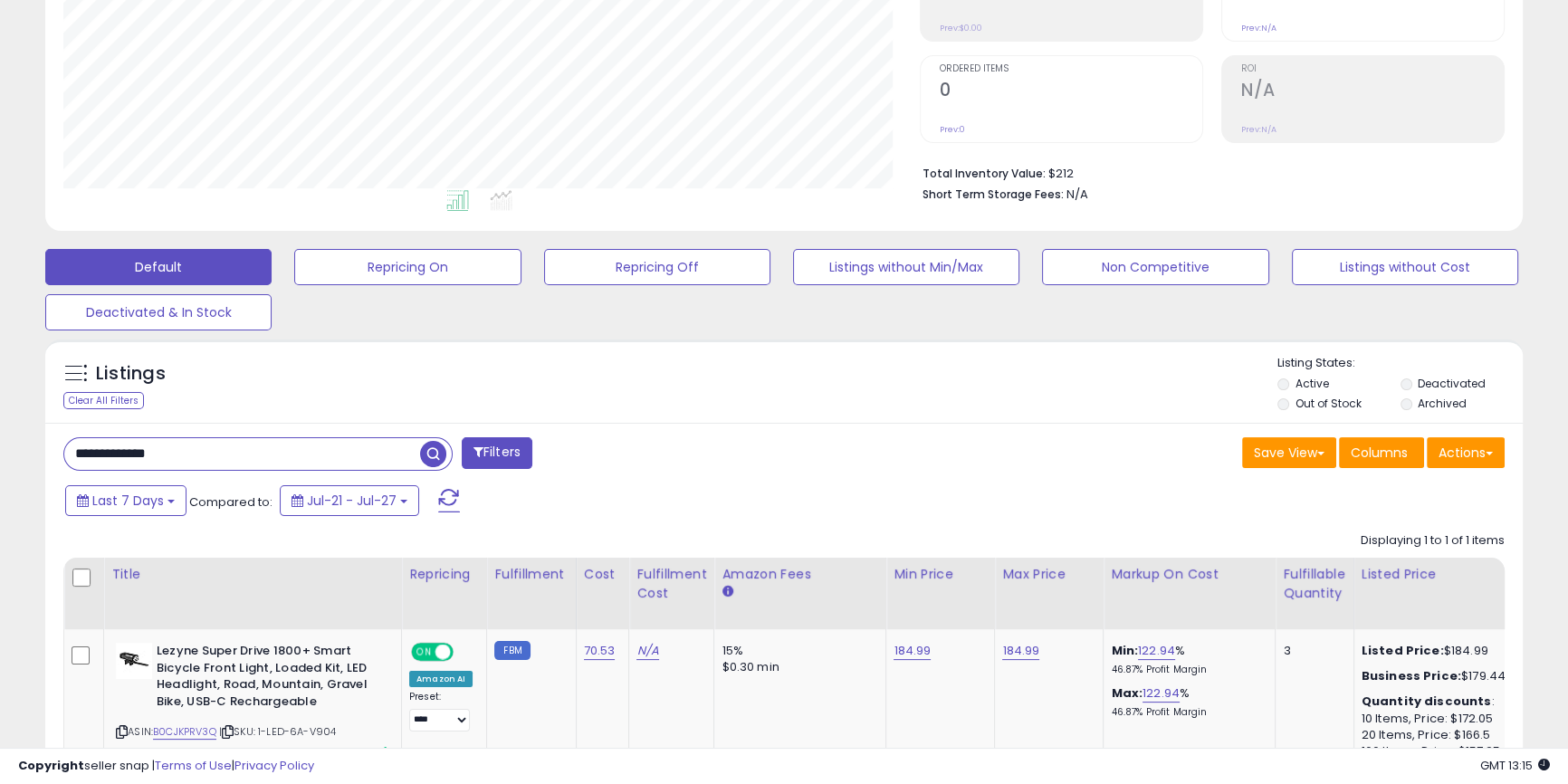paste on "*" 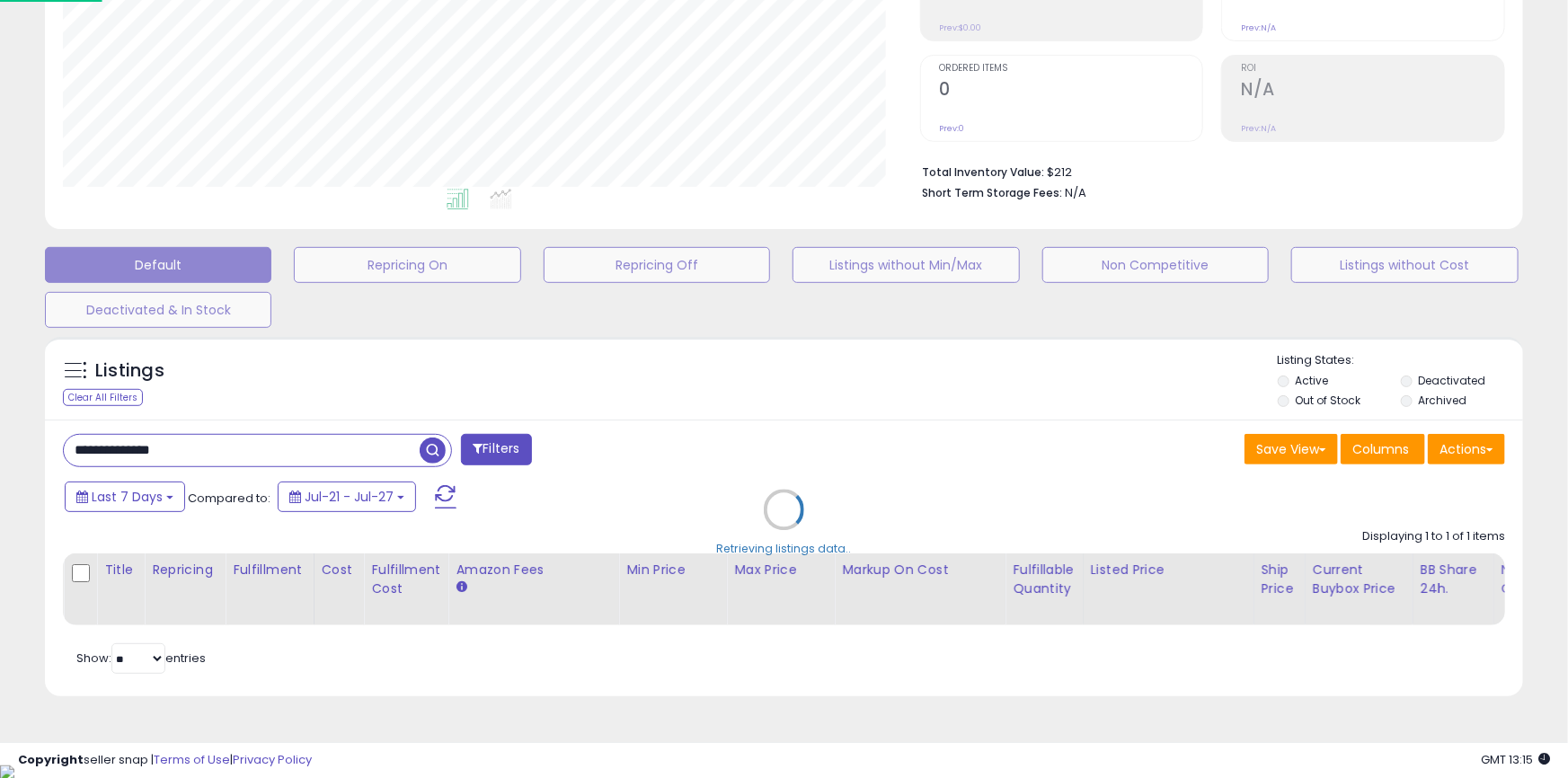 scroll, scrollTop: 898015, scrollLeft: 897710, axis: both 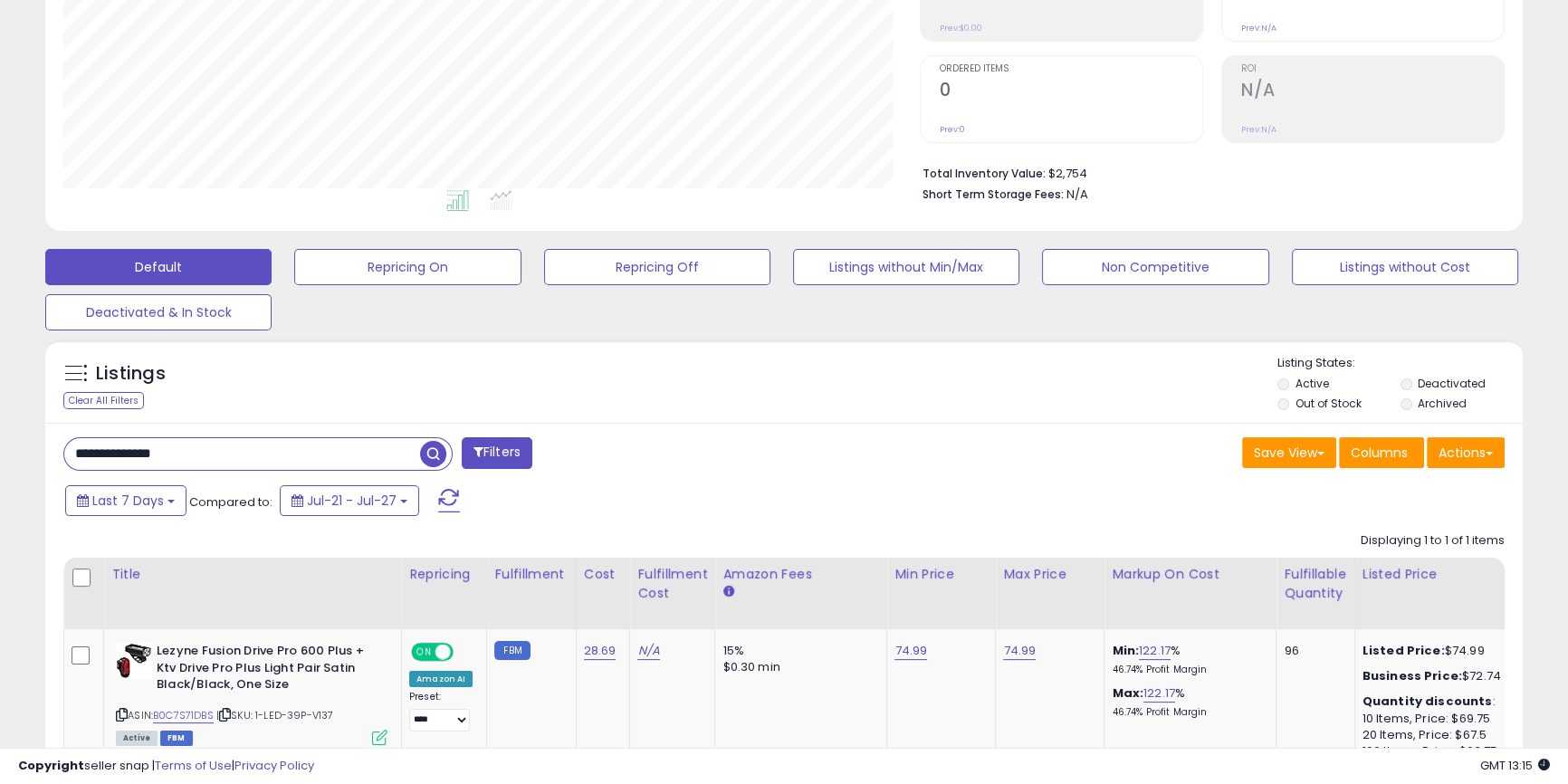 paste 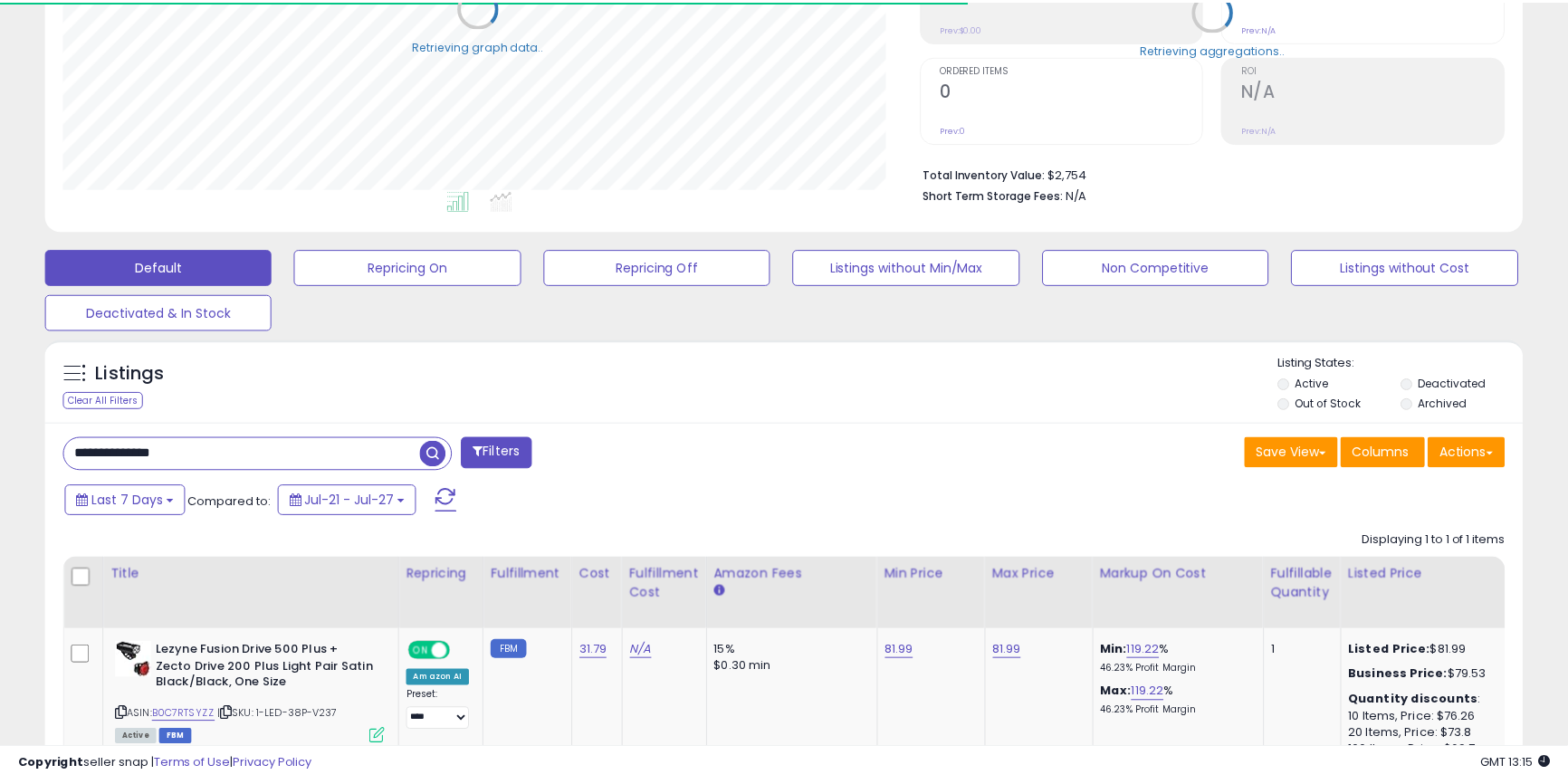 scroll, scrollTop: 371, scrollLeft: 856, axis: both 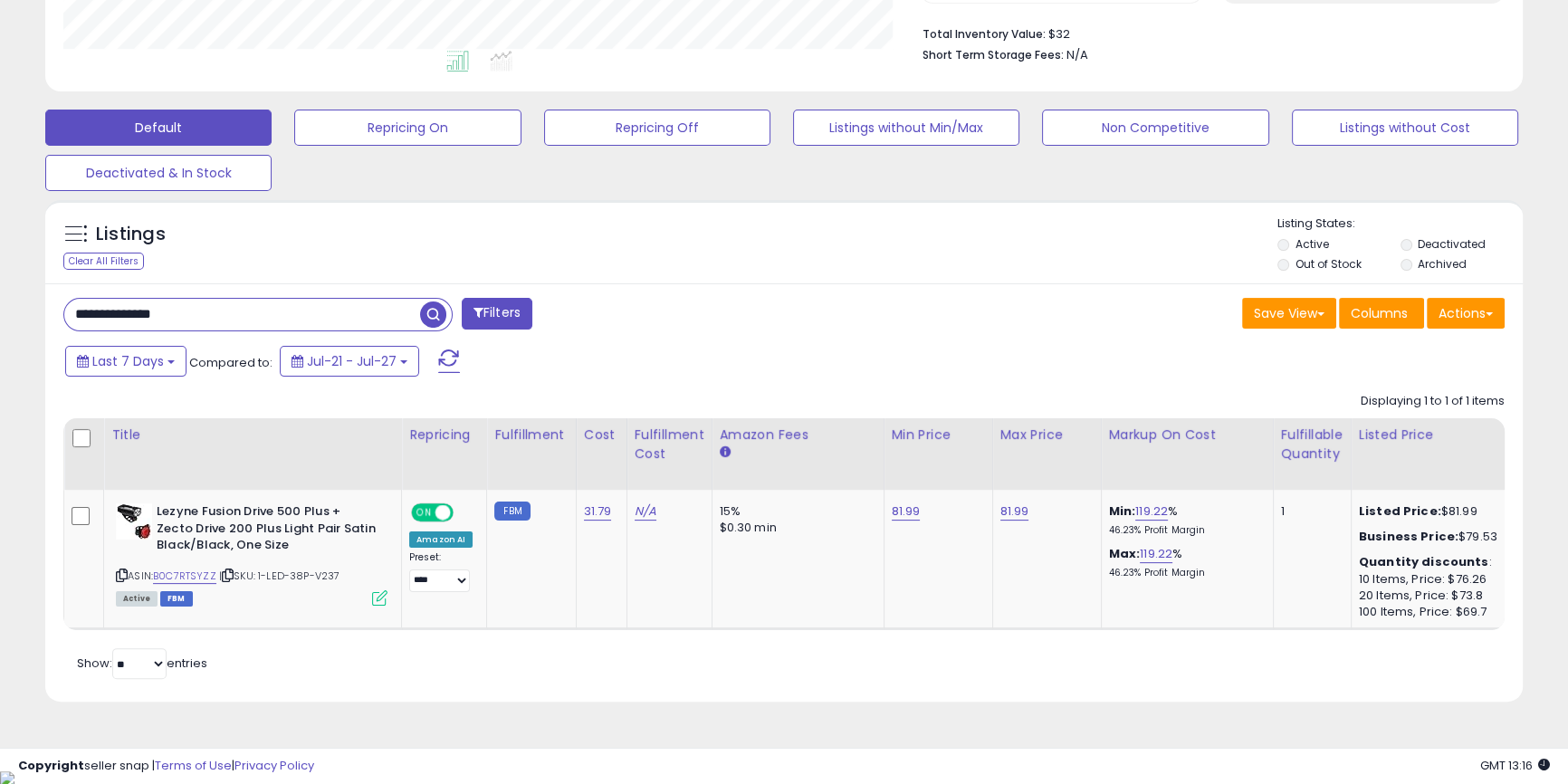 paste 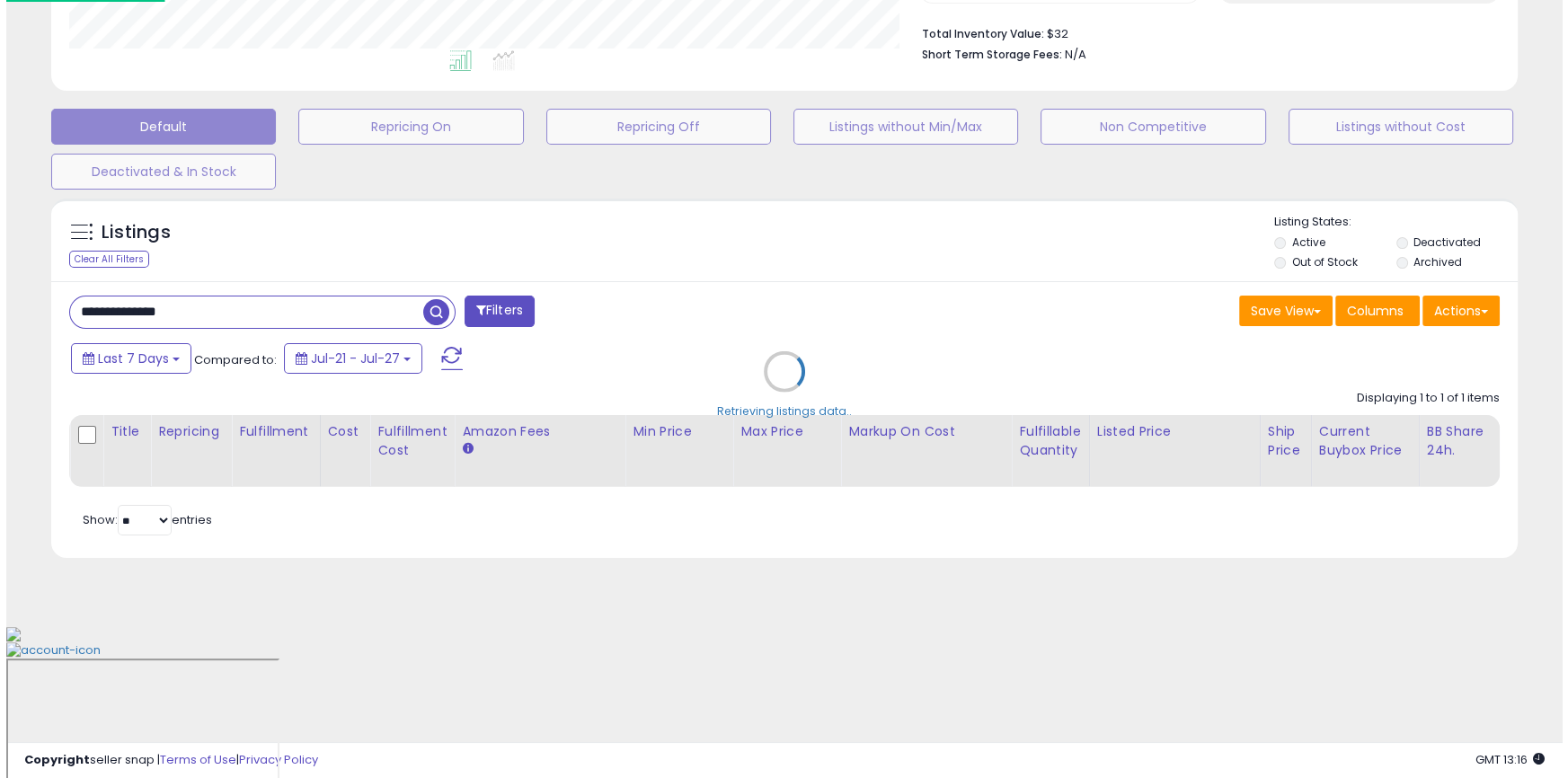 scroll, scrollTop: 319, scrollLeft: 0, axis: vertical 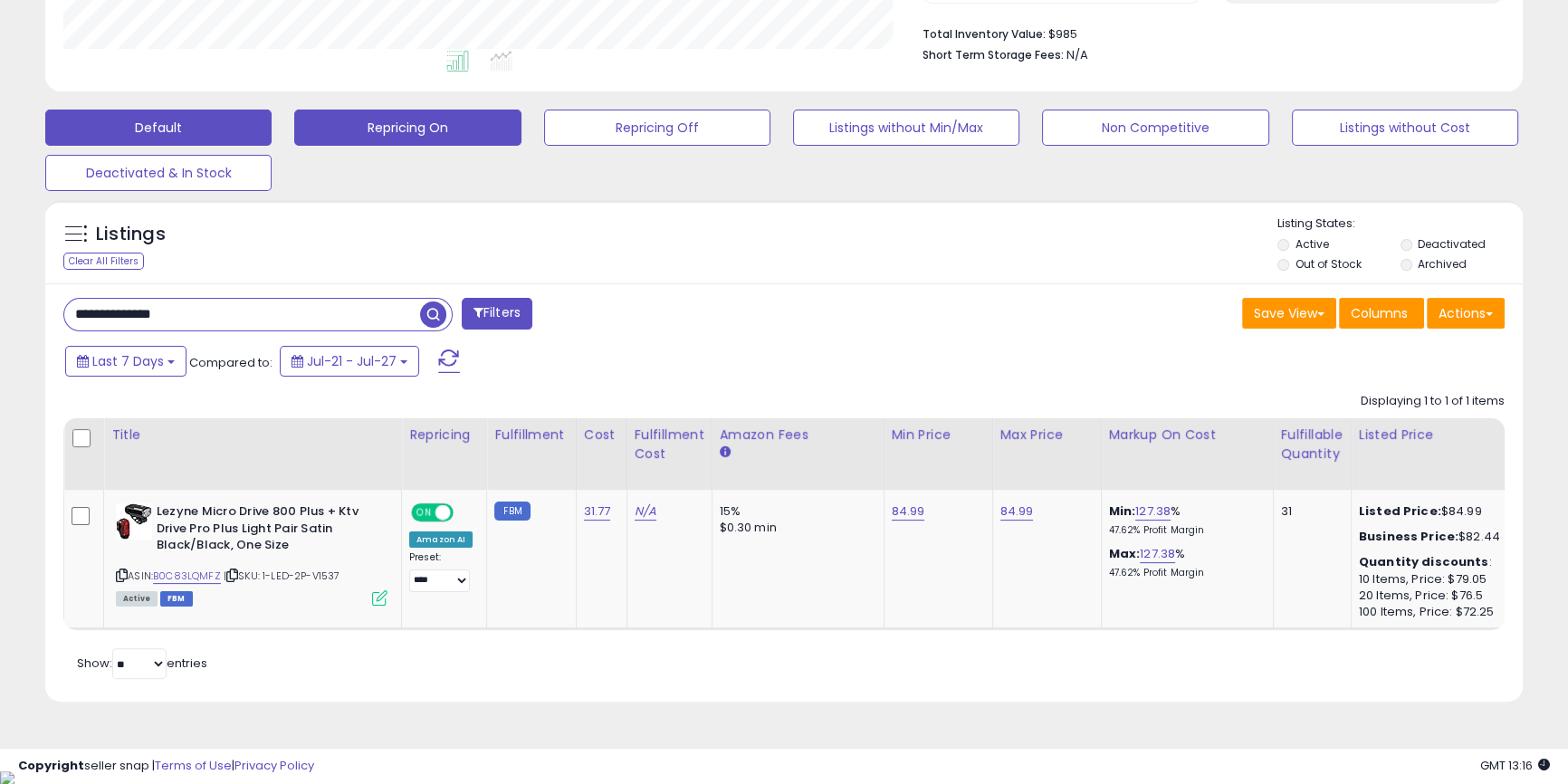 paste 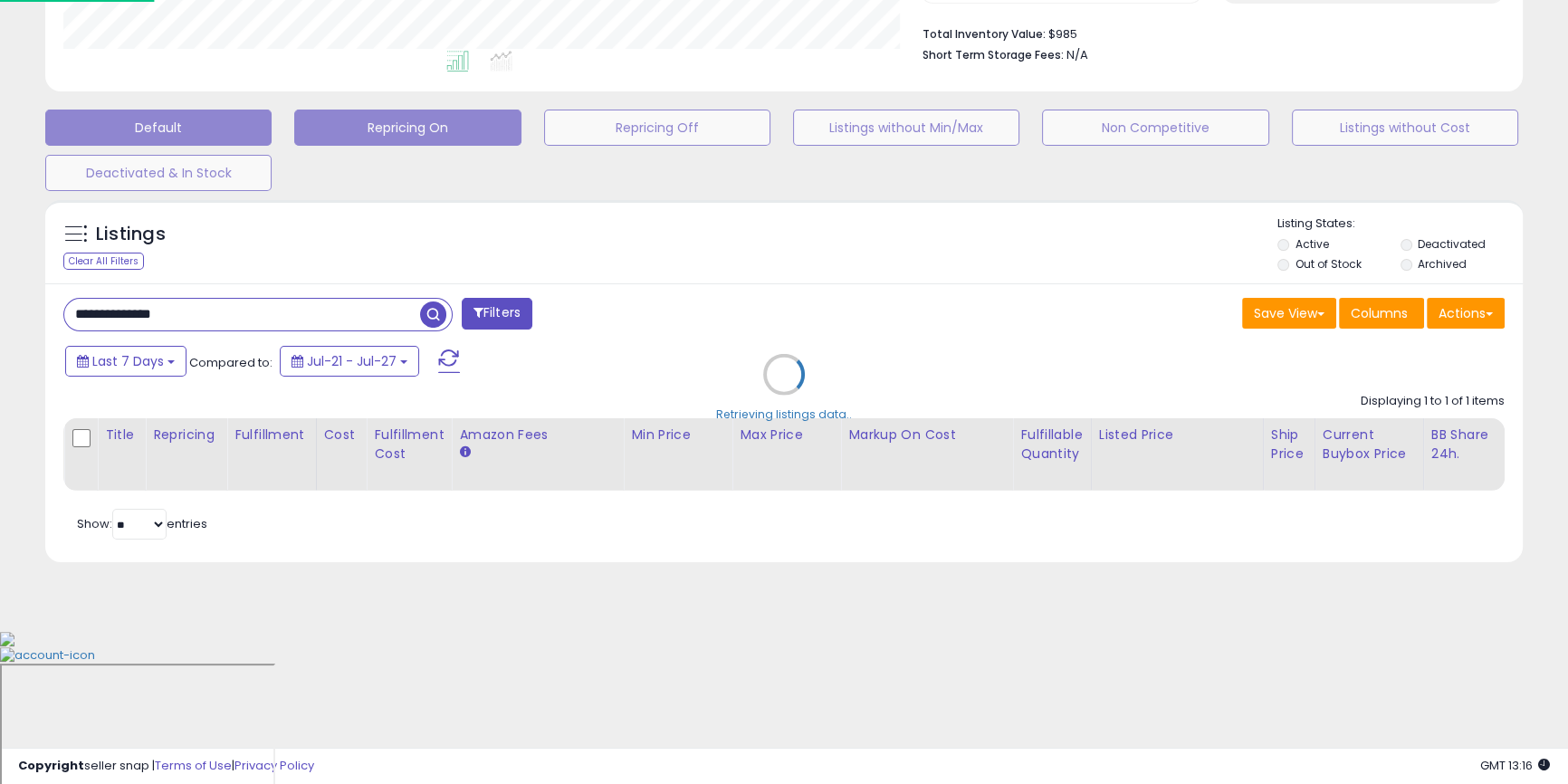scroll, scrollTop: 904941, scrollLeft: 904448, axis: both 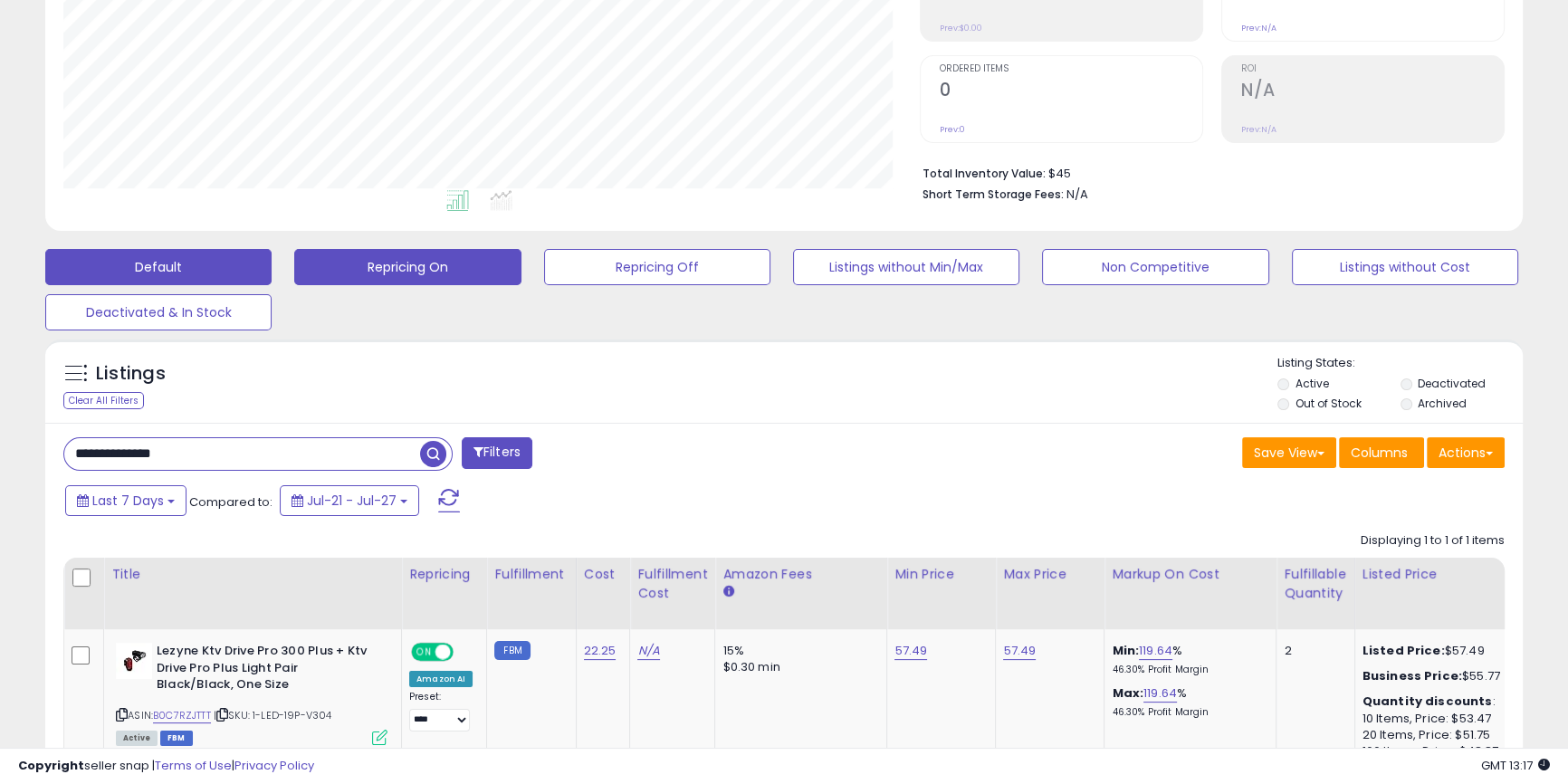 paste on "*" 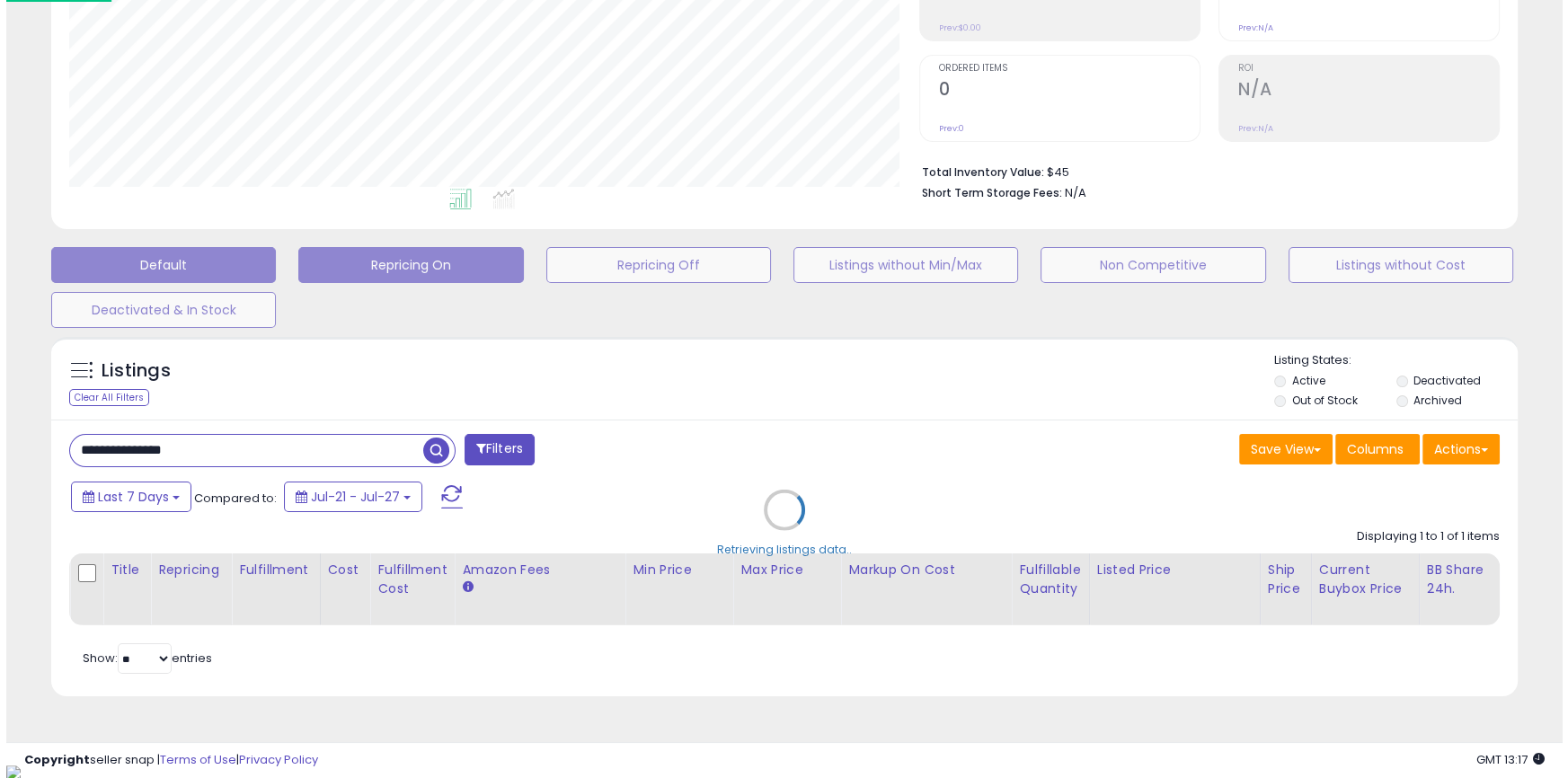 scroll, scrollTop: 898015, scrollLeft: 897710, axis: both 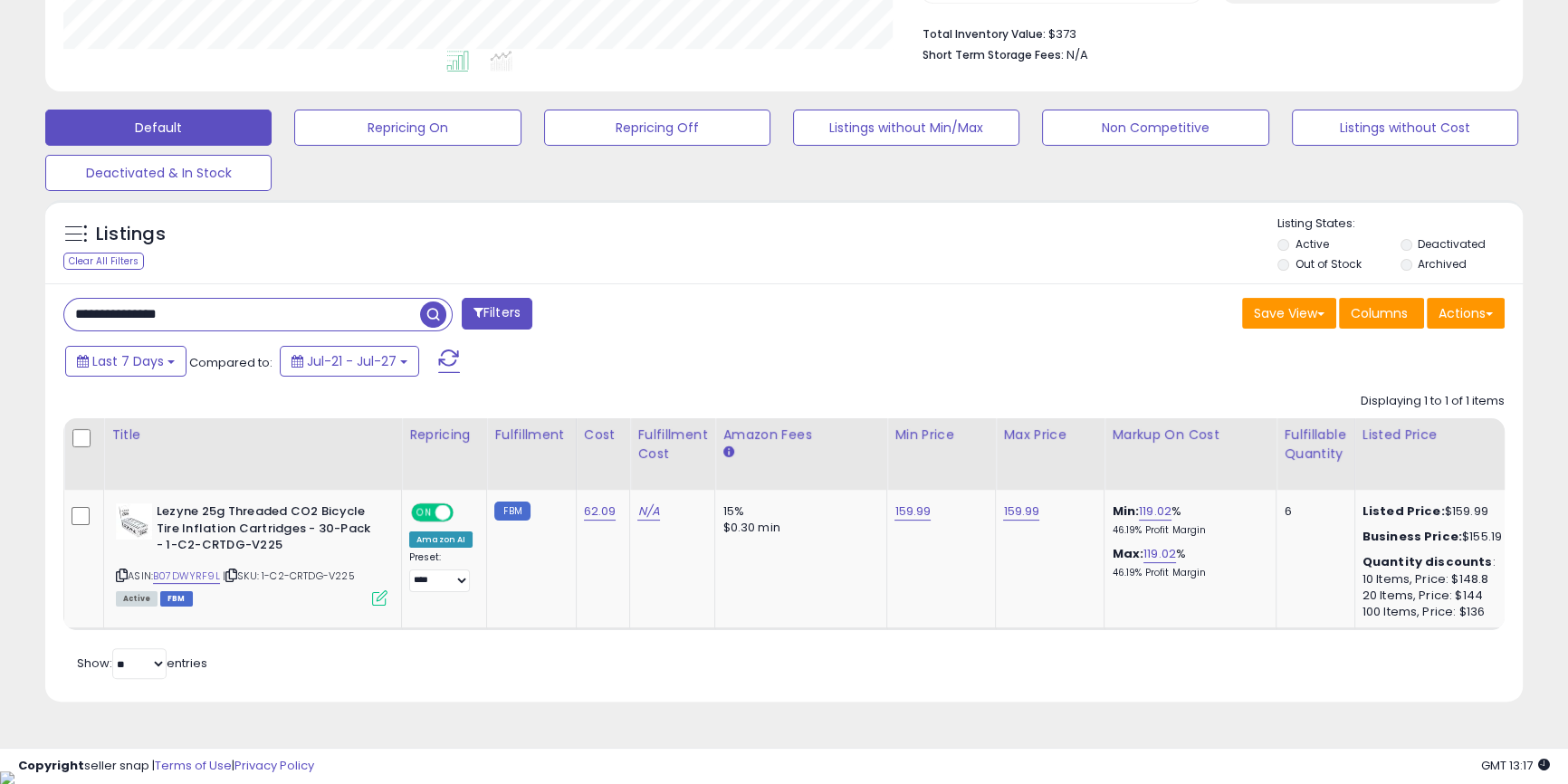 paste 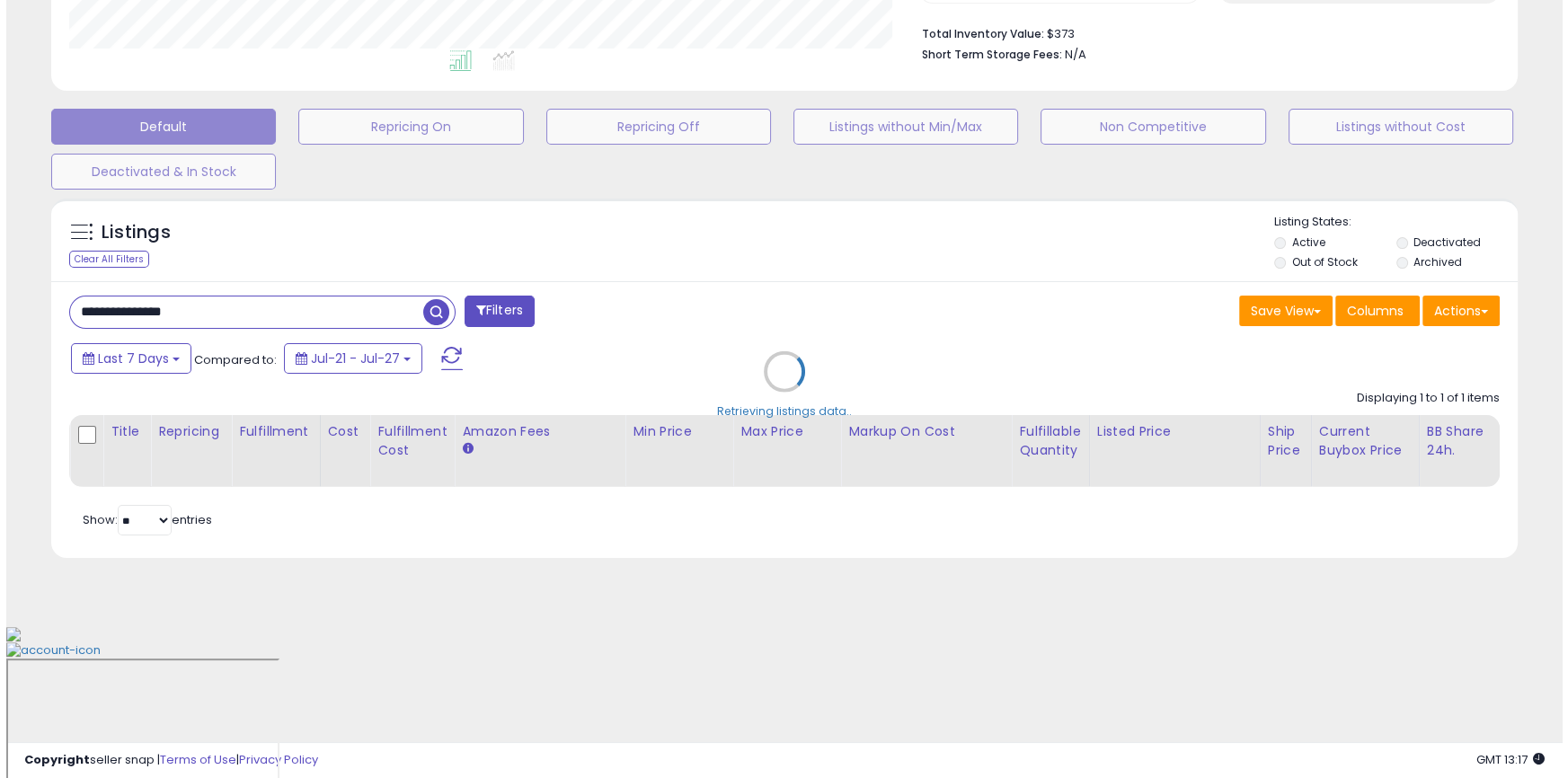 scroll, scrollTop: 319, scrollLeft: 0, axis: vertical 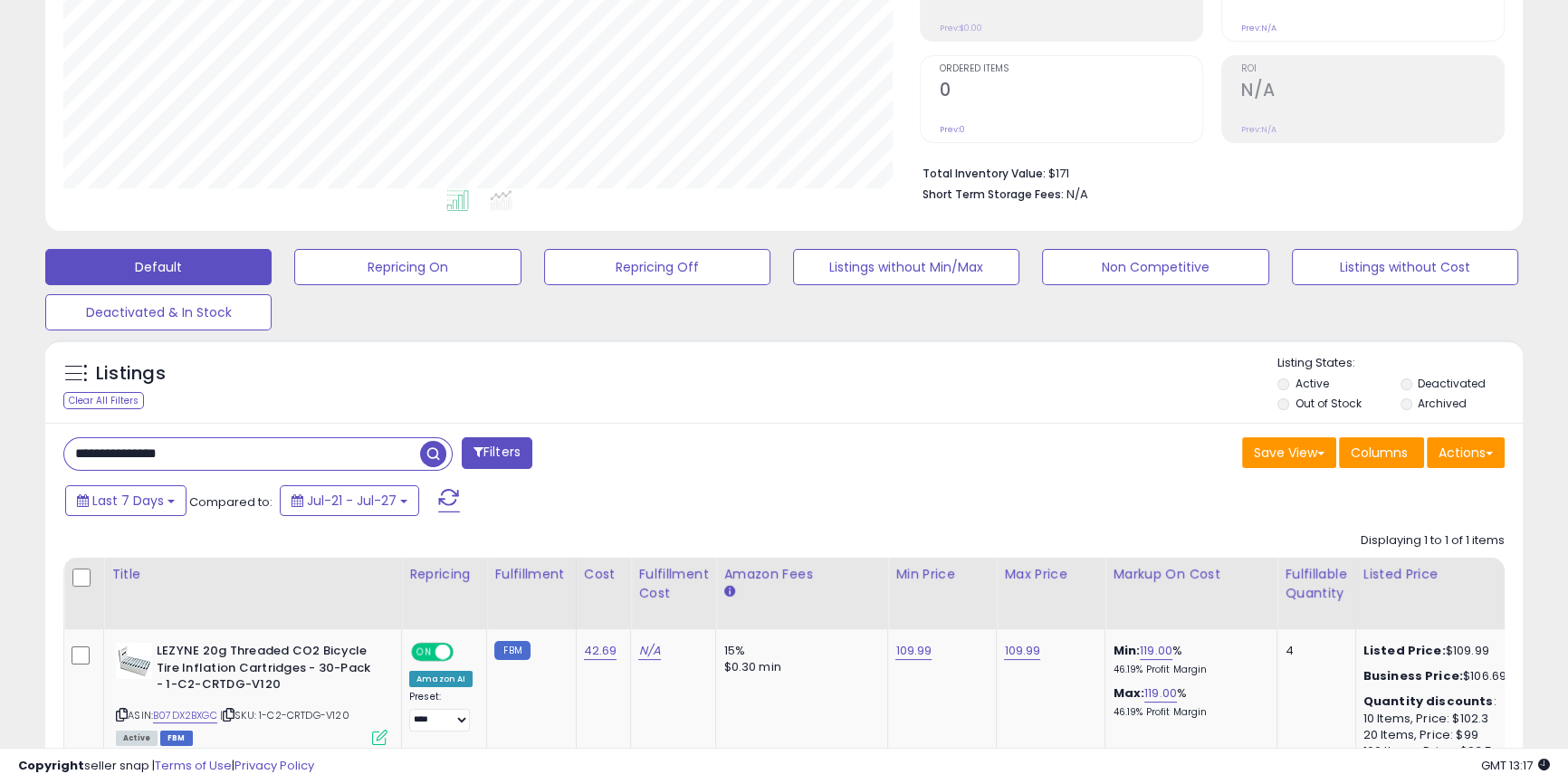 paste 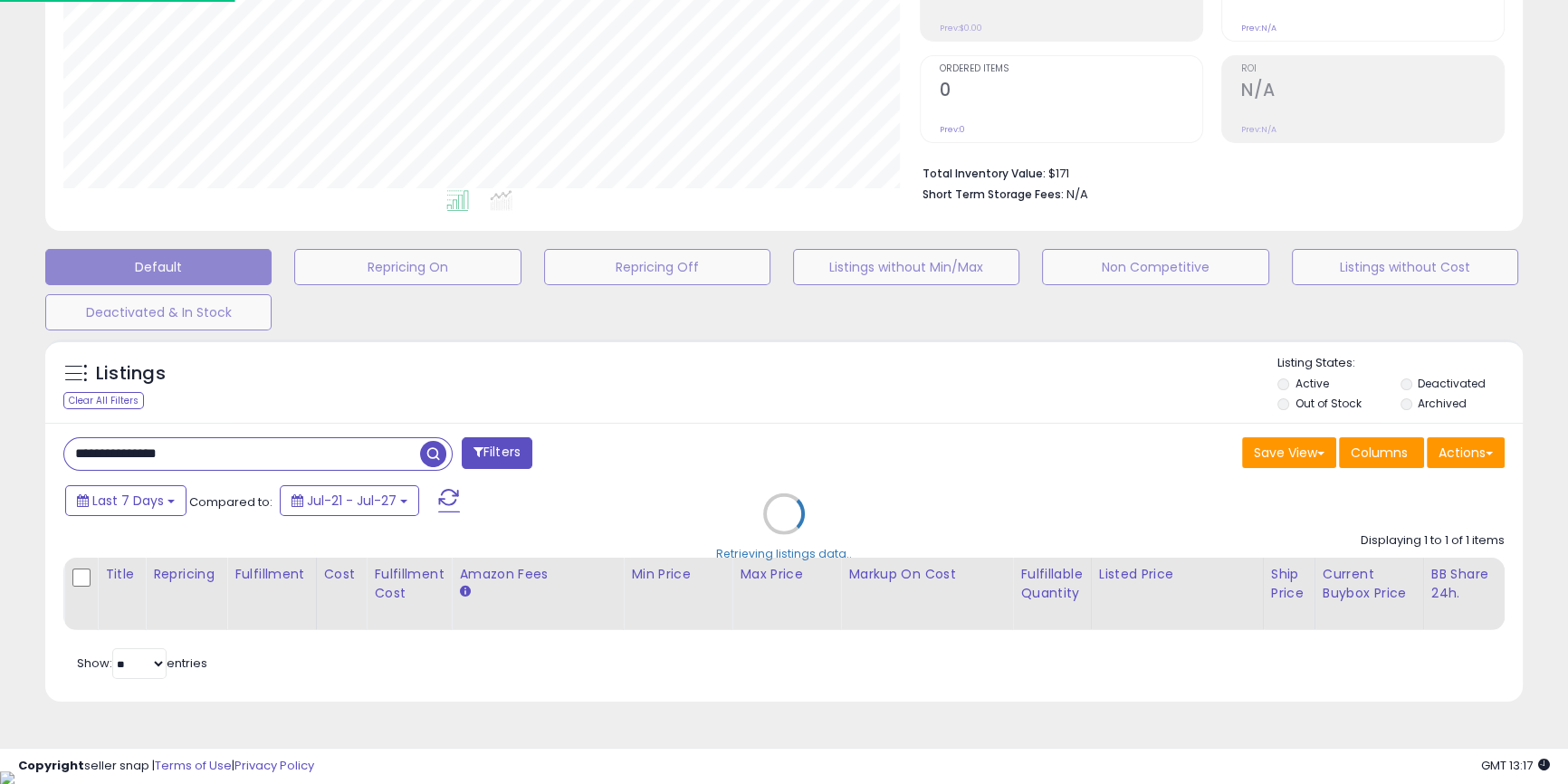 scroll, scrollTop: 904941, scrollLeft: 904448, axis: both 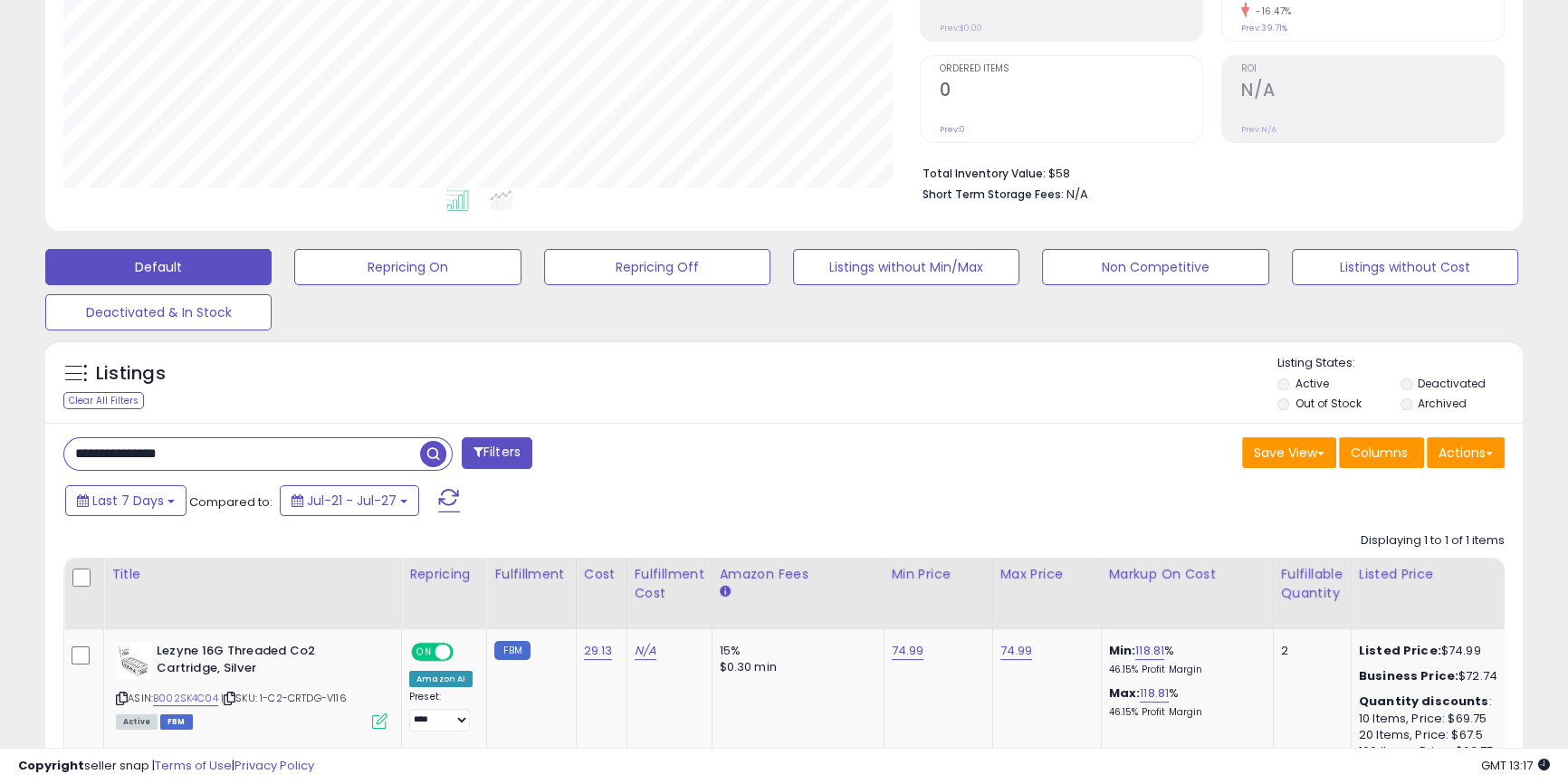 paste 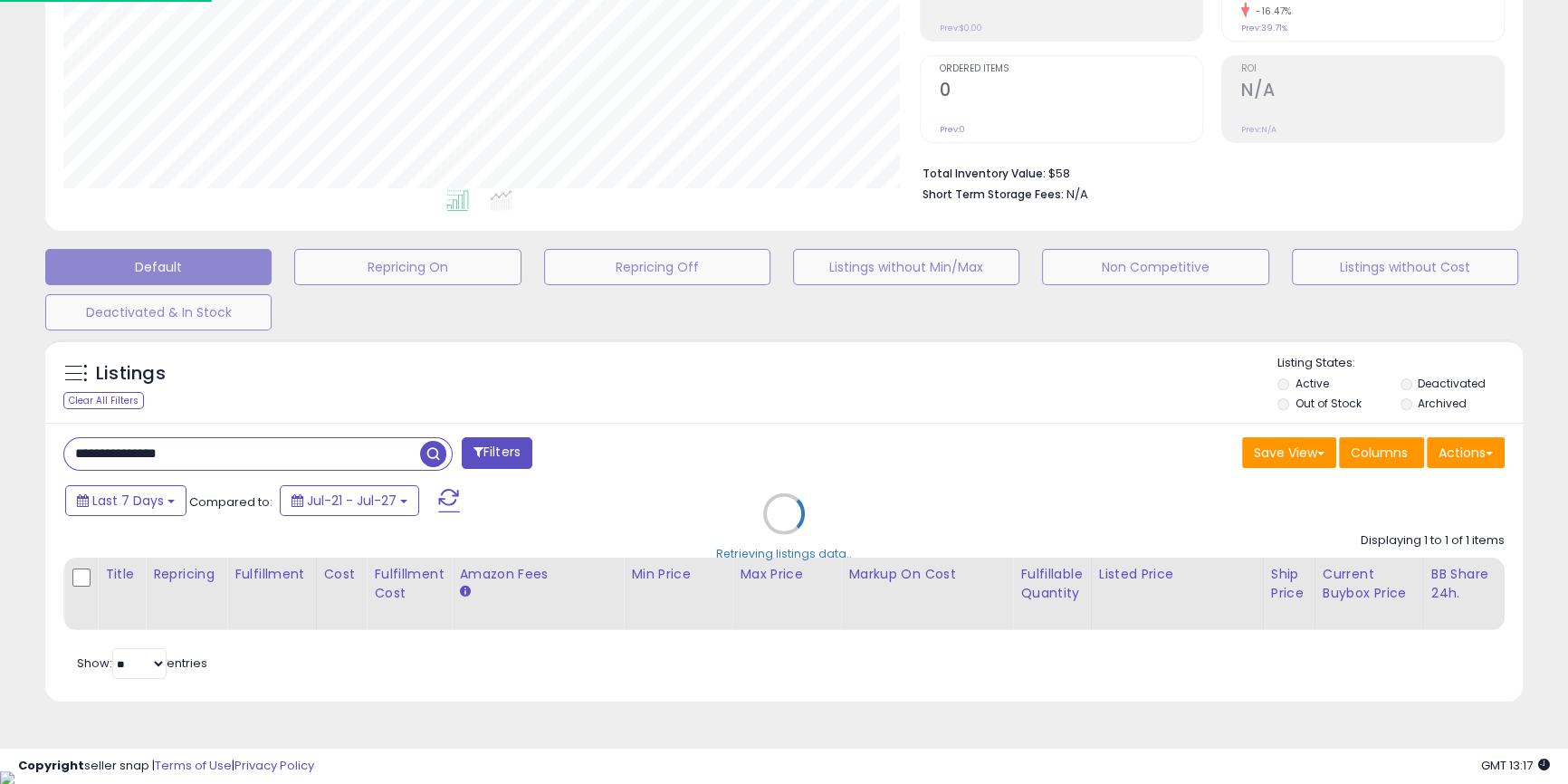 scroll, scrollTop: 904941, scrollLeft: 904448, axis: both 